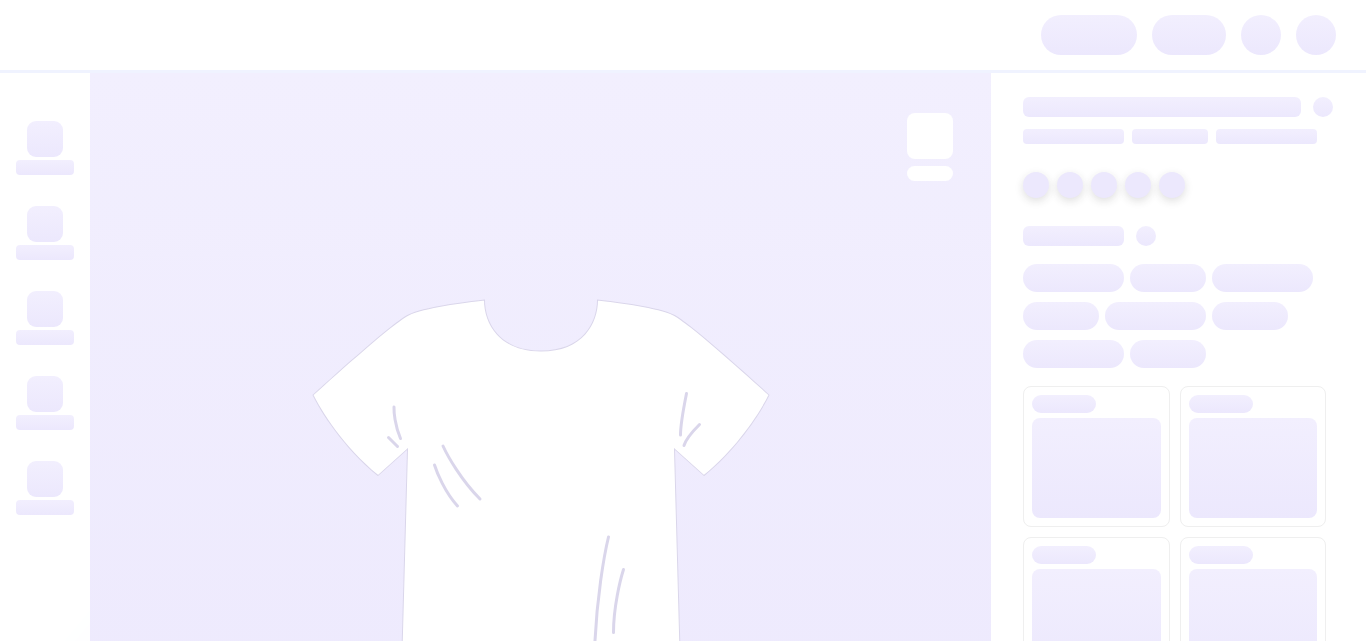 scroll, scrollTop: 0, scrollLeft: 0, axis: both 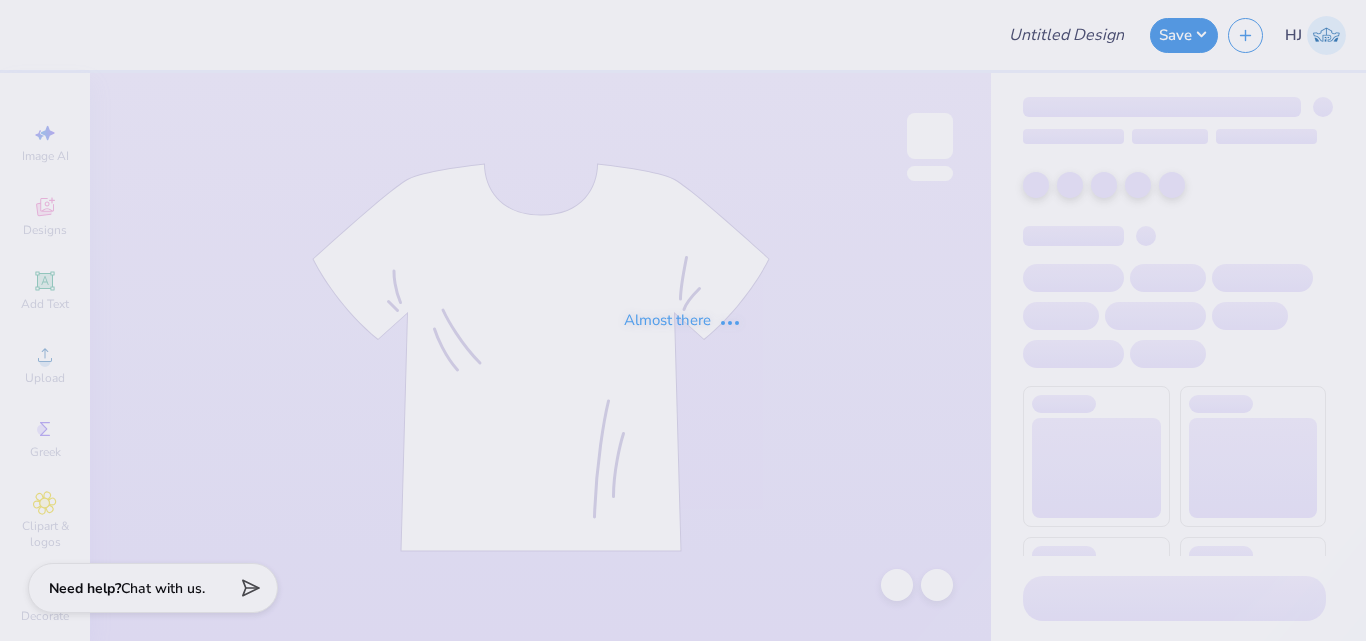 type on "SDT 2025" 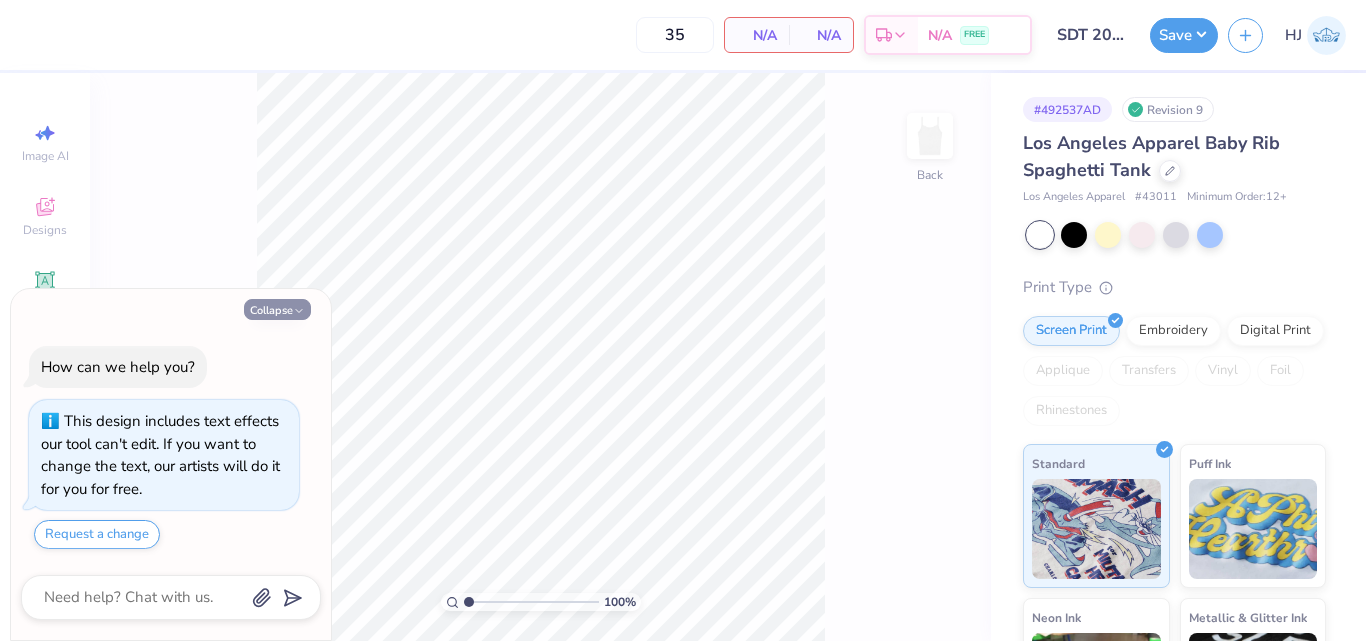 click on "Collapse" at bounding box center (277, 309) 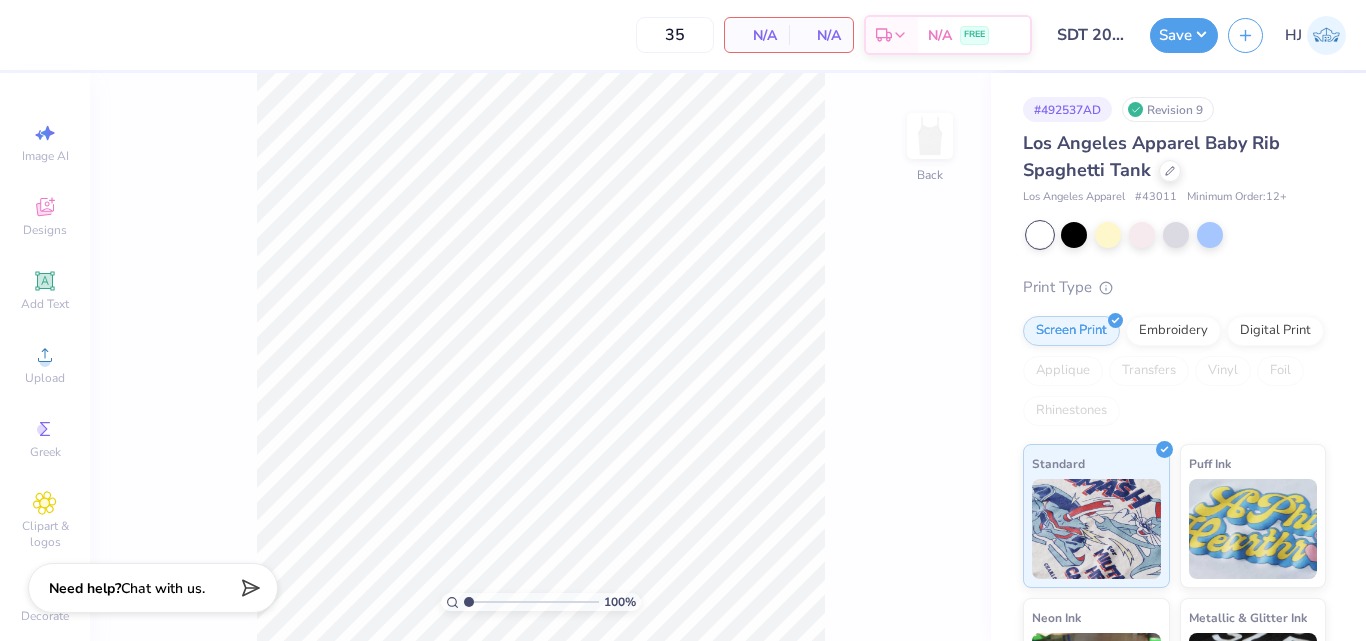 type on "x" 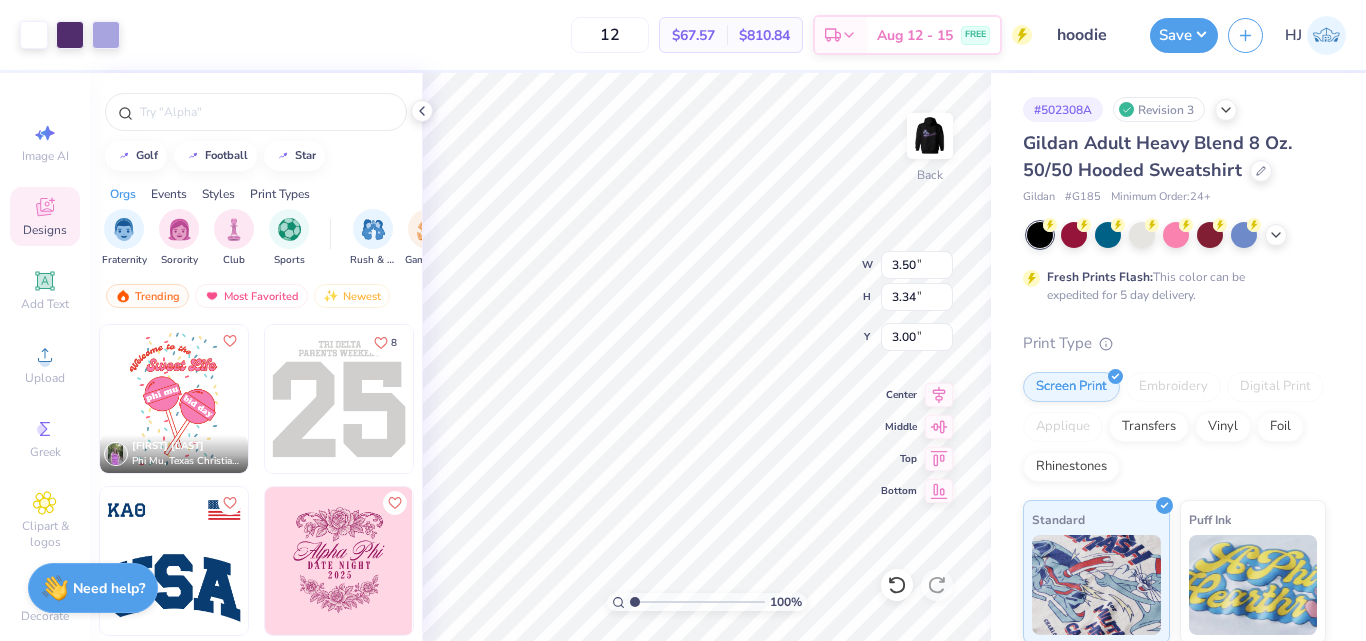scroll, scrollTop: 0, scrollLeft: 0, axis: both 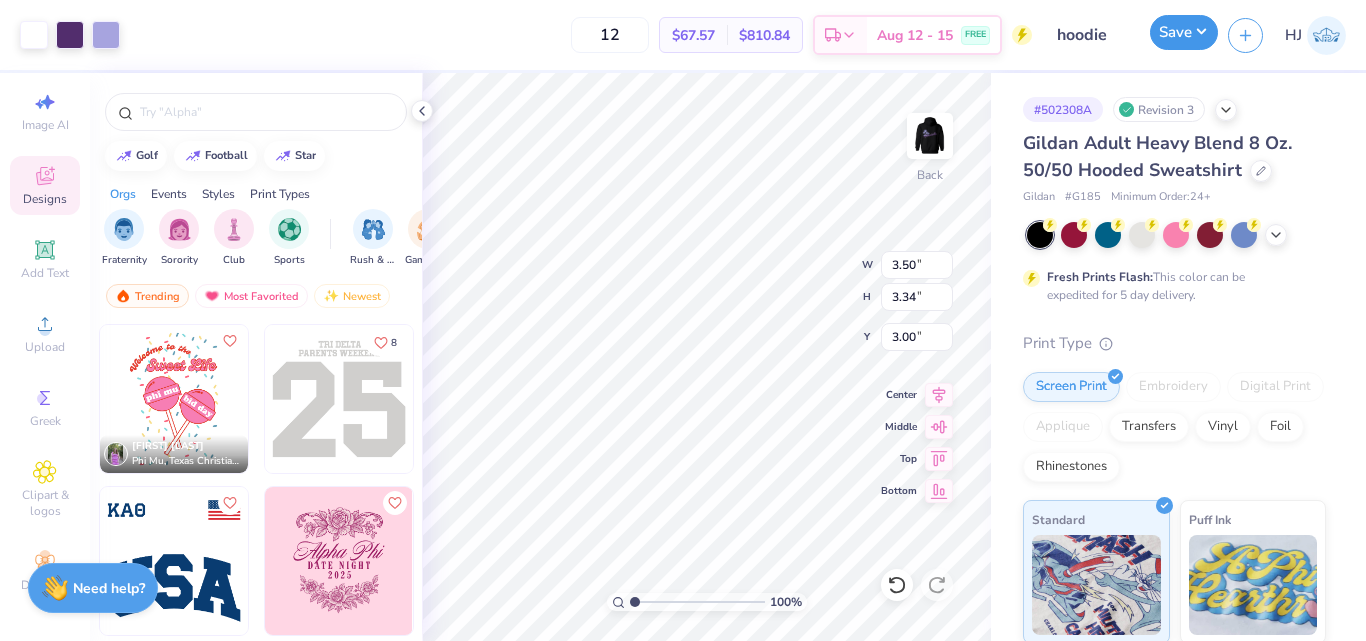 click on "Save" at bounding box center [1184, 32] 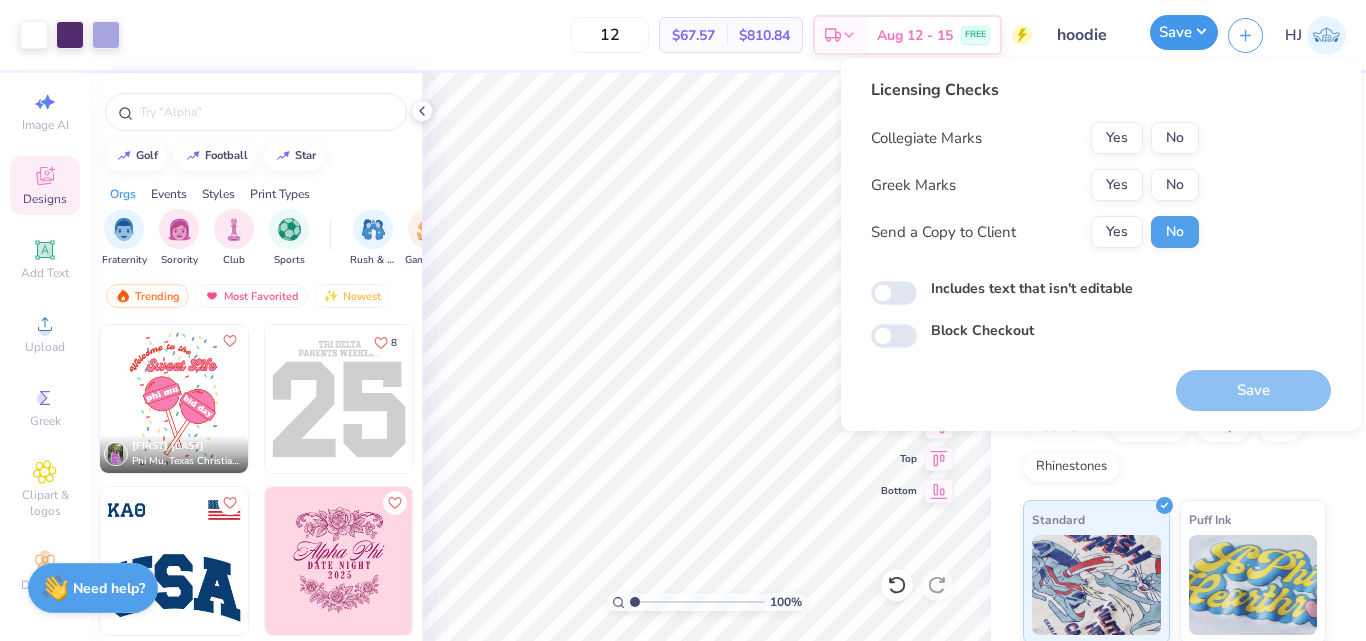 click on "Save" at bounding box center (1184, 32) 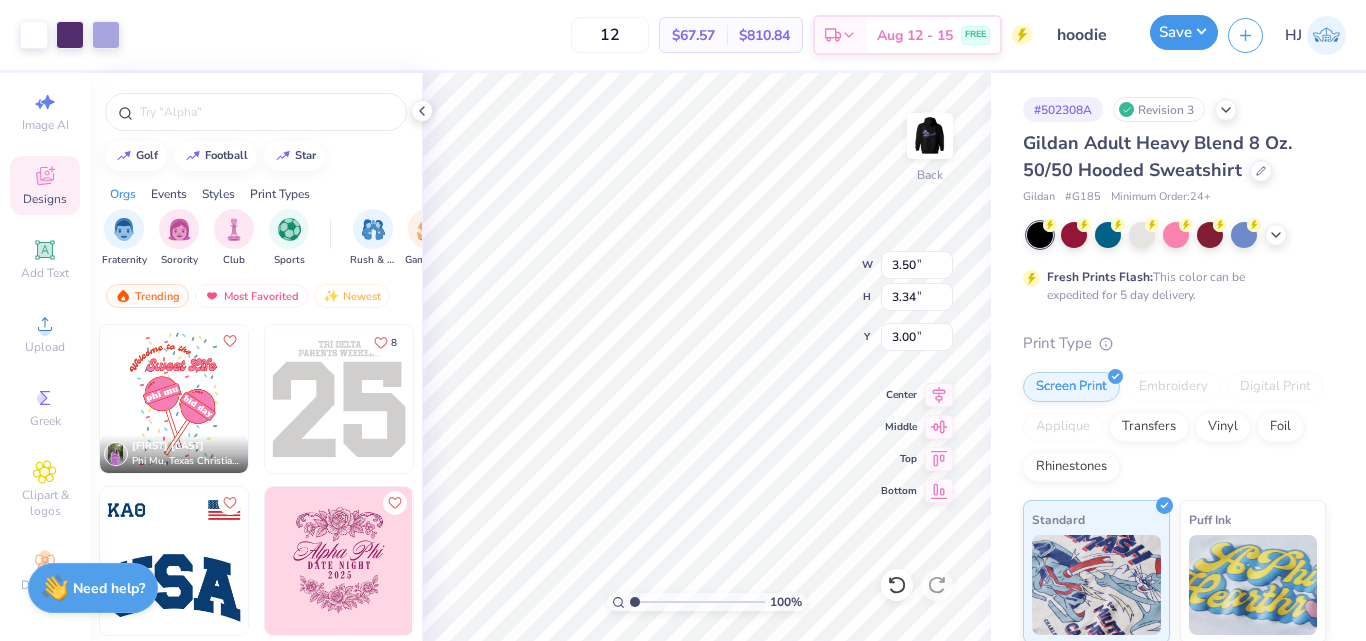 click on "Save" at bounding box center [1184, 32] 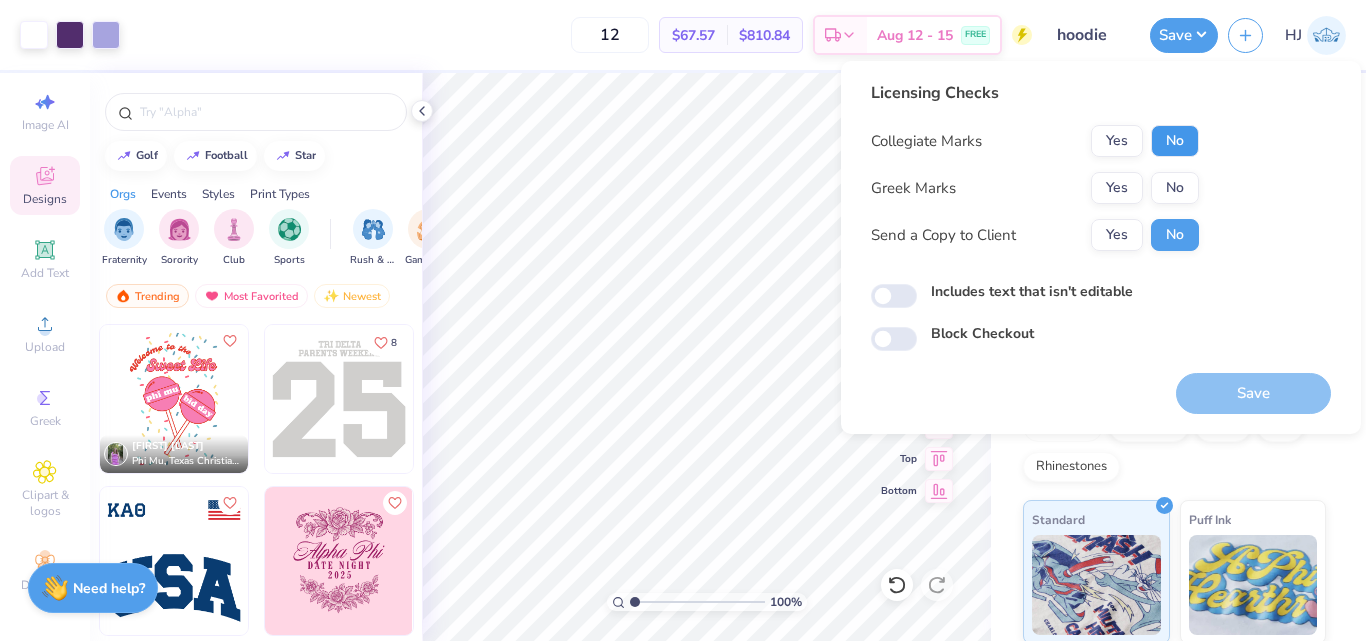 drag, startPoint x: 1175, startPoint y: 142, endPoint x: 1175, endPoint y: 164, distance: 22 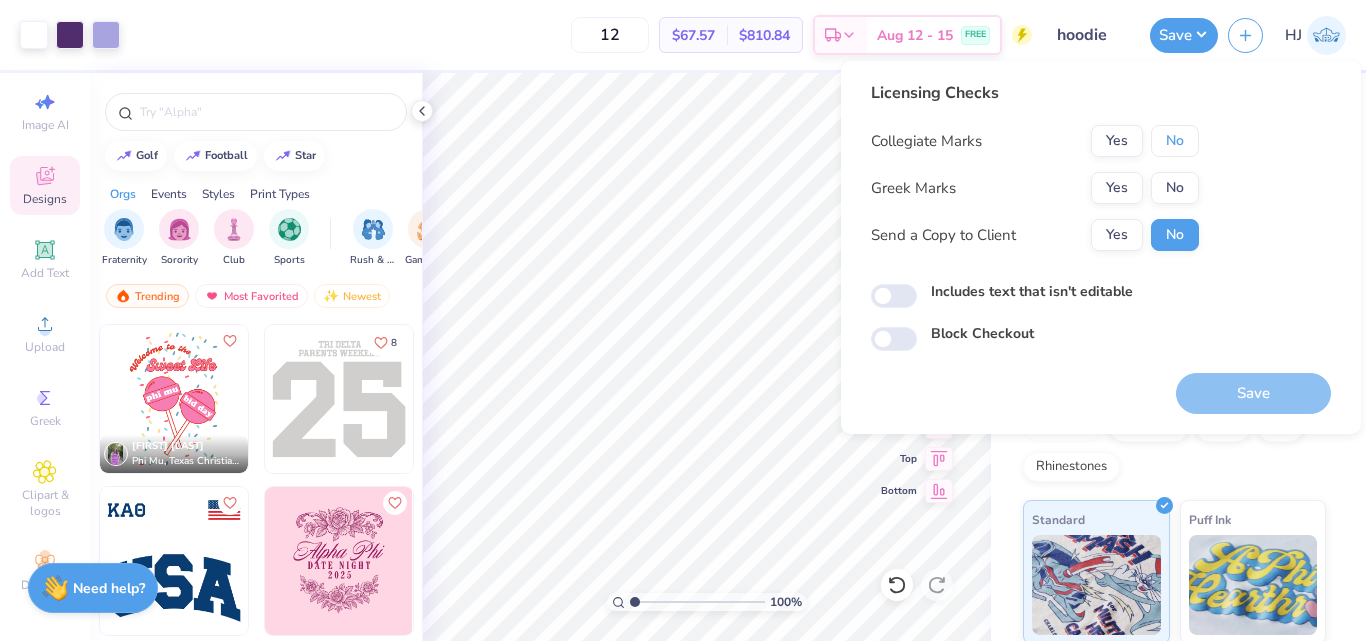 click on "No" at bounding box center [1175, 141] 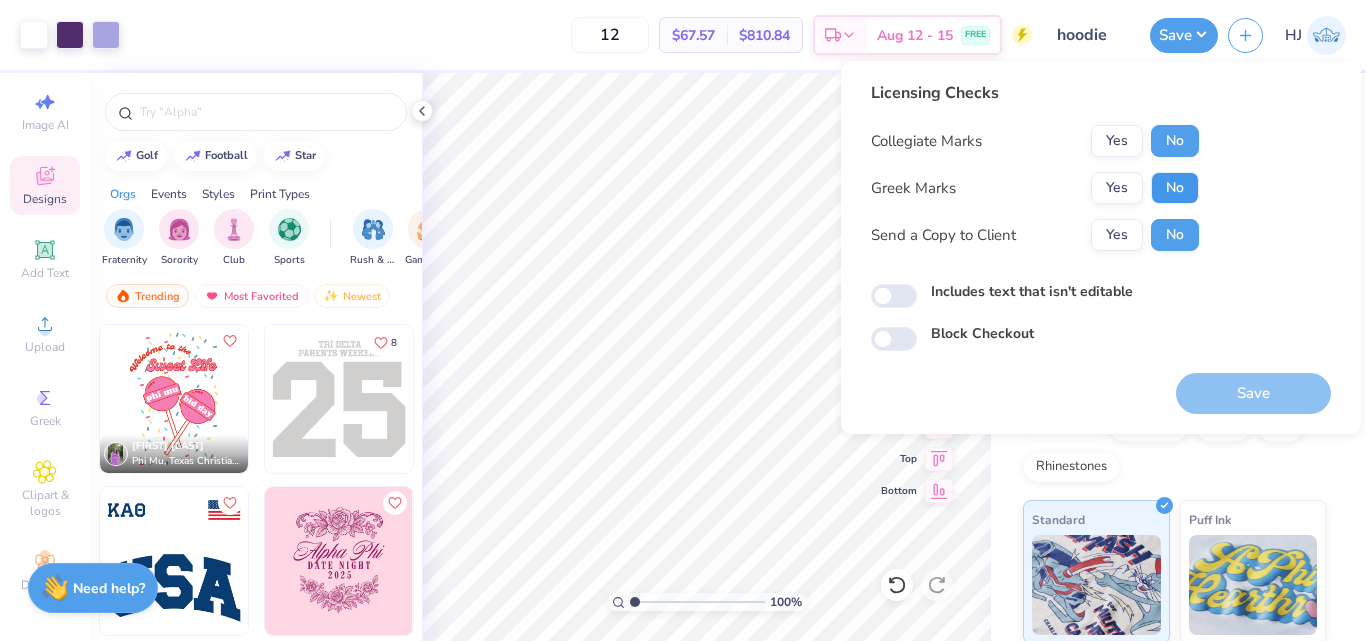 click on "No" at bounding box center (1175, 188) 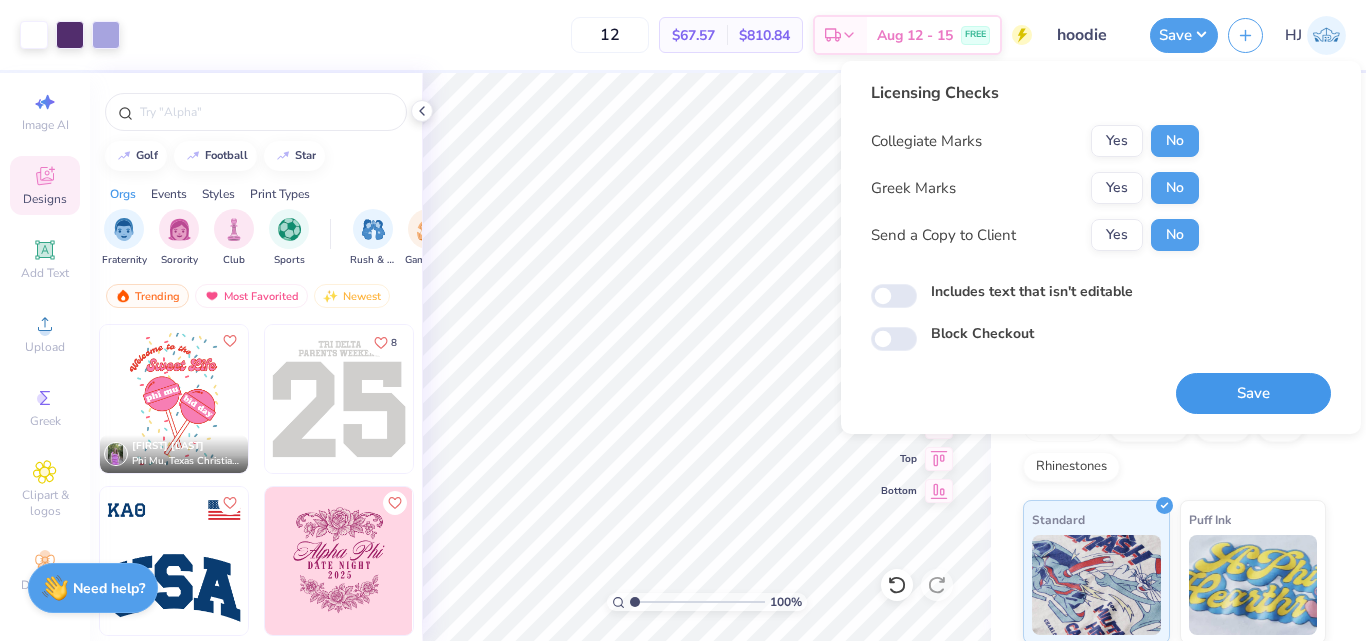 click on "Save" at bounding box center (1253, 393) 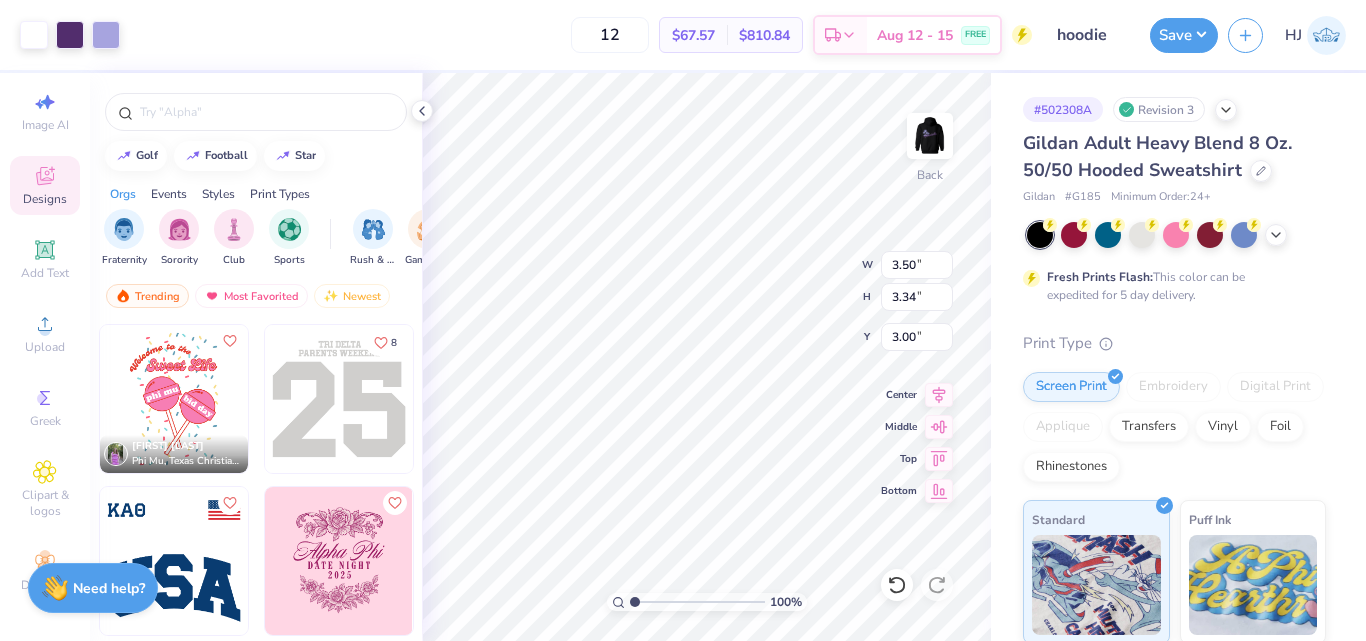 scroll, scrollTop: 0, scrollLeft: 0, axis: both 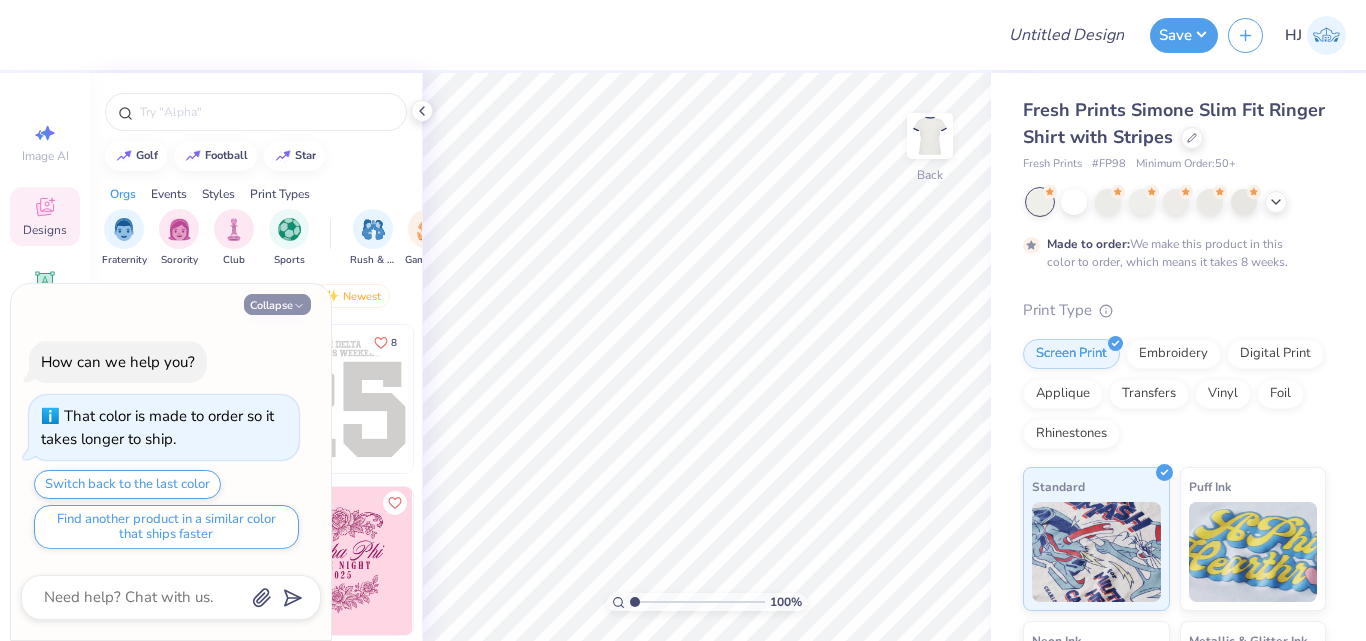 click on "Collapse" at bounding box center (277, 304) 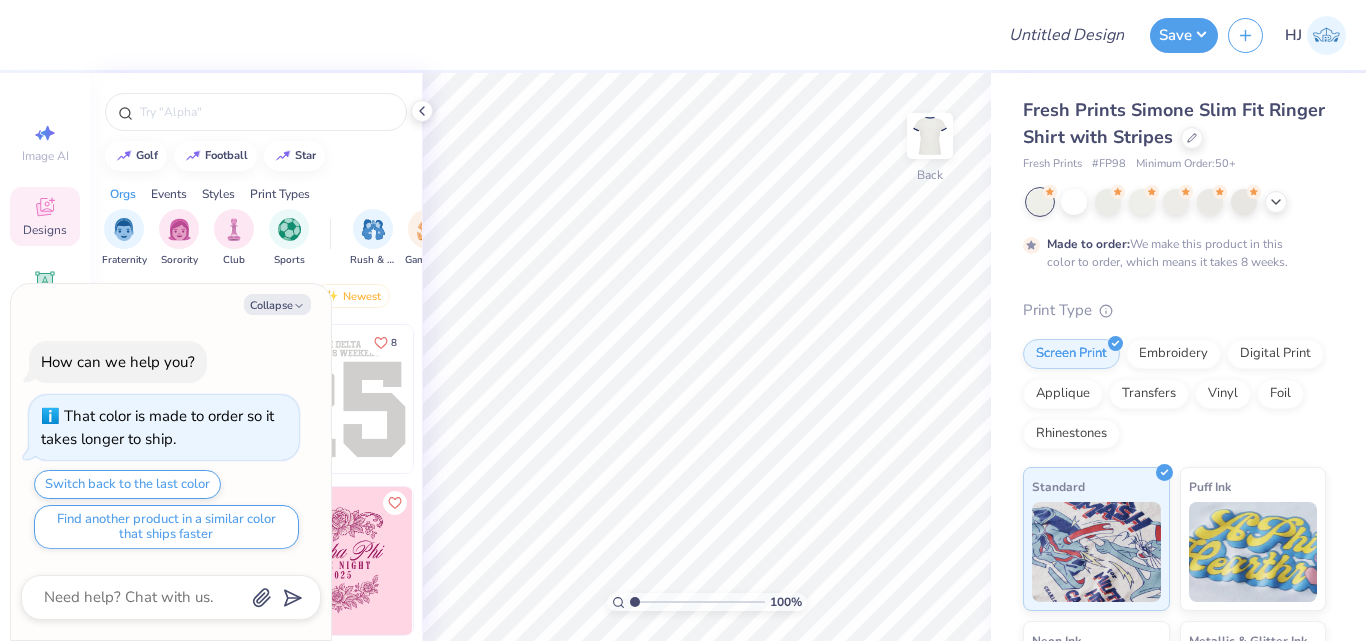 type on "x" 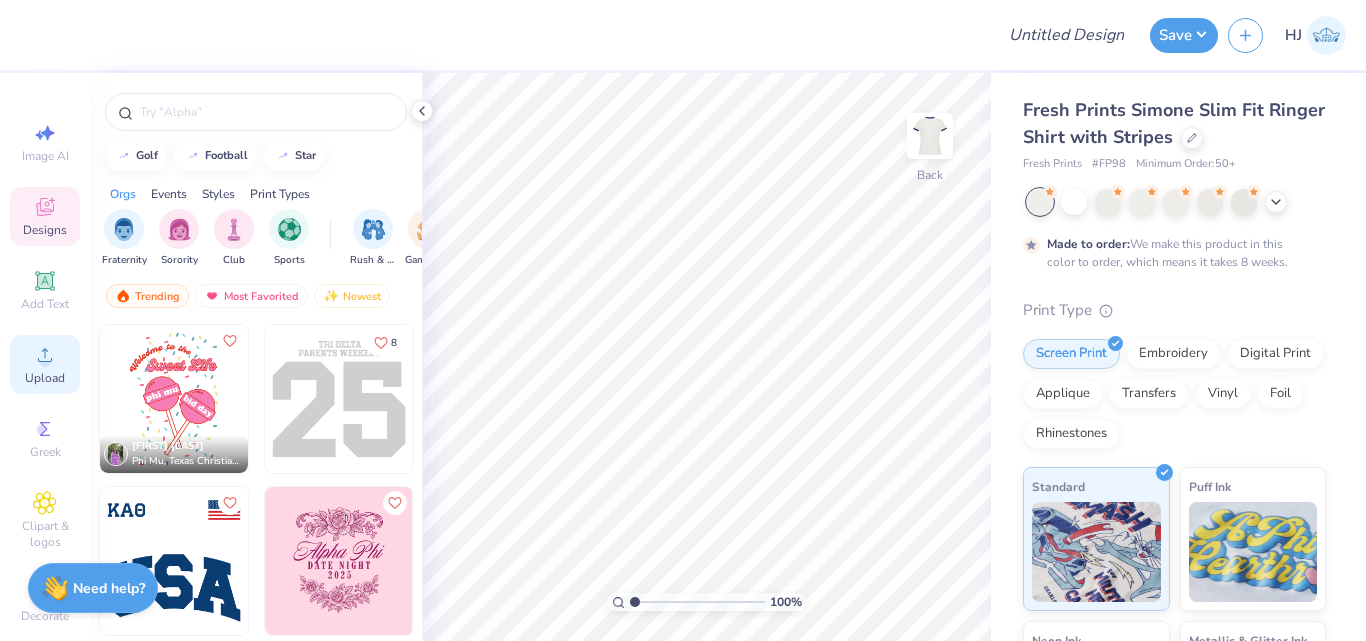 click on "Upload" at bounding box center [45, 378] 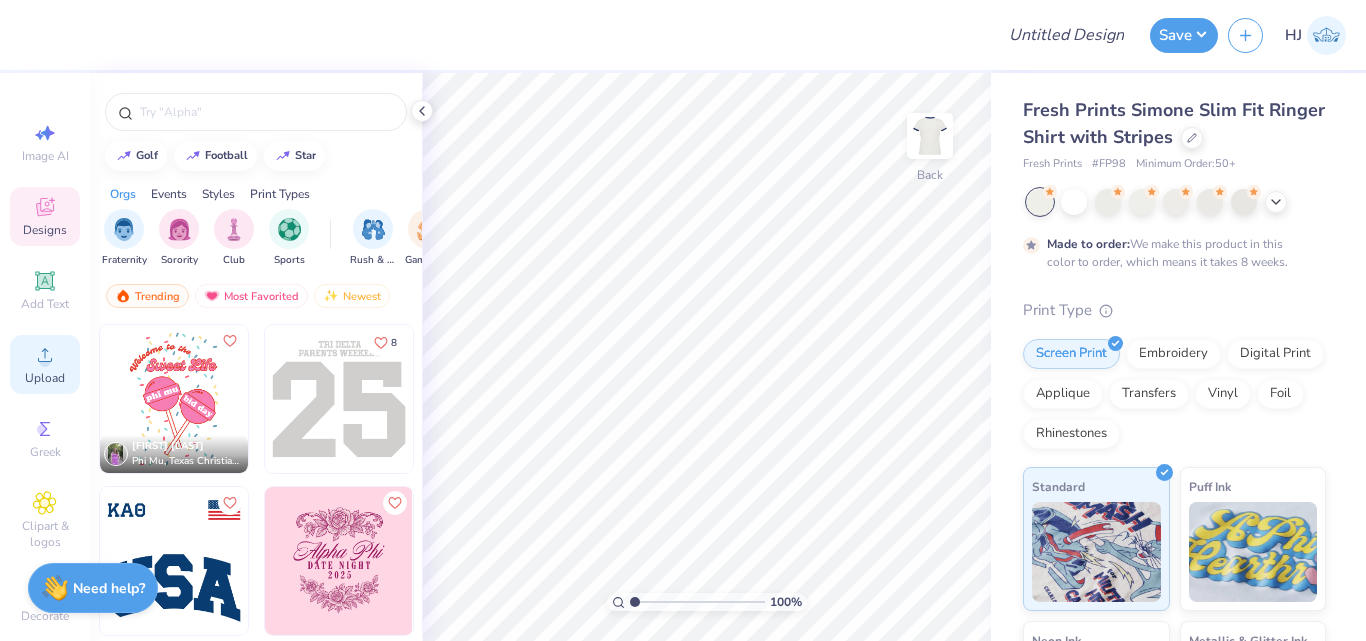 click 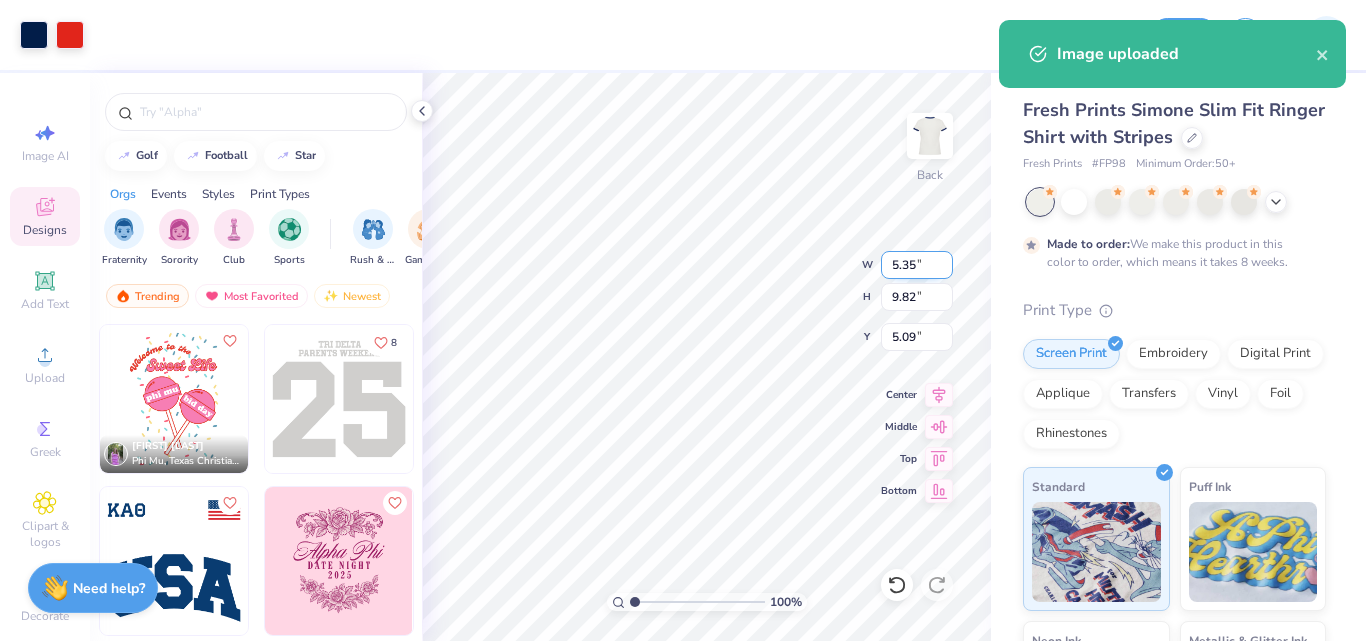 click on "5.35" at bounding box center (917, 265) 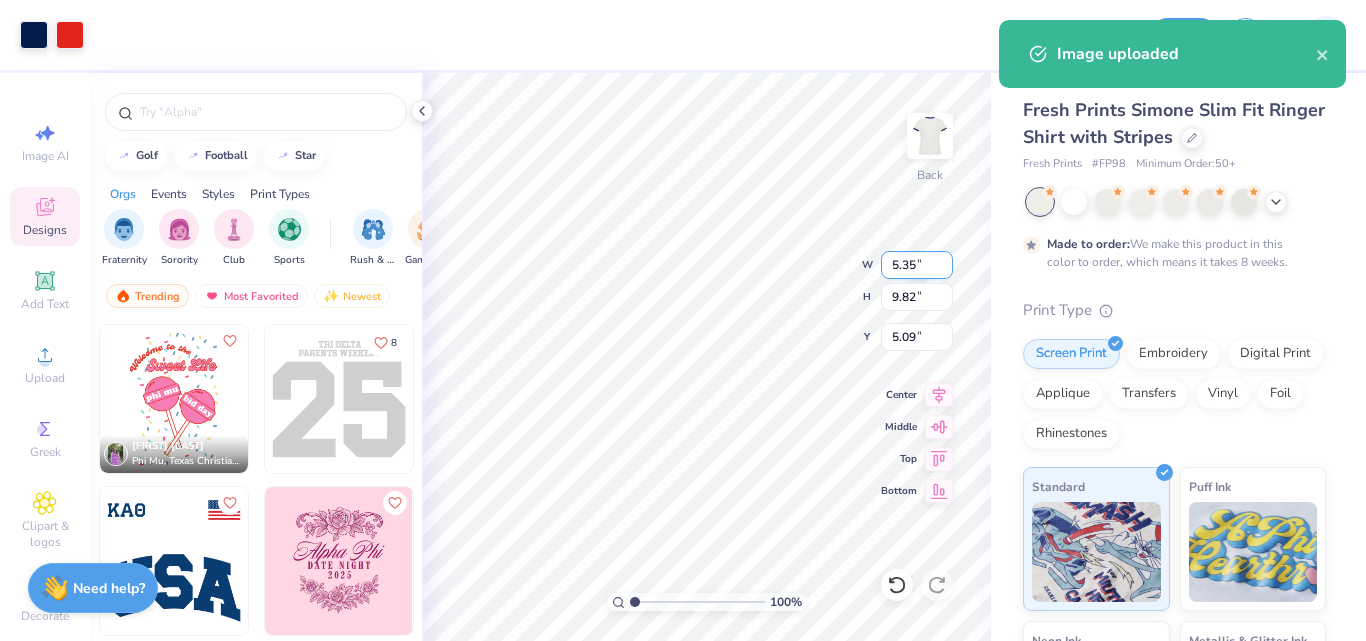 click on "5.35" at bounding box center [917, 265] 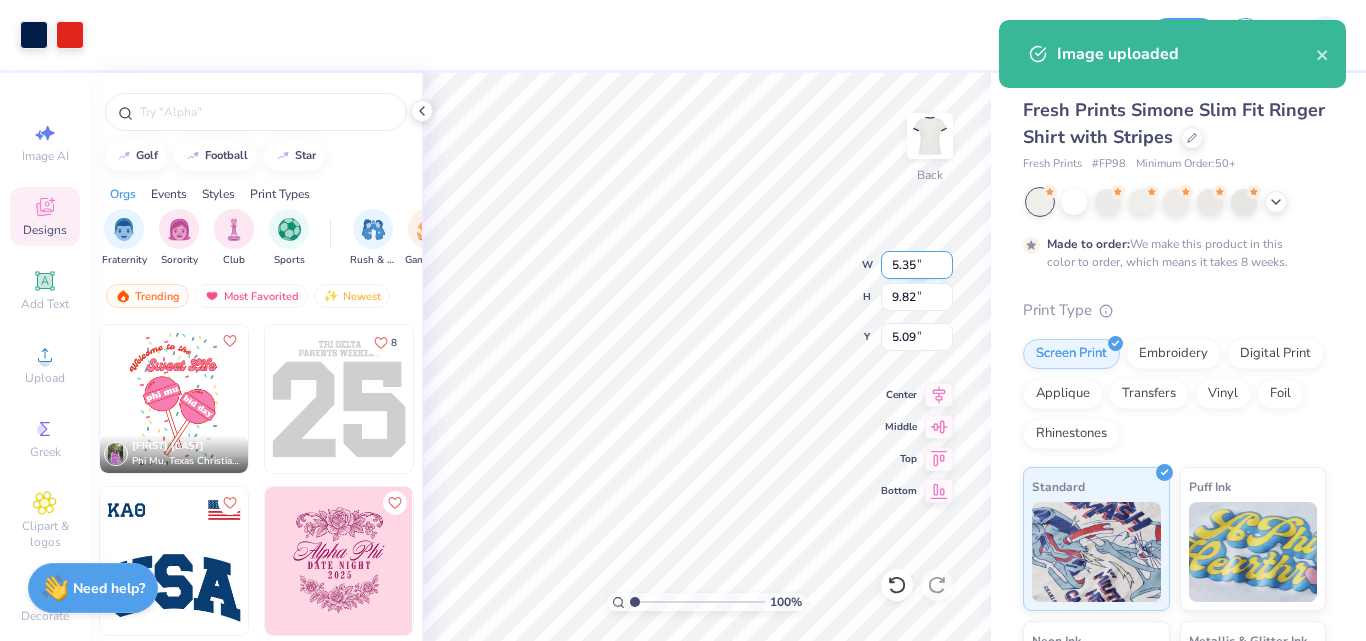 click on "5.35" at bounding box center [917, 265] 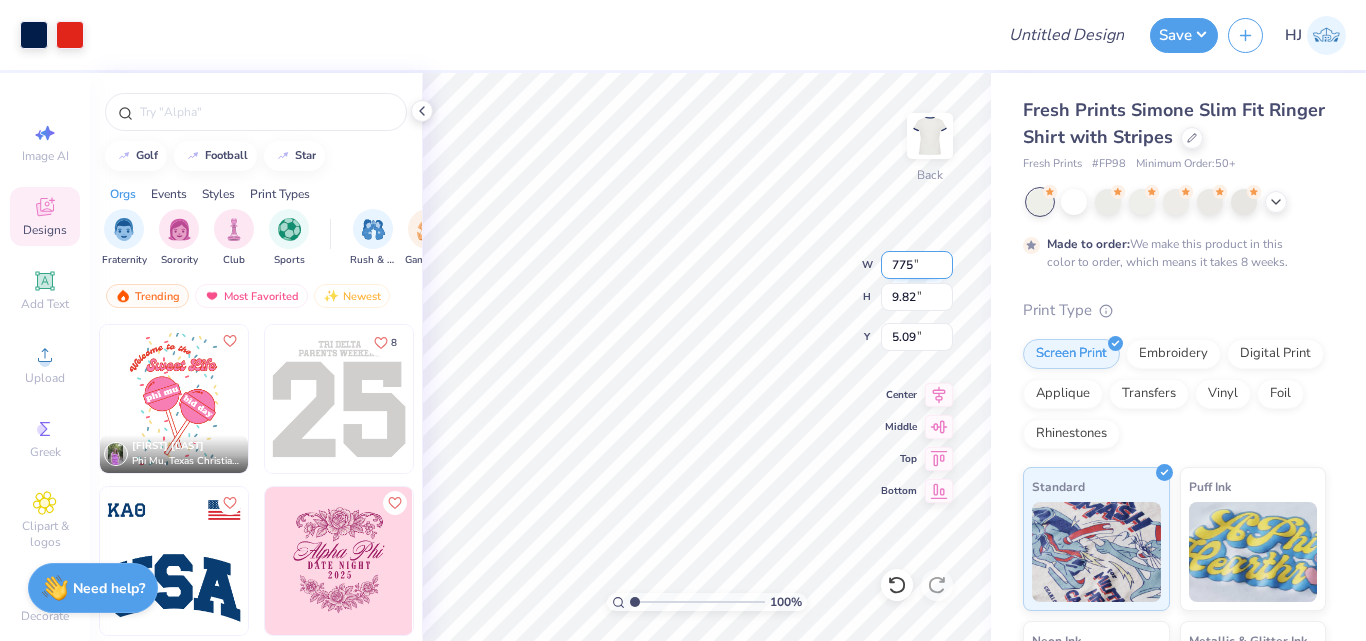type on "9.80" 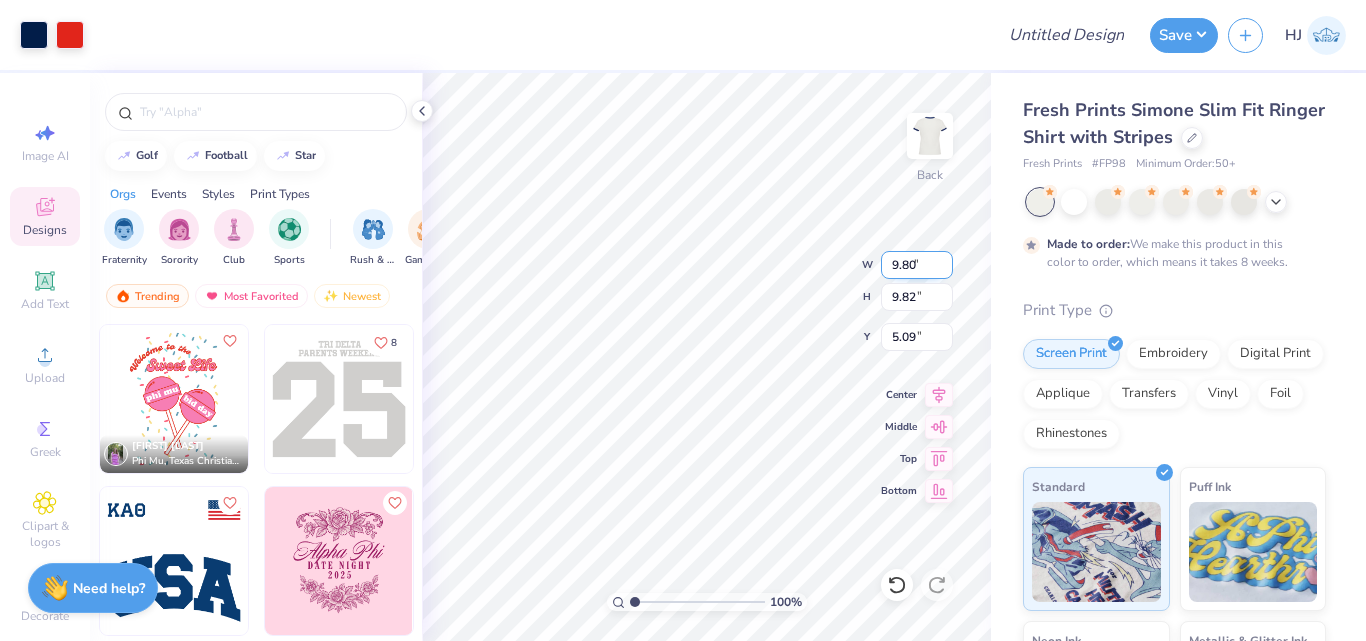 type on "18.00" 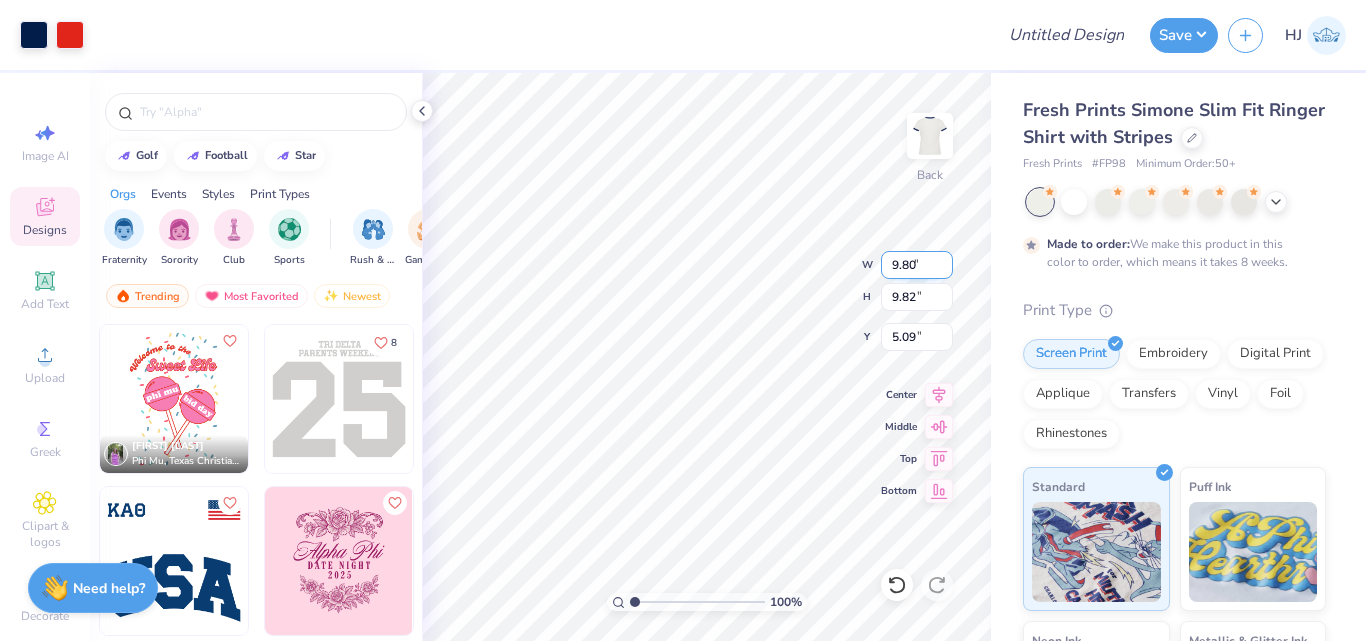 type on "1.00" 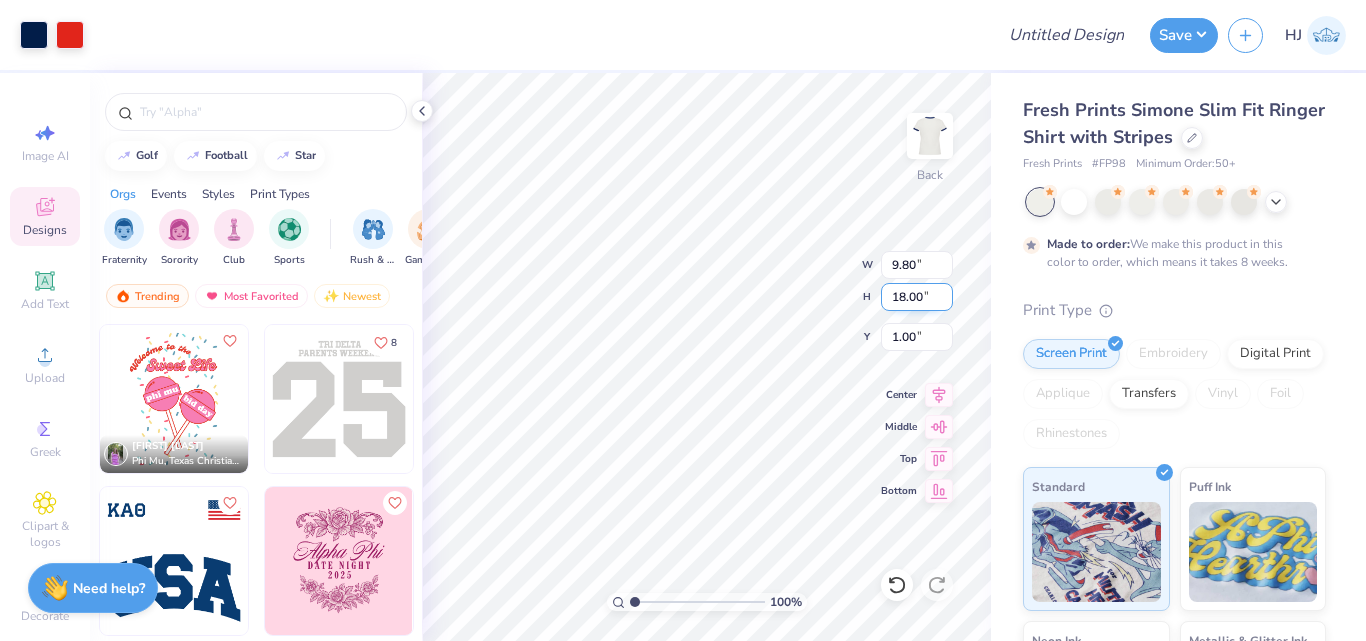 click on "18.00" at bounding box center (917, 297) 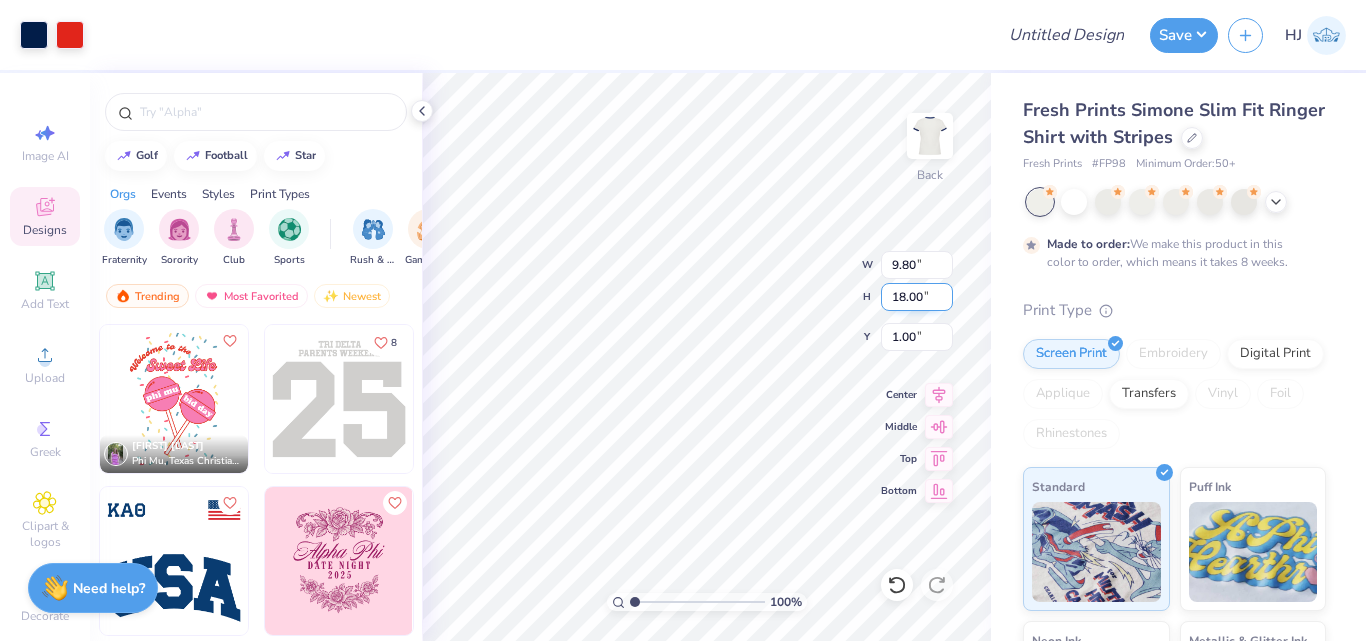 click on "18.00" at bounding box center (917, 297) 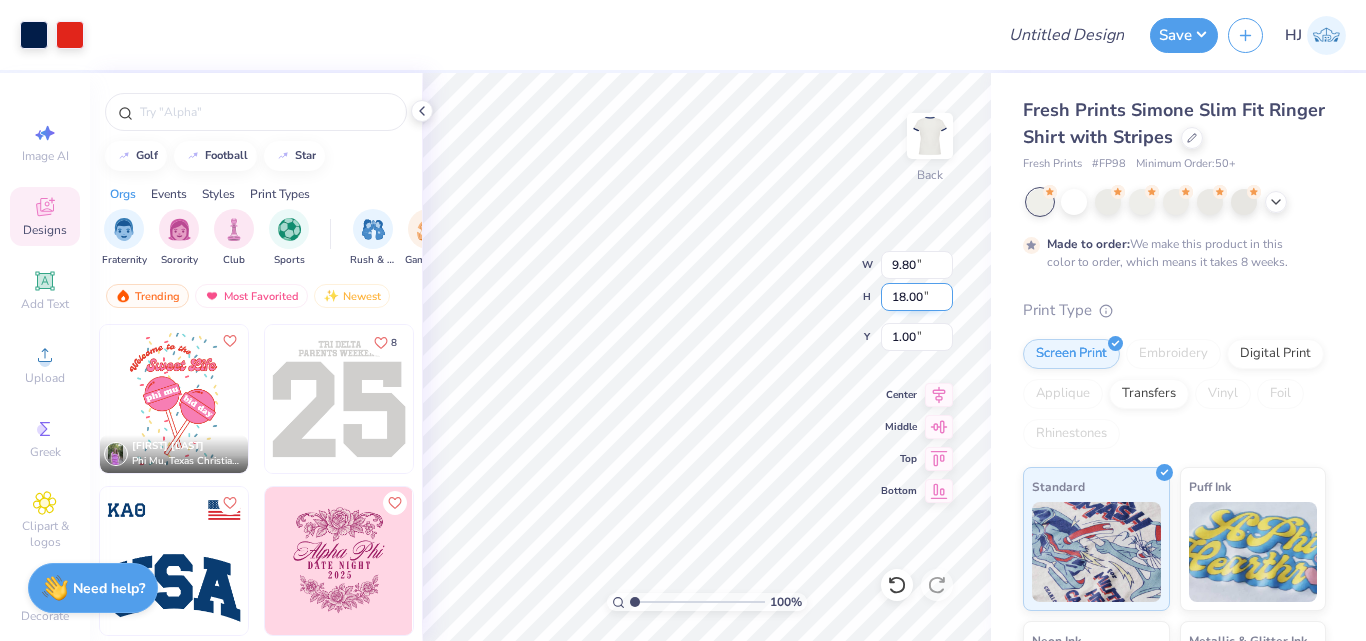 click on "18.00" at bounding box center (917, 297) 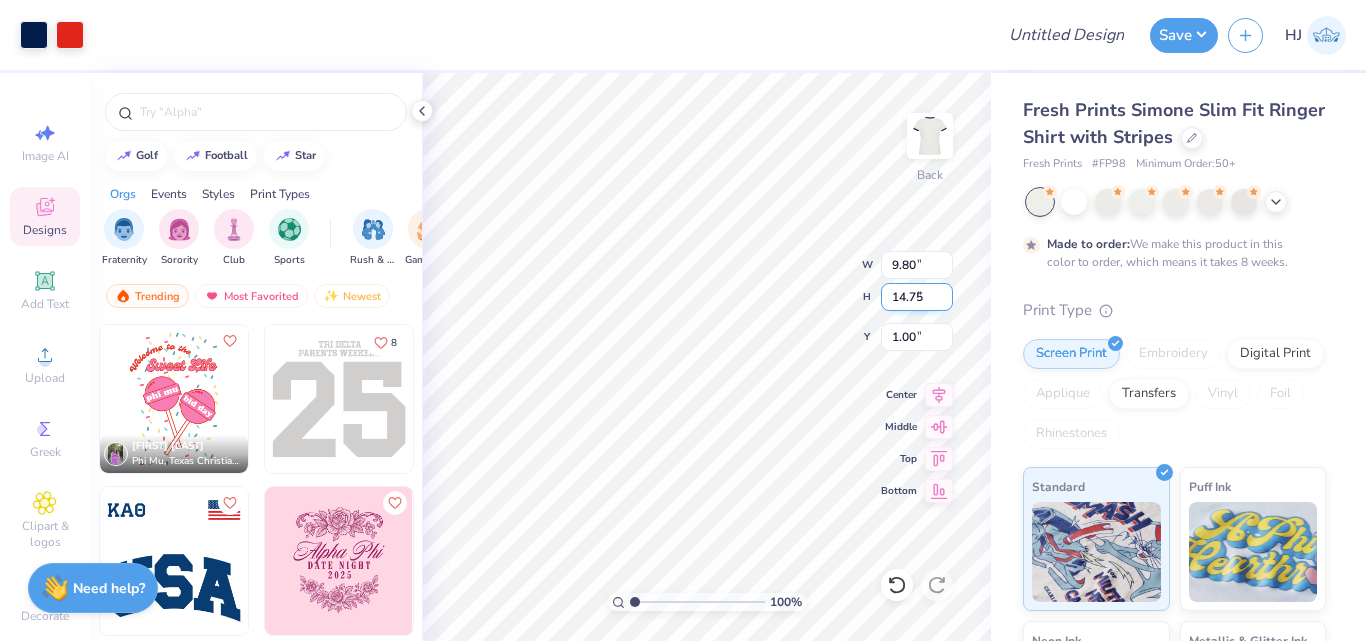 type on "14.75" 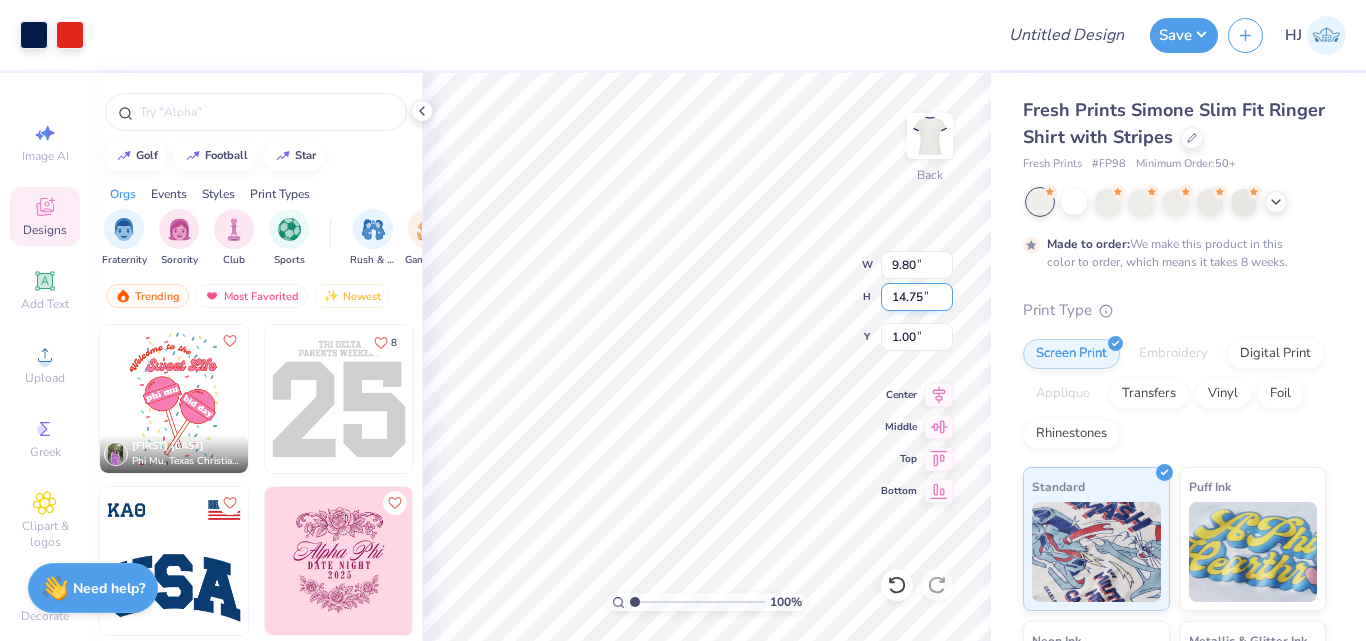 type on "8.03" 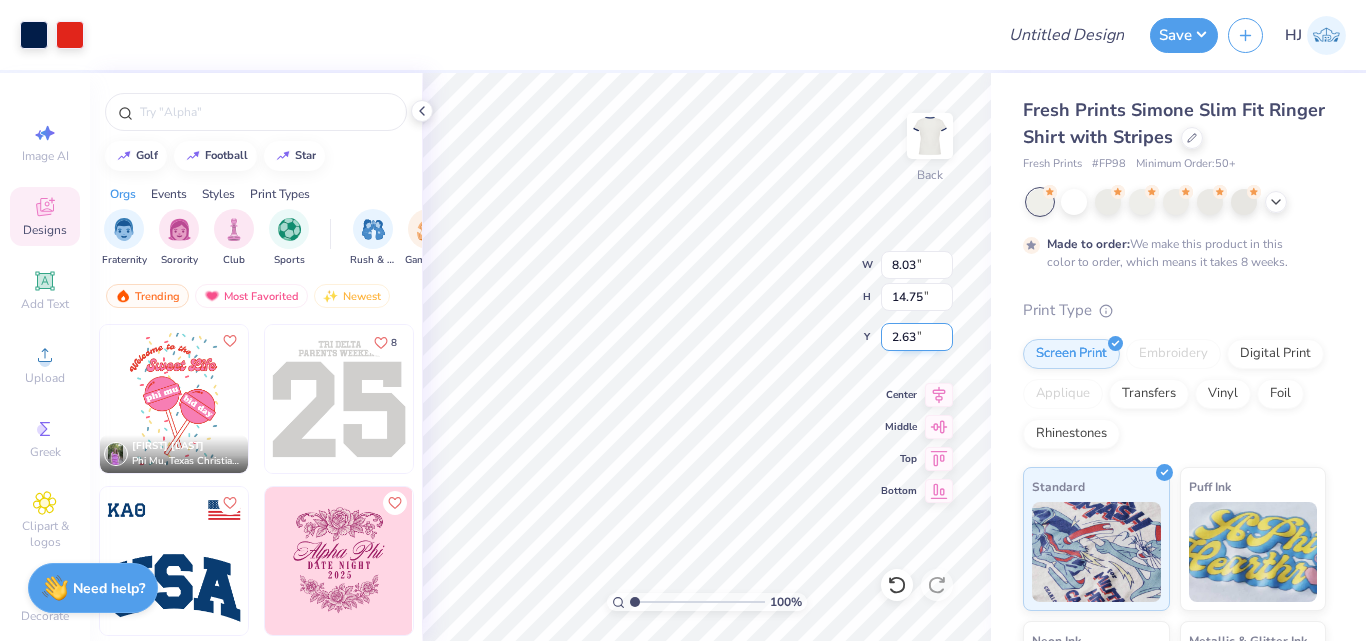 click on "2.63" at bounding box center [917, 337] 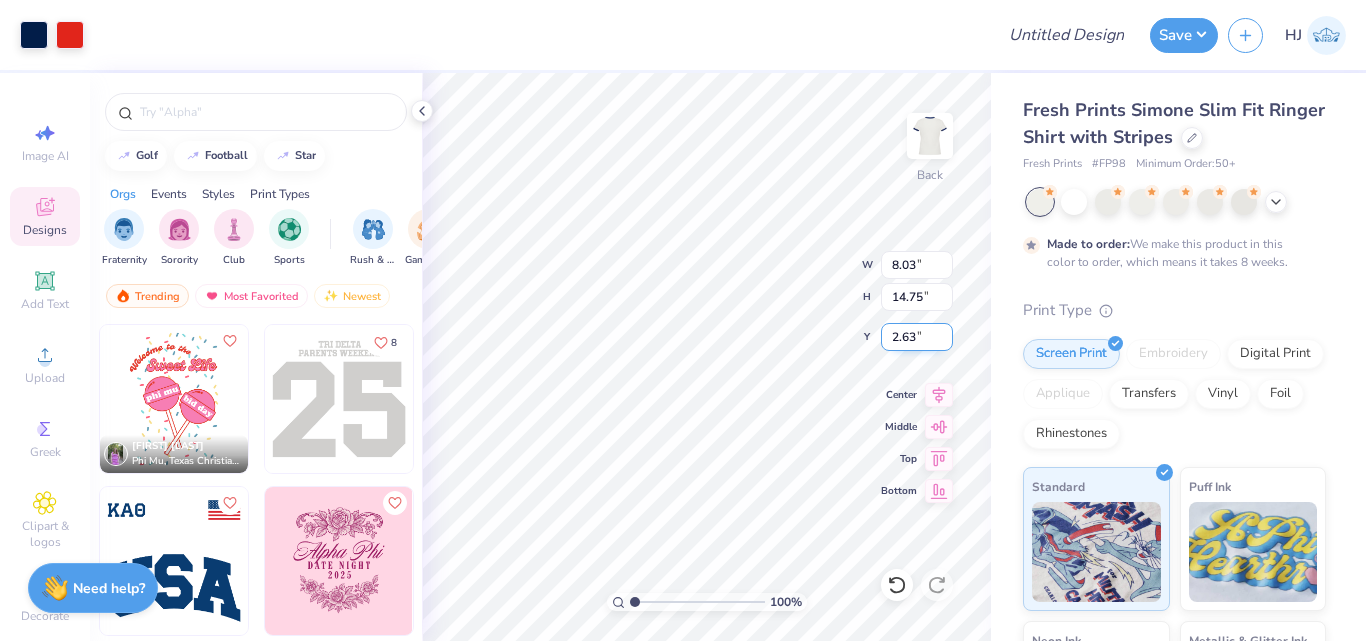 click on "2.63" at bounding box center (917, 337) 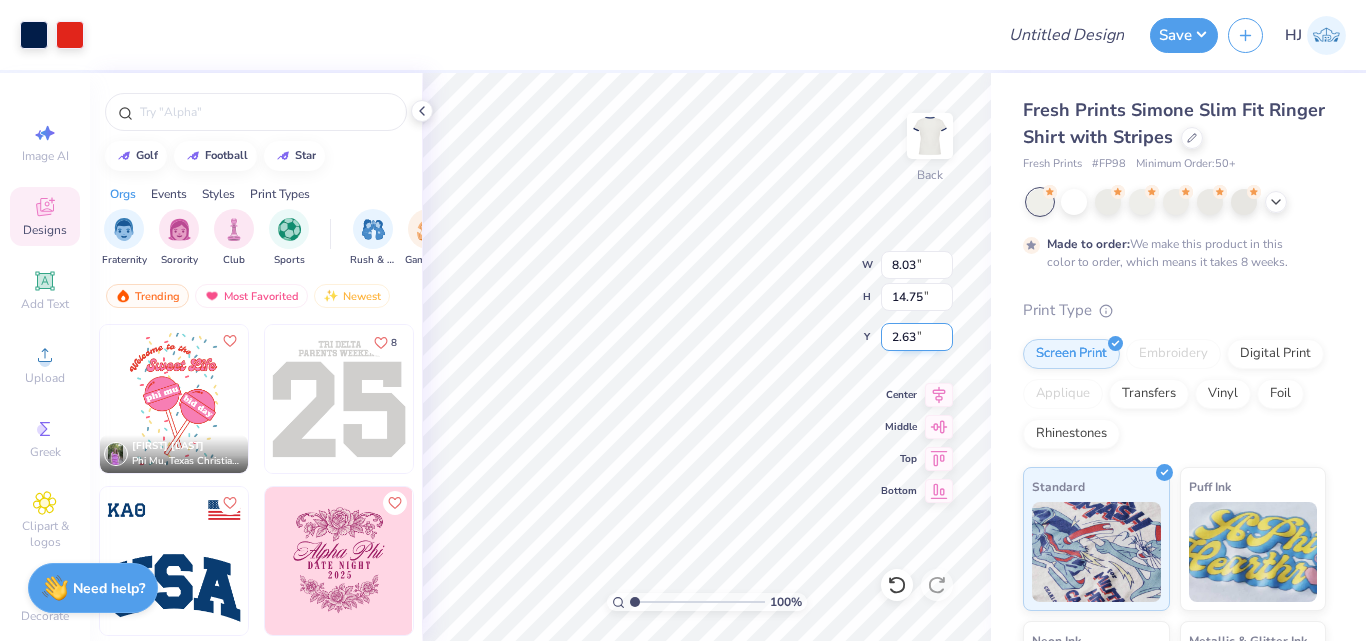 click on "2.63" at bounding box center (917, 337) 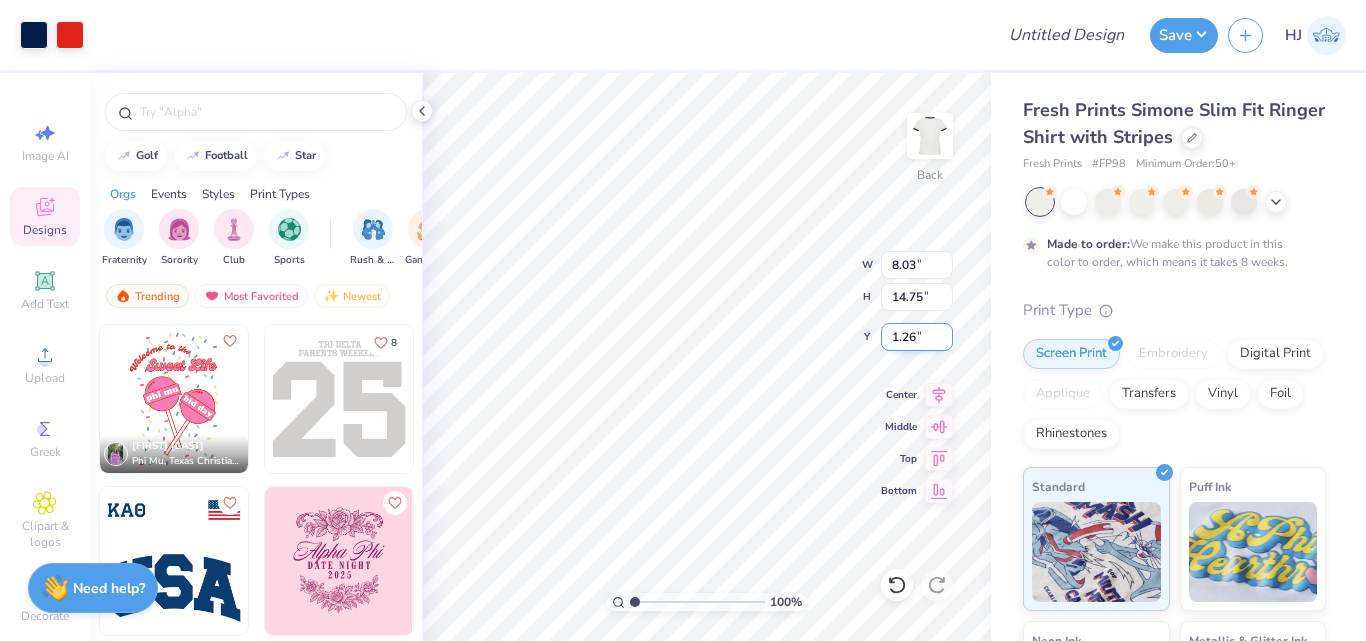 click on "1.26" at bounding box center (917, 337) 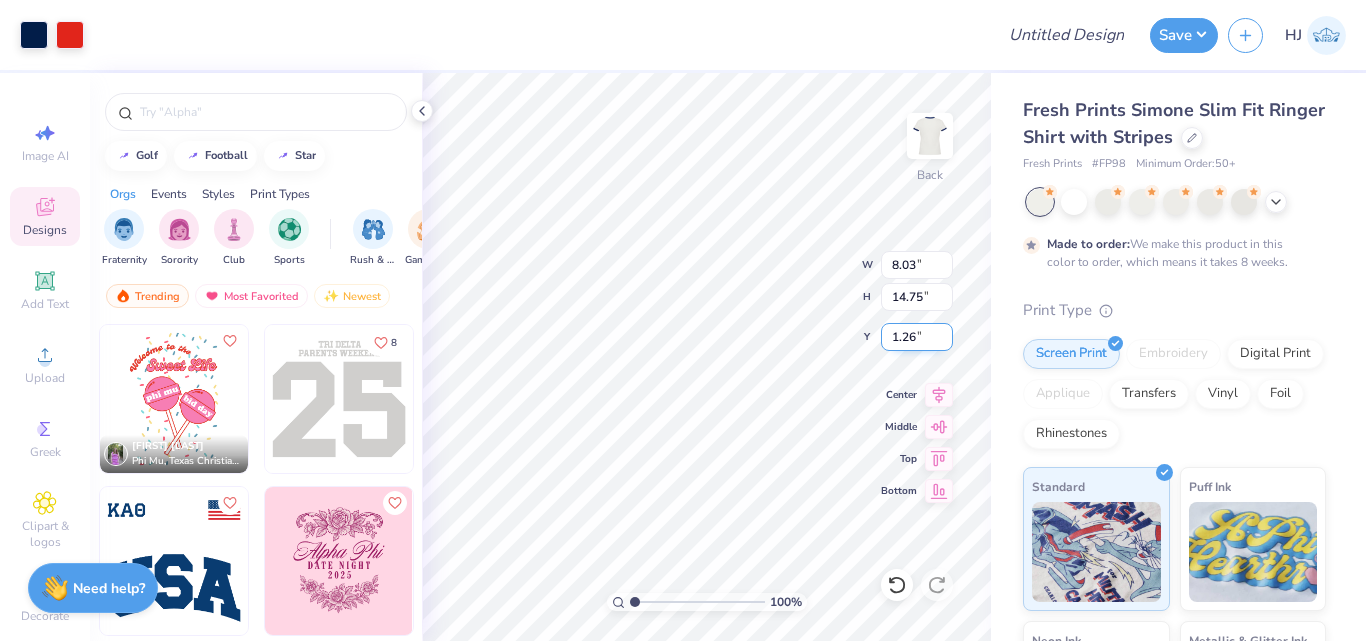 click on "1.26" at bounding box center [917, 337] 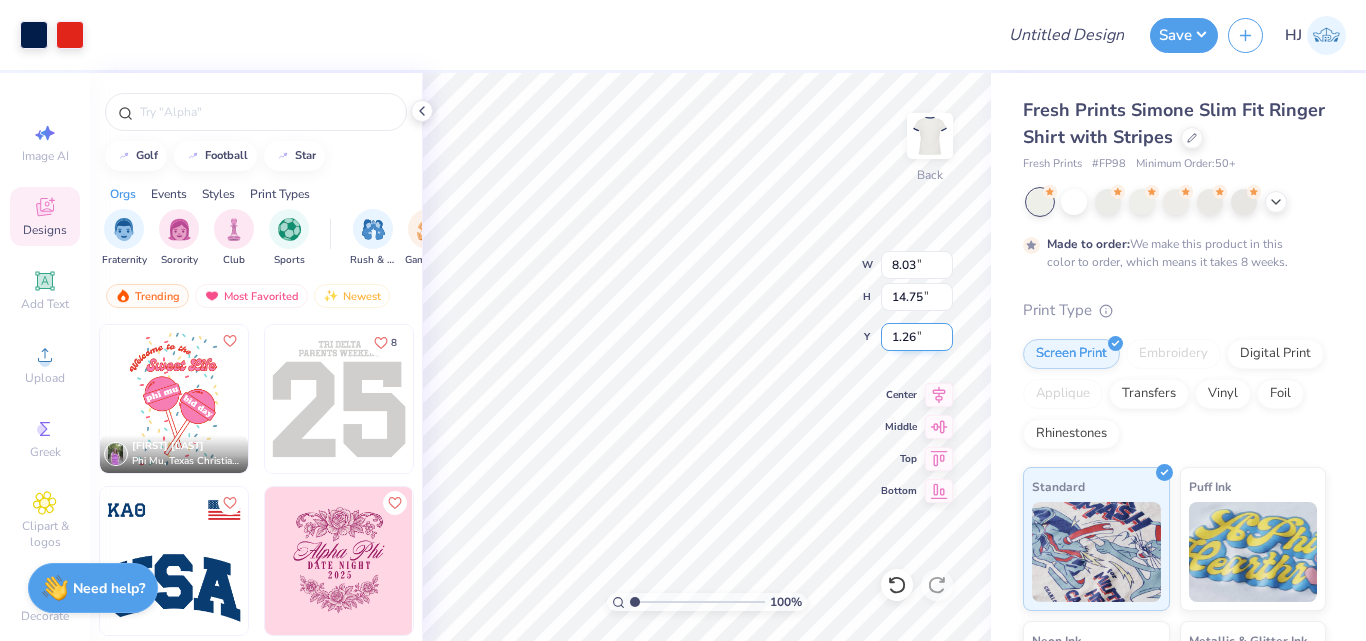 click on "1.26" at bounding box center [917, 337] 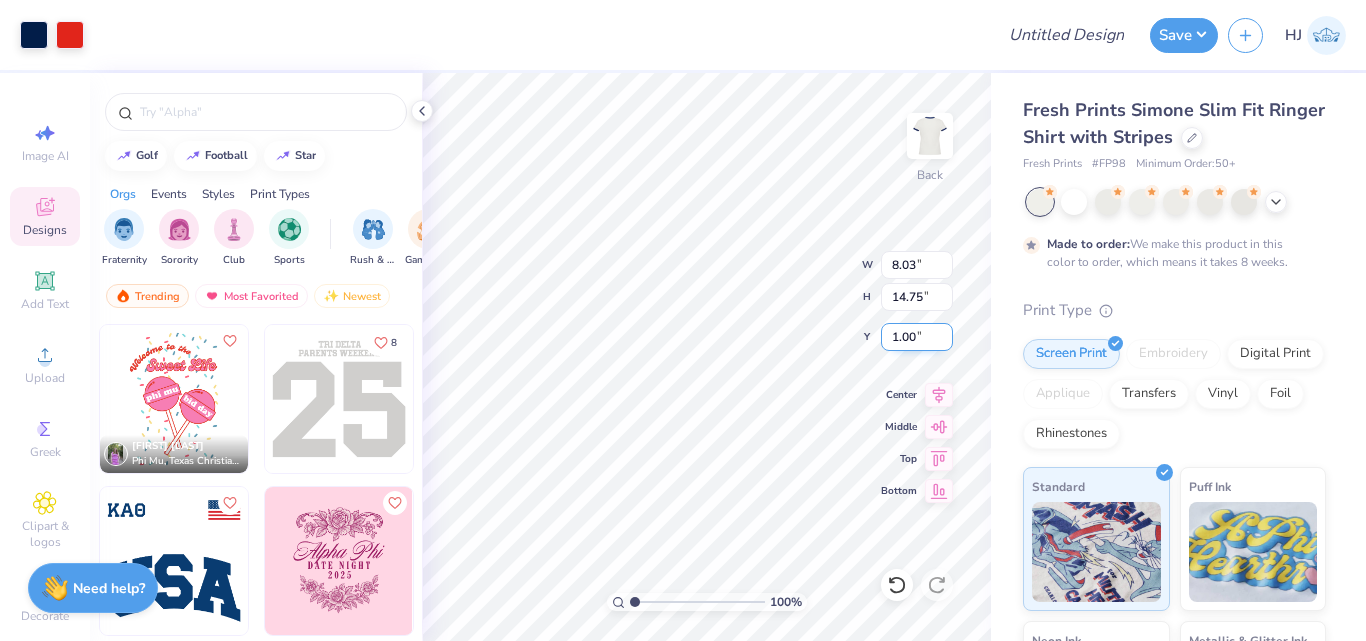 click on "1.00" at bounding box center [917, 337] 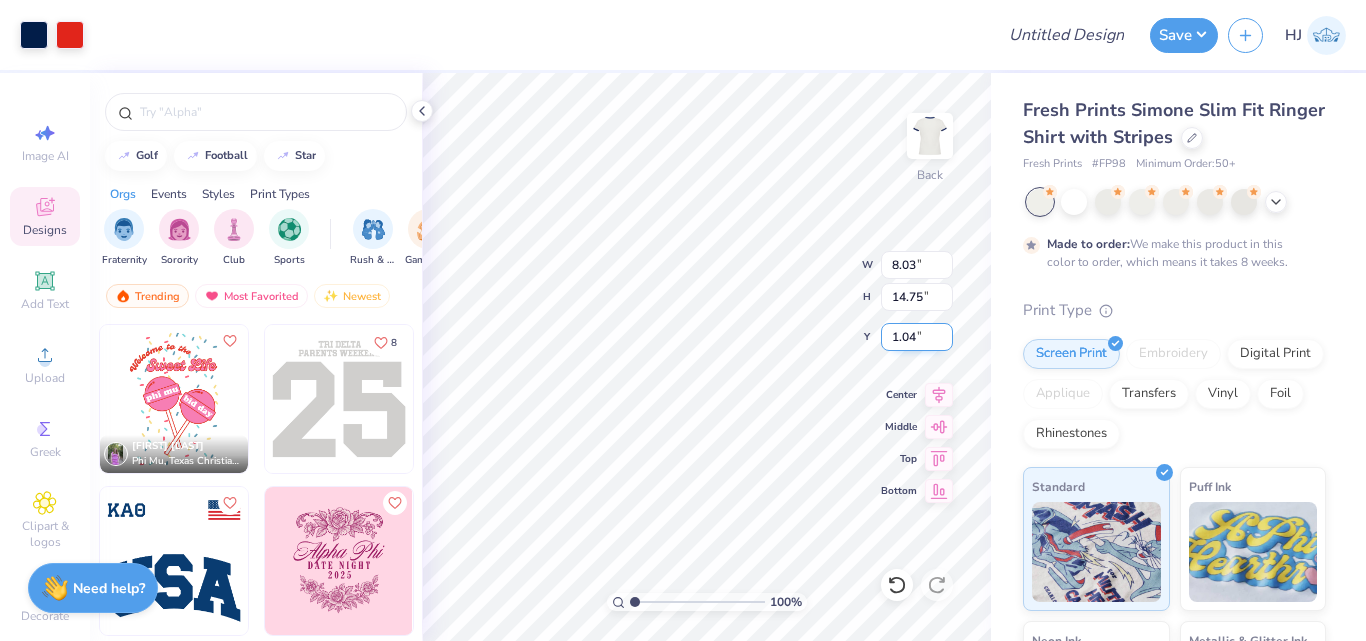 click on "1.04" at bounding box center [917, 337] 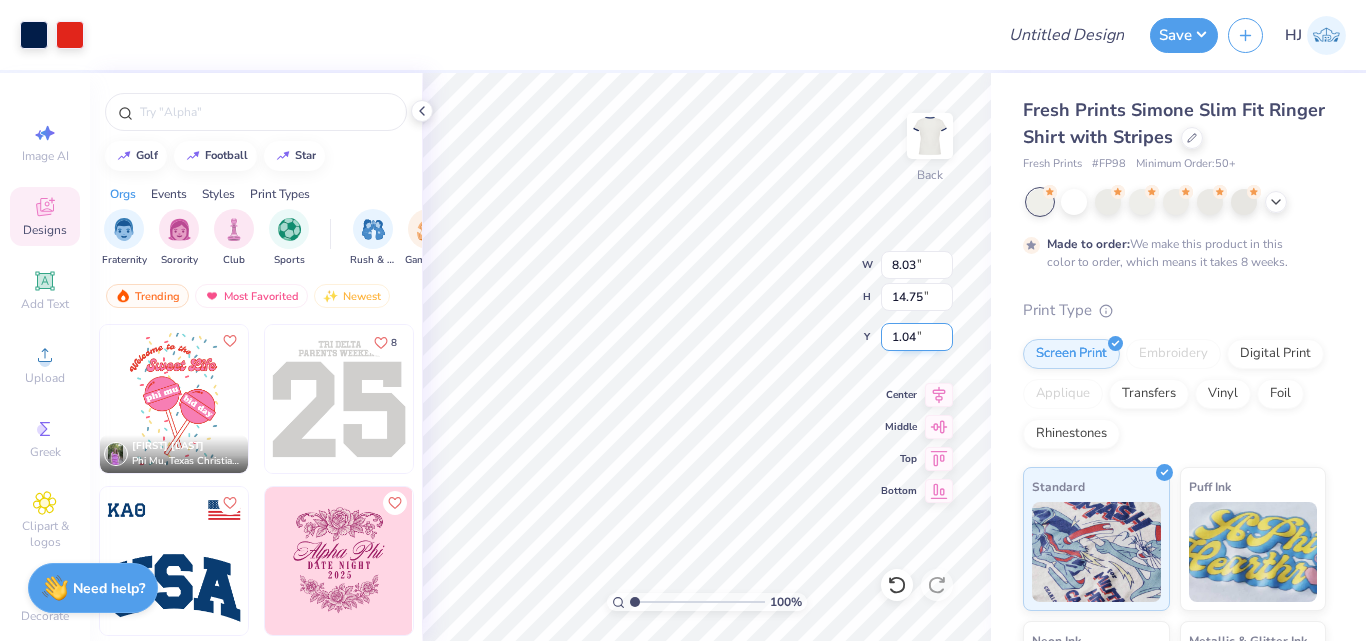 click on "1.04" at bounding box center (917, 337) 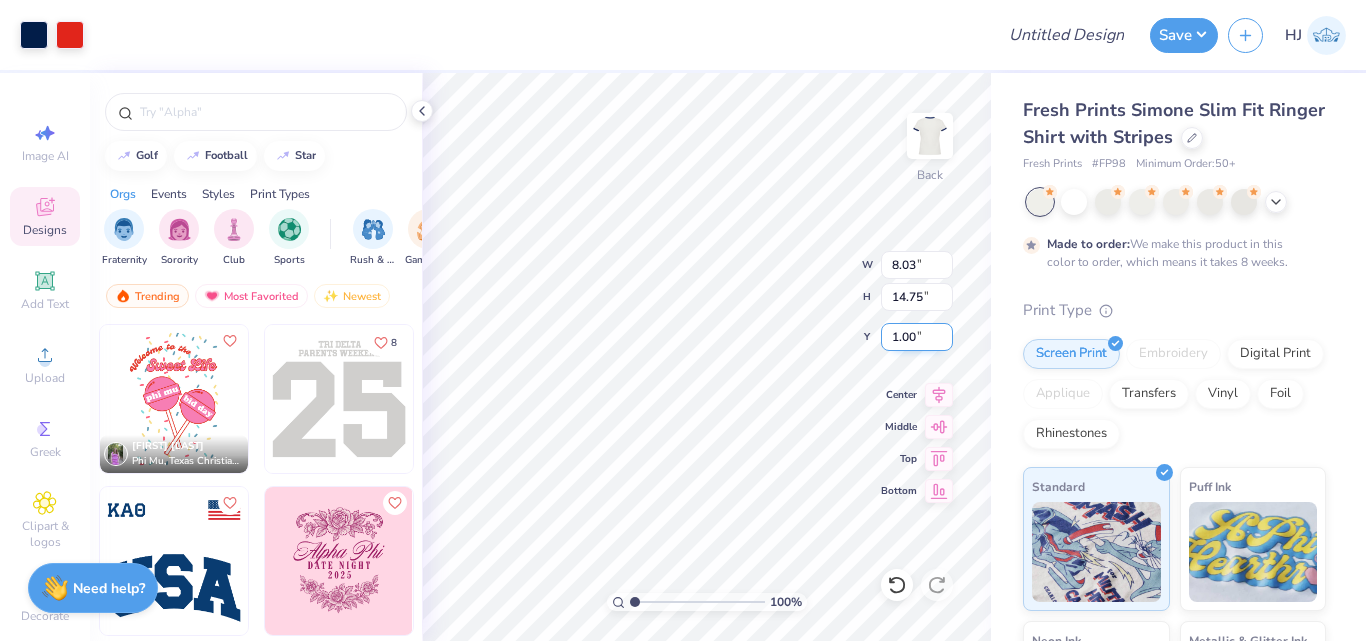 type on "1.00" 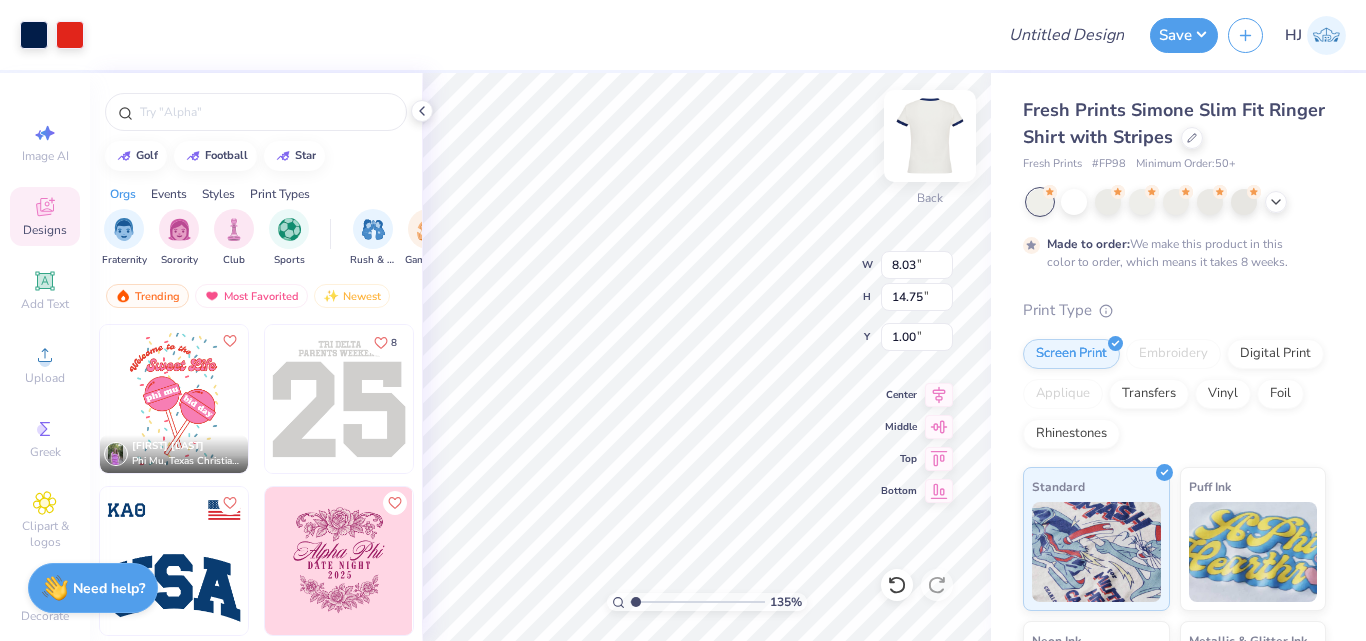 type on "1" 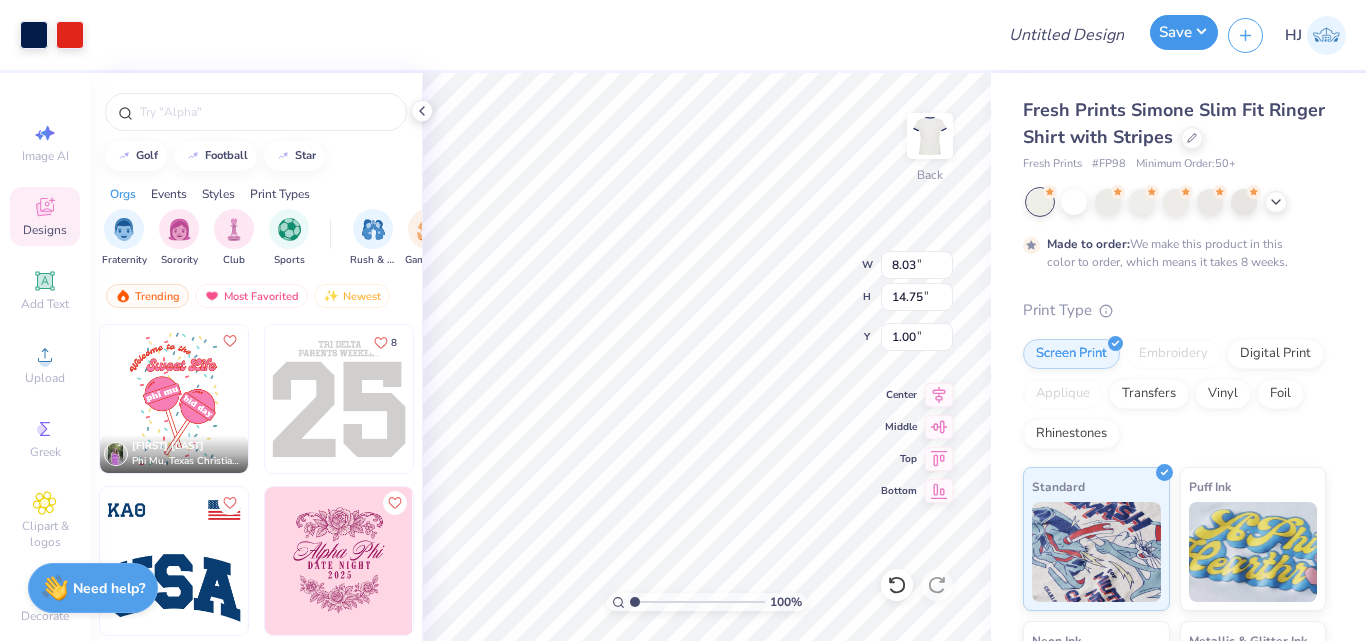 click on "Save" at bounding box center (1184, 32) 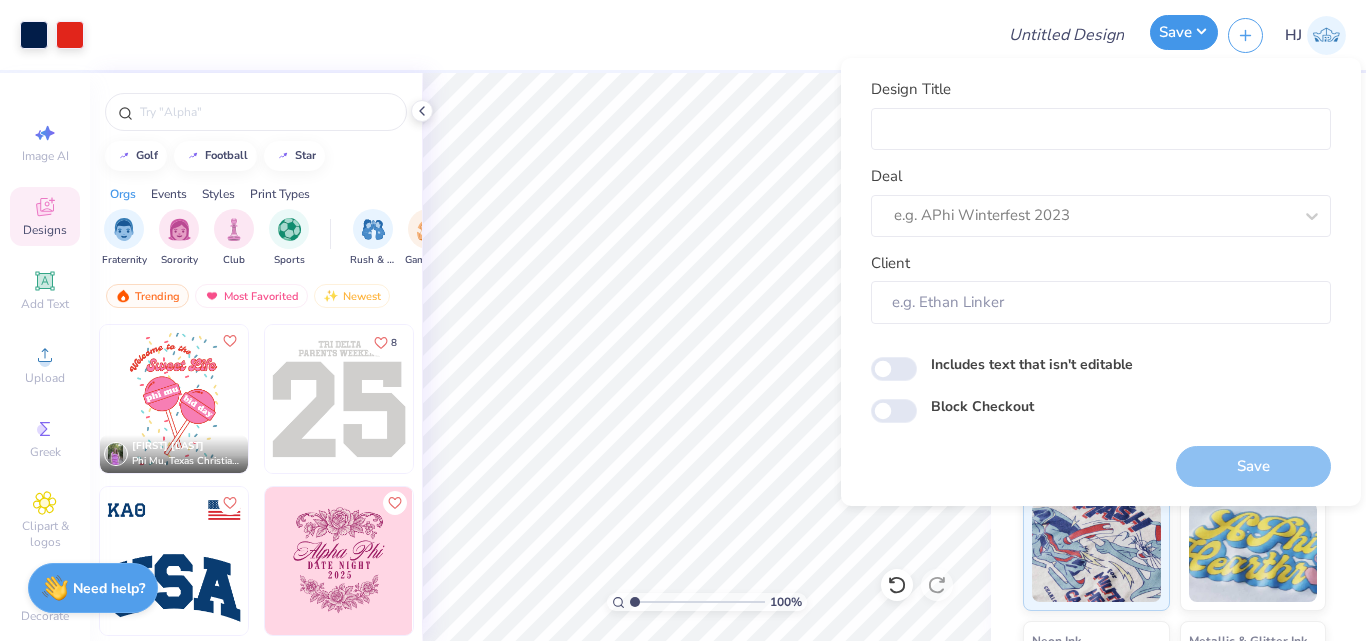click on "Save" at bounding box center [1184, 32] 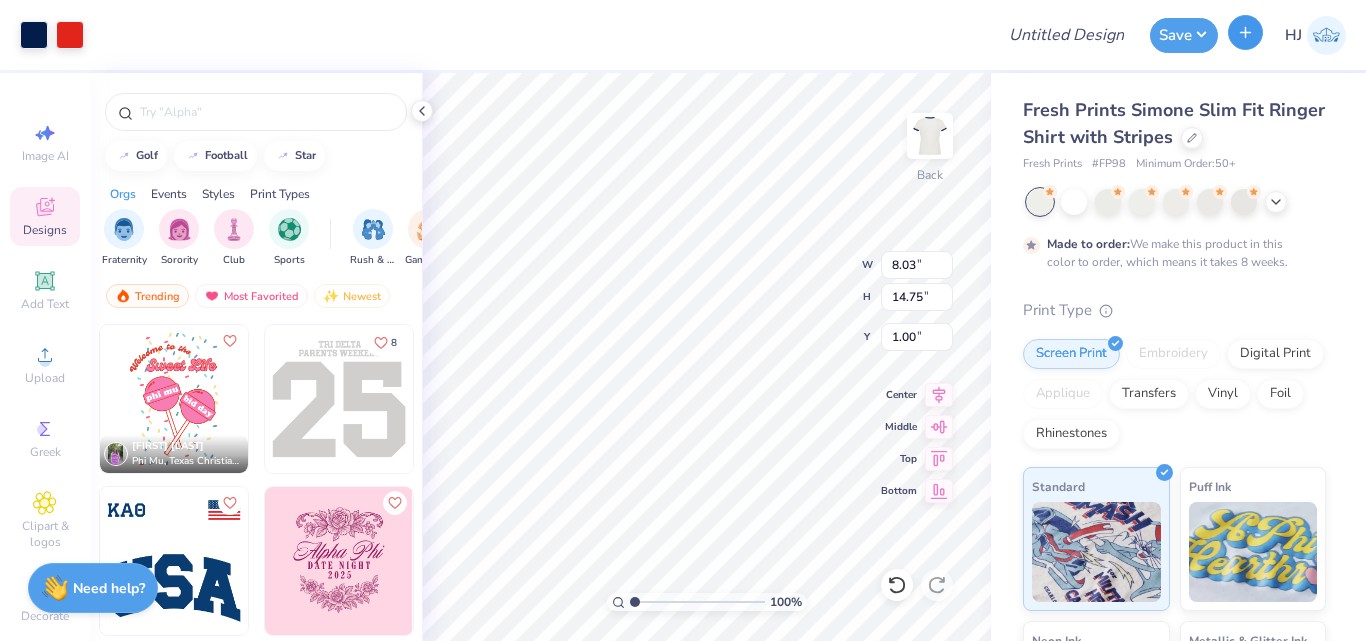click 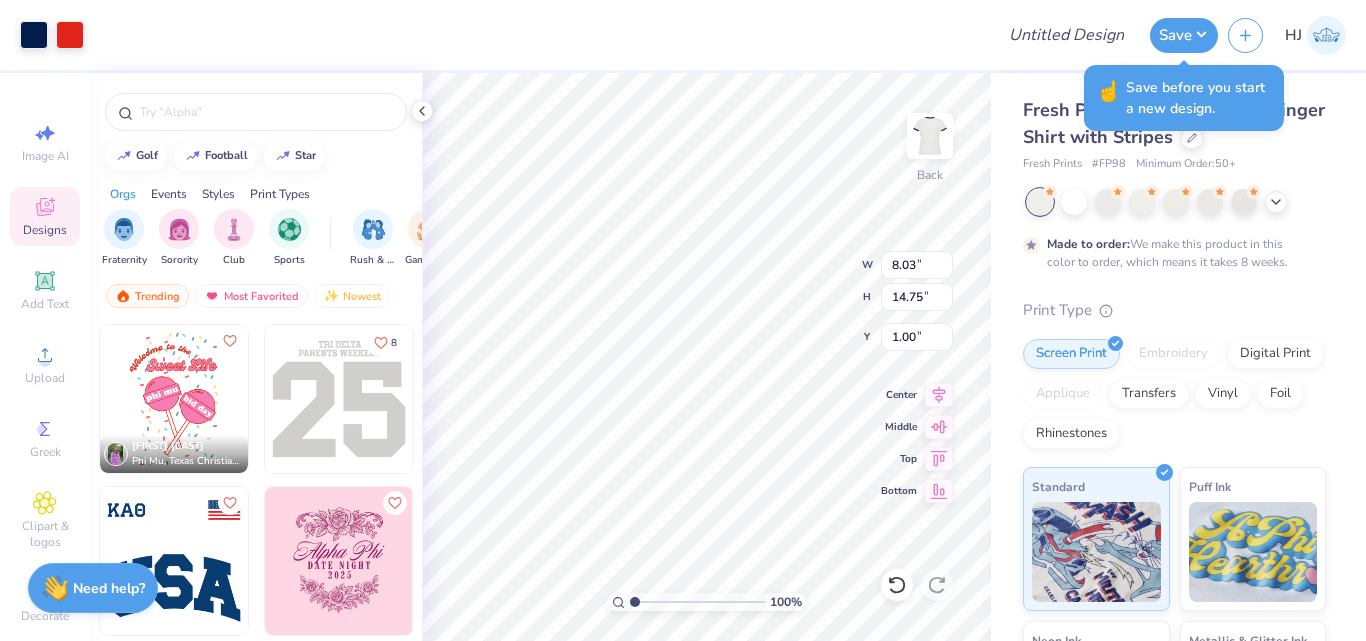 click at bounding box center [538, 35] 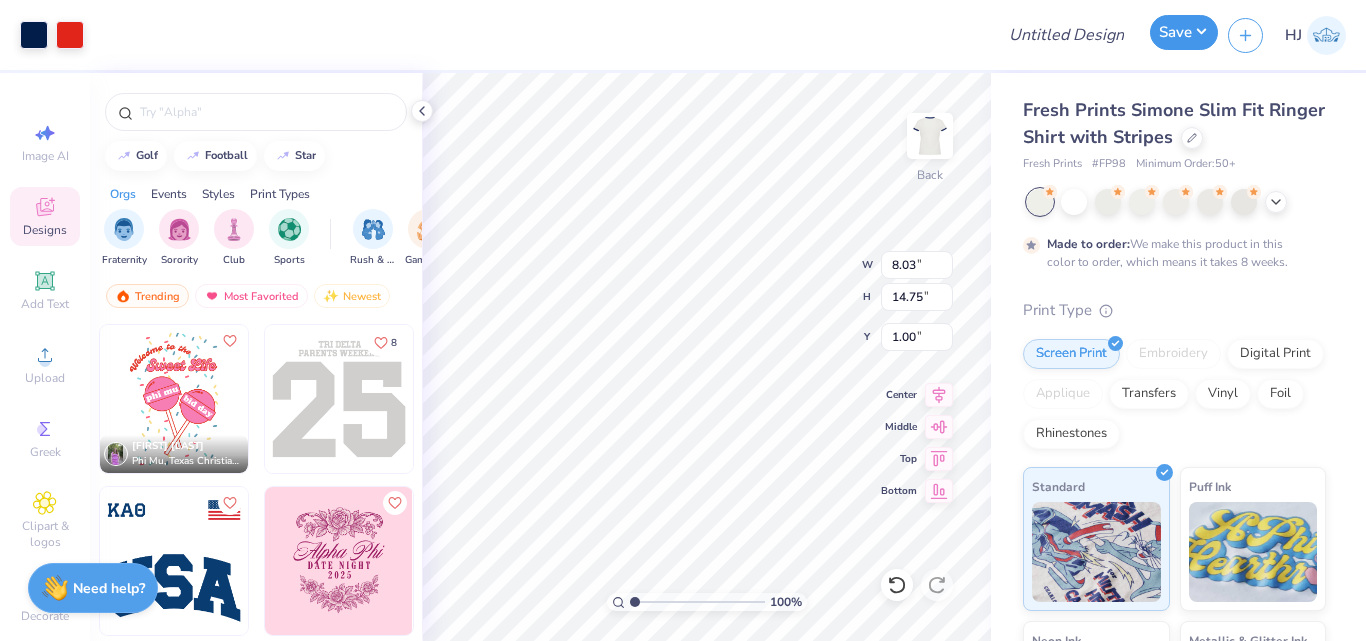 click on "Save" at bounding box center [1184, 32] 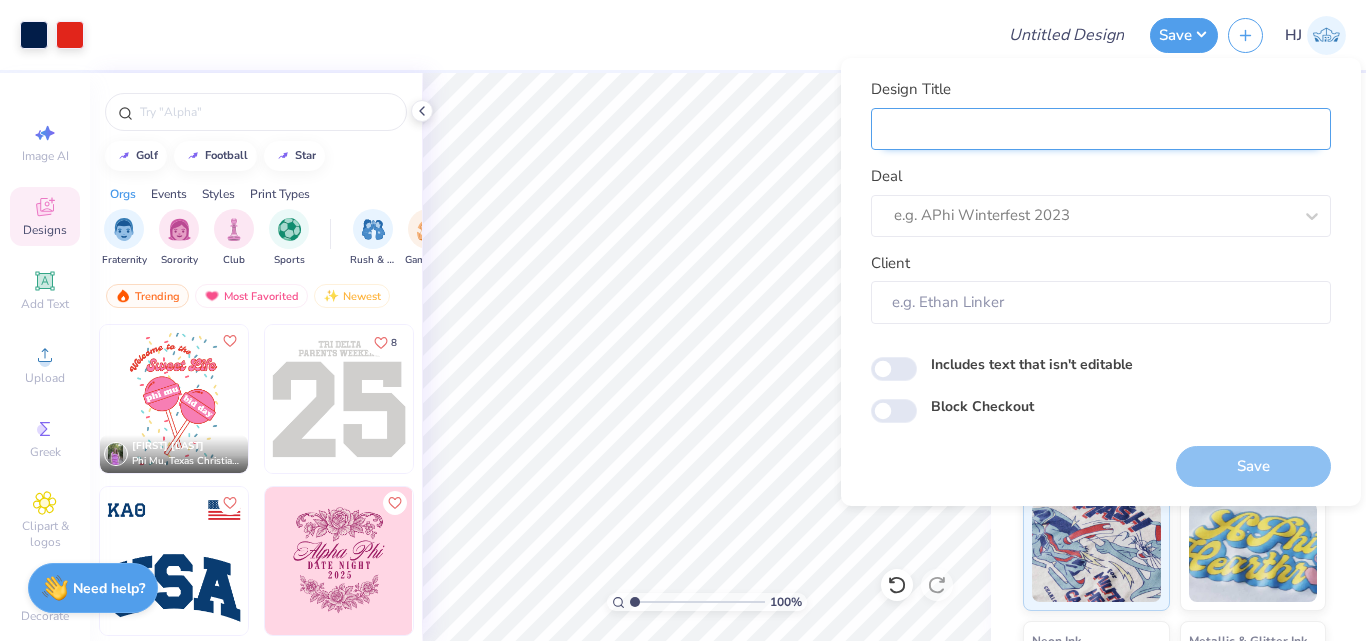 click on "Design Title" at bounding box center (1101, 129) 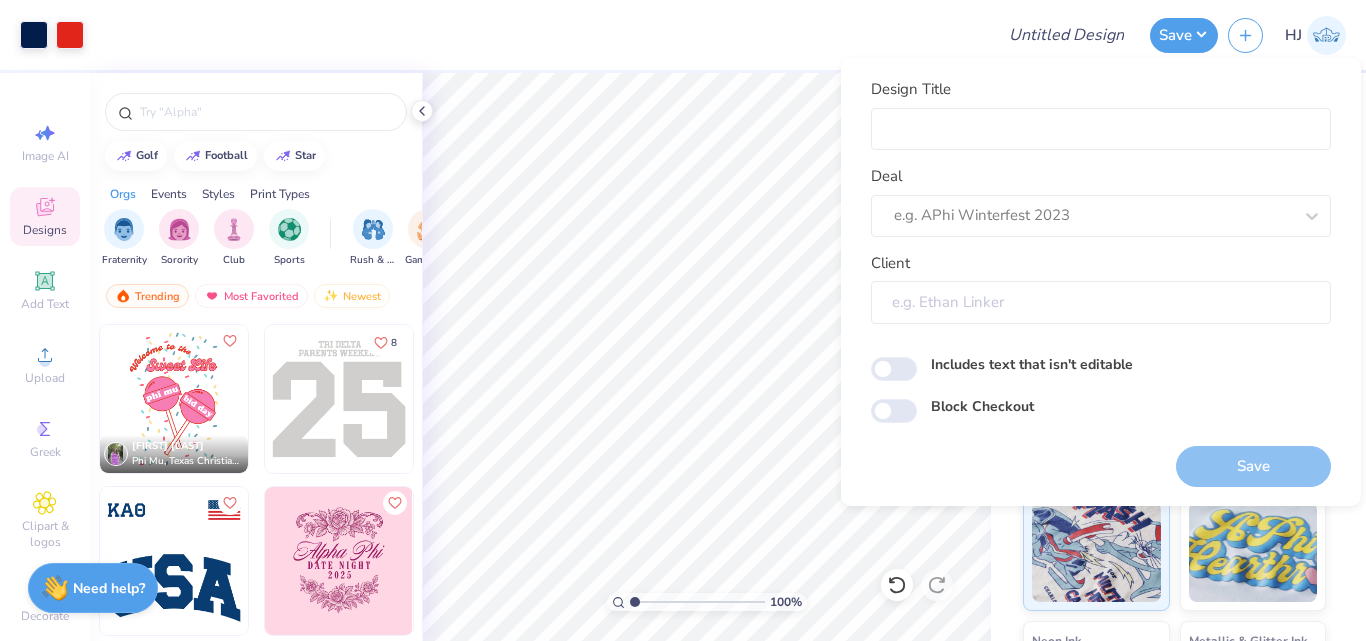 click on "Client" at bounding box center [1101, 302] 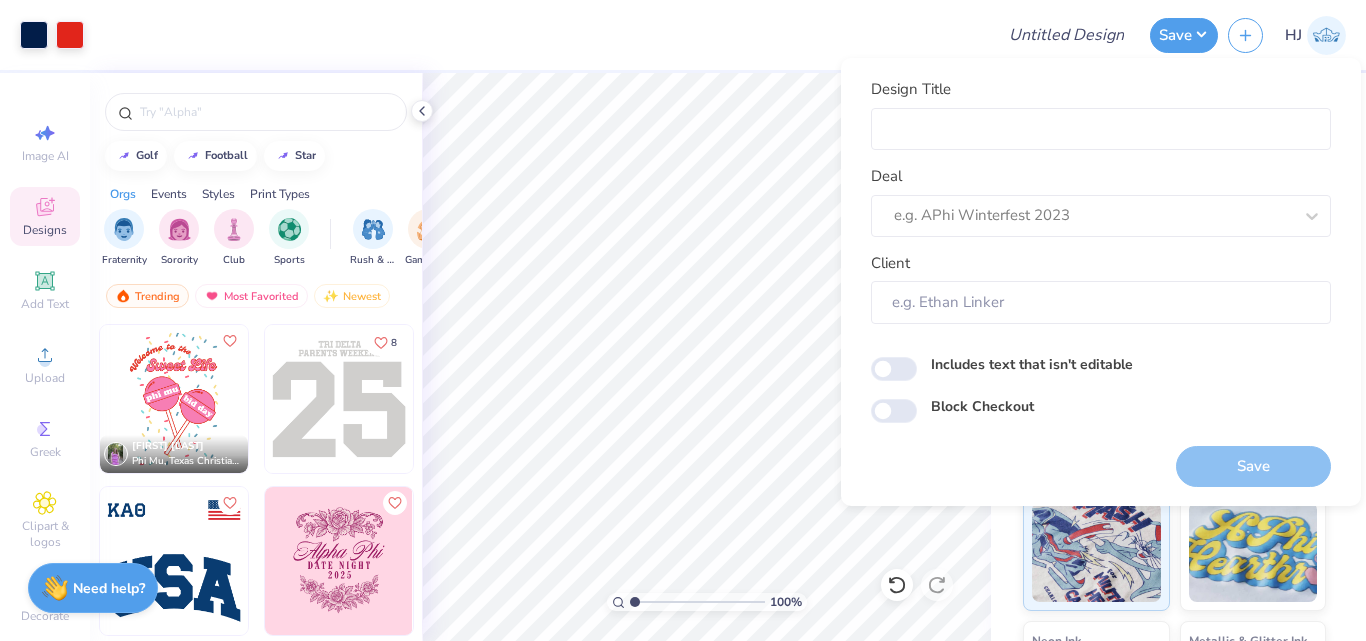 click on "Design Title Deal e.g. APhi Winterfest 2023 Client Includes text that isn't editable Block Checkout Save" at bounding box center [1101, 282] 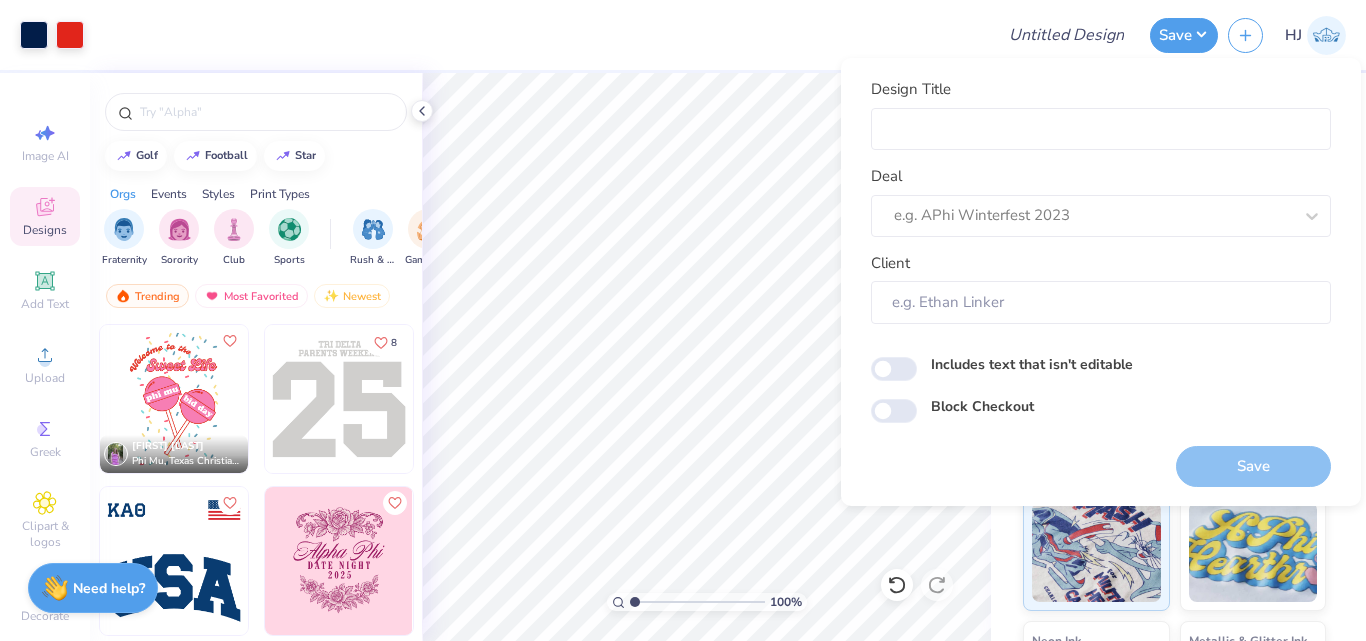 click at bounding box center (538, 35) 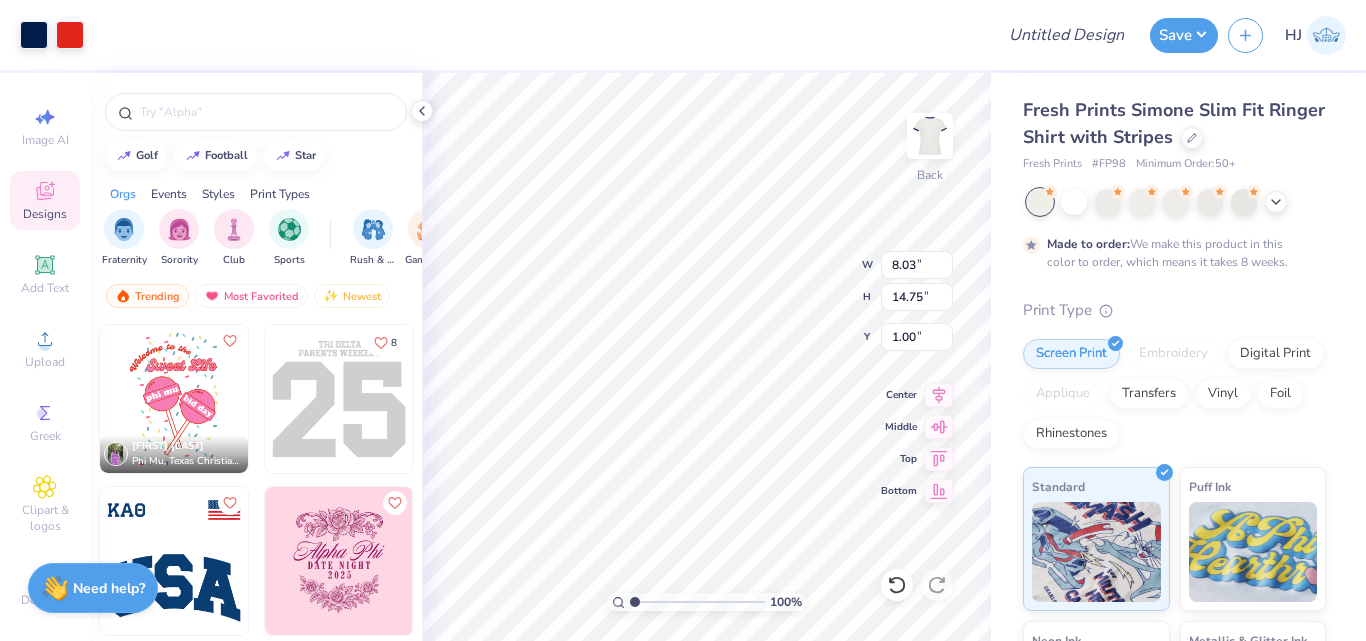 scroll, scrollTop: 0, scrollLeft: 0, axis: both 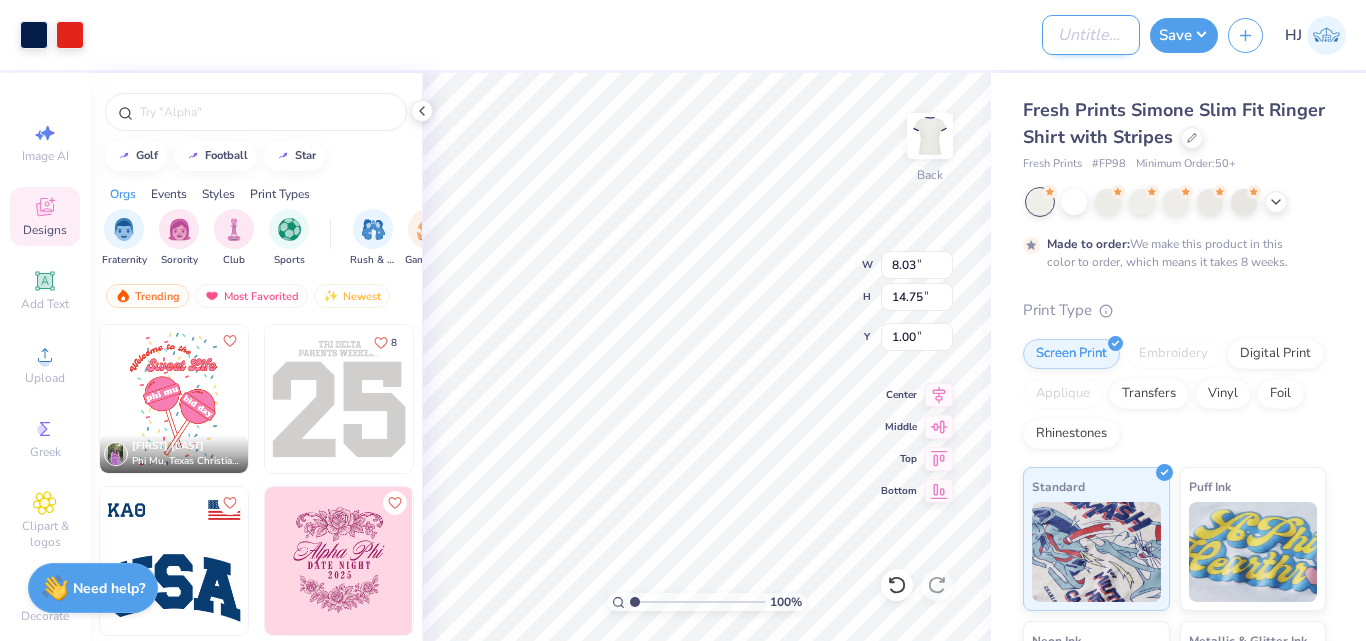 click on "Design Title" at bounding box center [1091, 35] 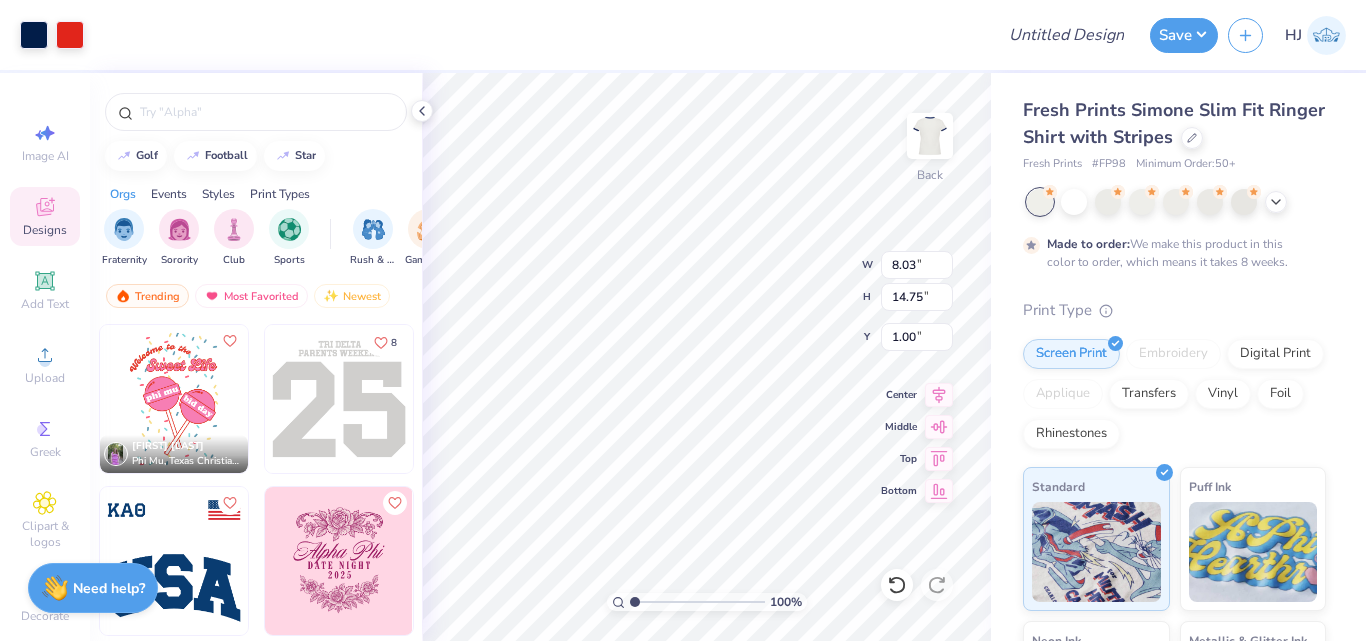 click at bounding box center (538, 35) 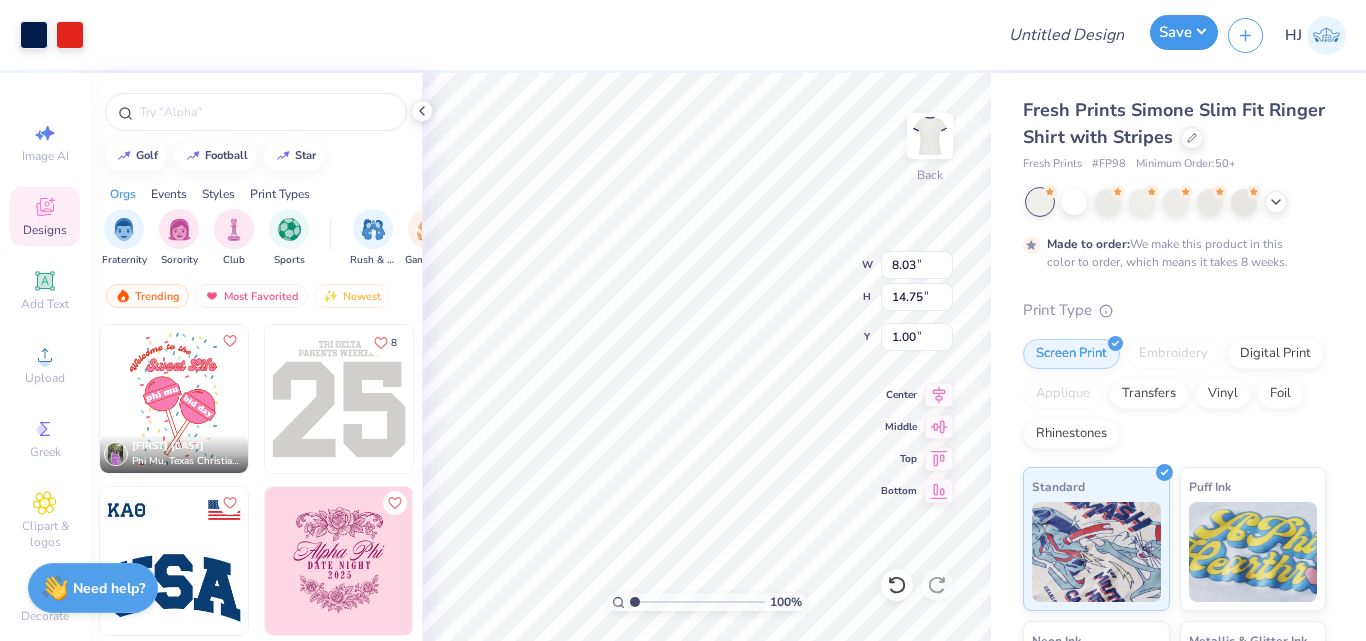click on "Save" at bounding box center (1184, 32) 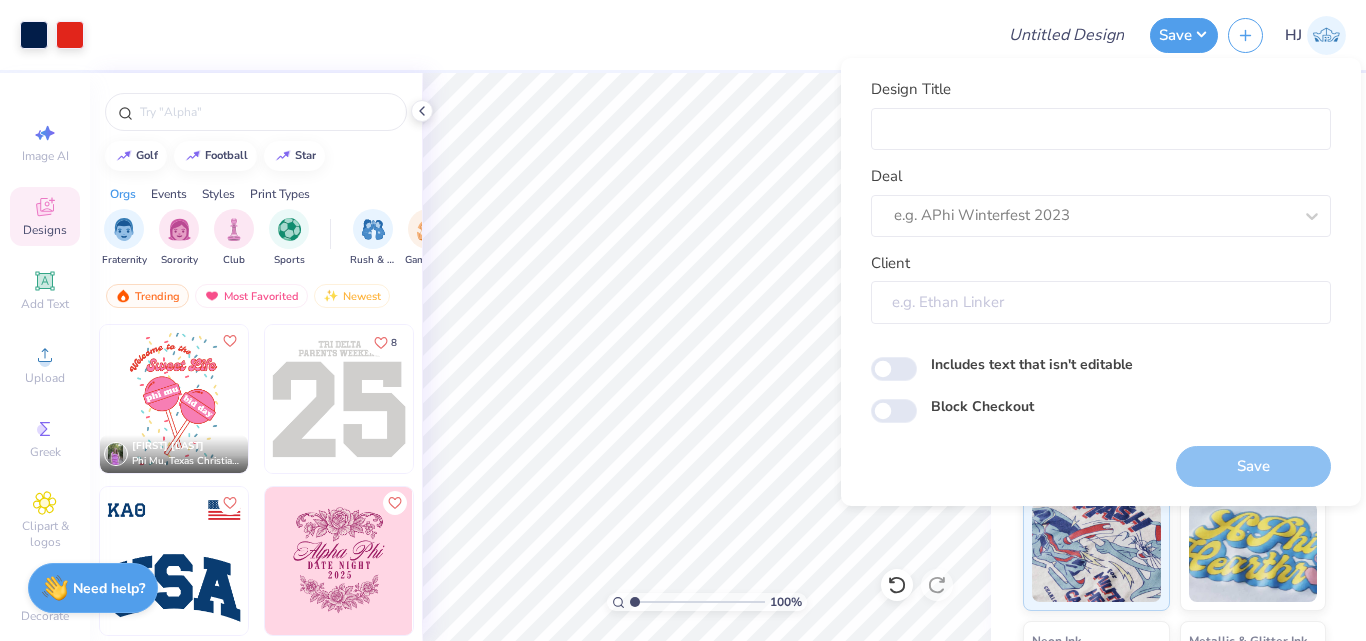 click on "Client" at bounding box center [1101, 302] 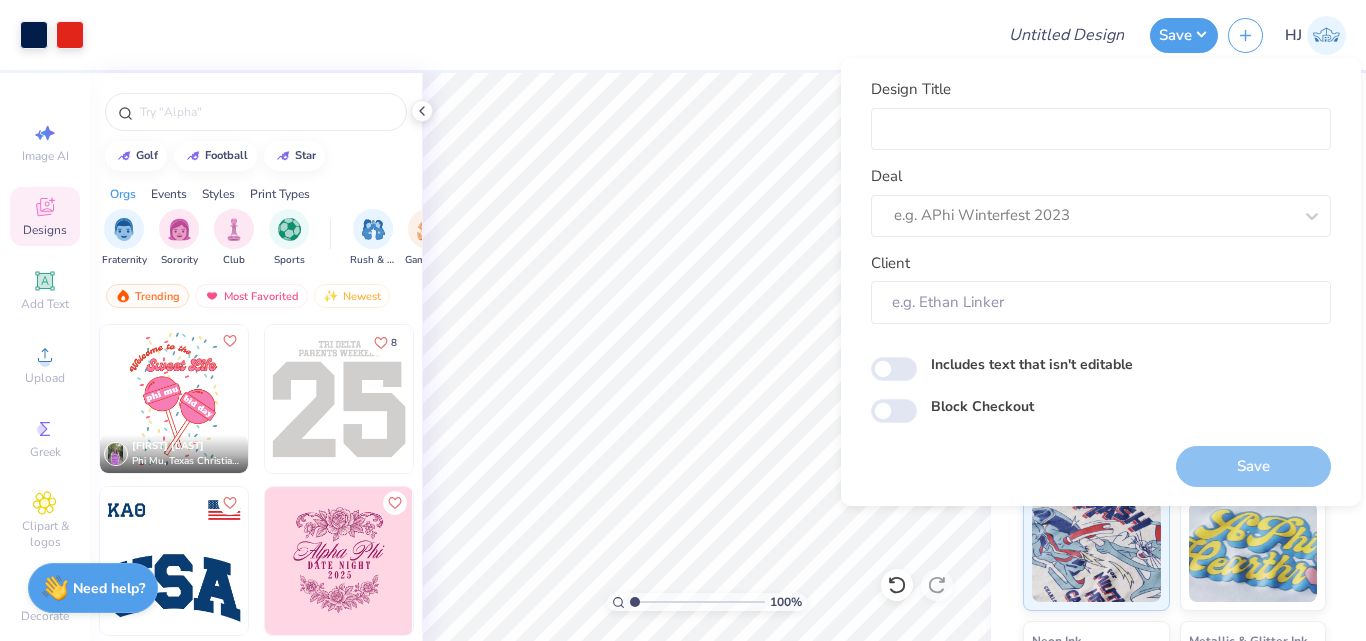 click at bounding box center [538, 35] 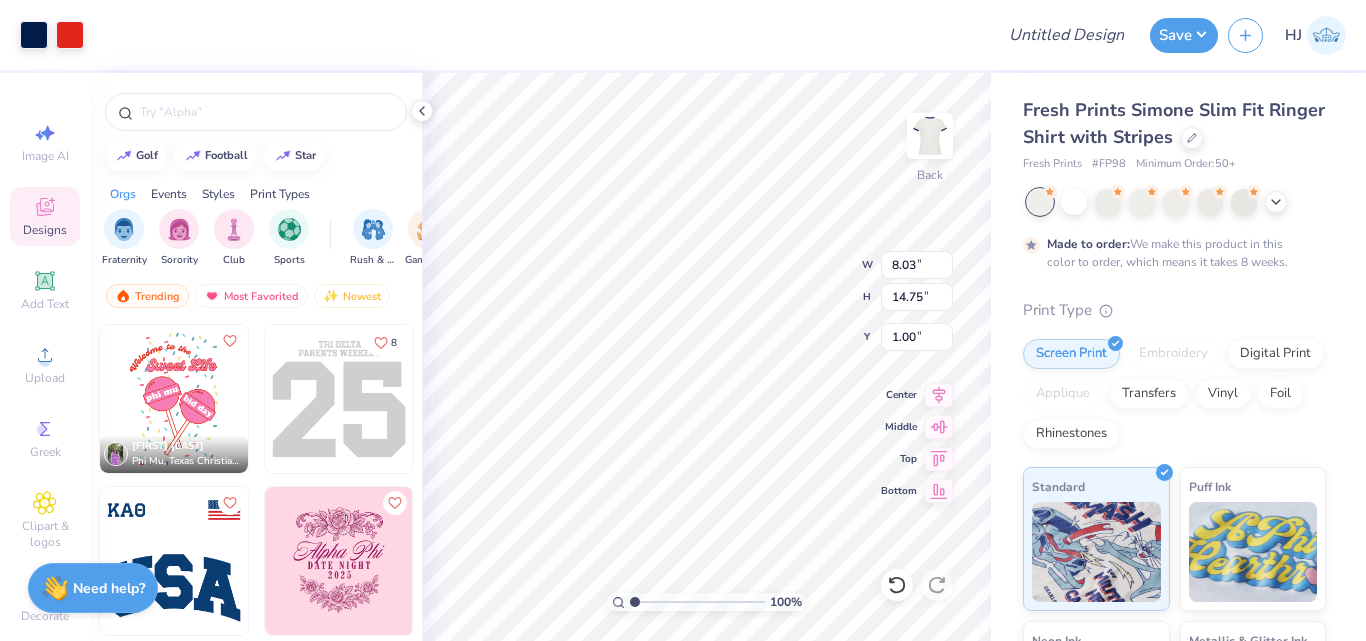 click on "Fresh Prints Simone Slim Fit Ringer Shirt with Stripes Fresh Prints # FP98 Minimum Order:  50 +   Made to order:  We make this product in this color to order, which means it takes 8 weeks. Print Type Screen Print Embroidery Digital Print Applique Transfers Vinyl Foil Rhinestones Standard Puff Ink Neon Ink Metallic & Glitter Ink Glow in the Dark Ink Water based Ink" at bounding box center [1178, 496] 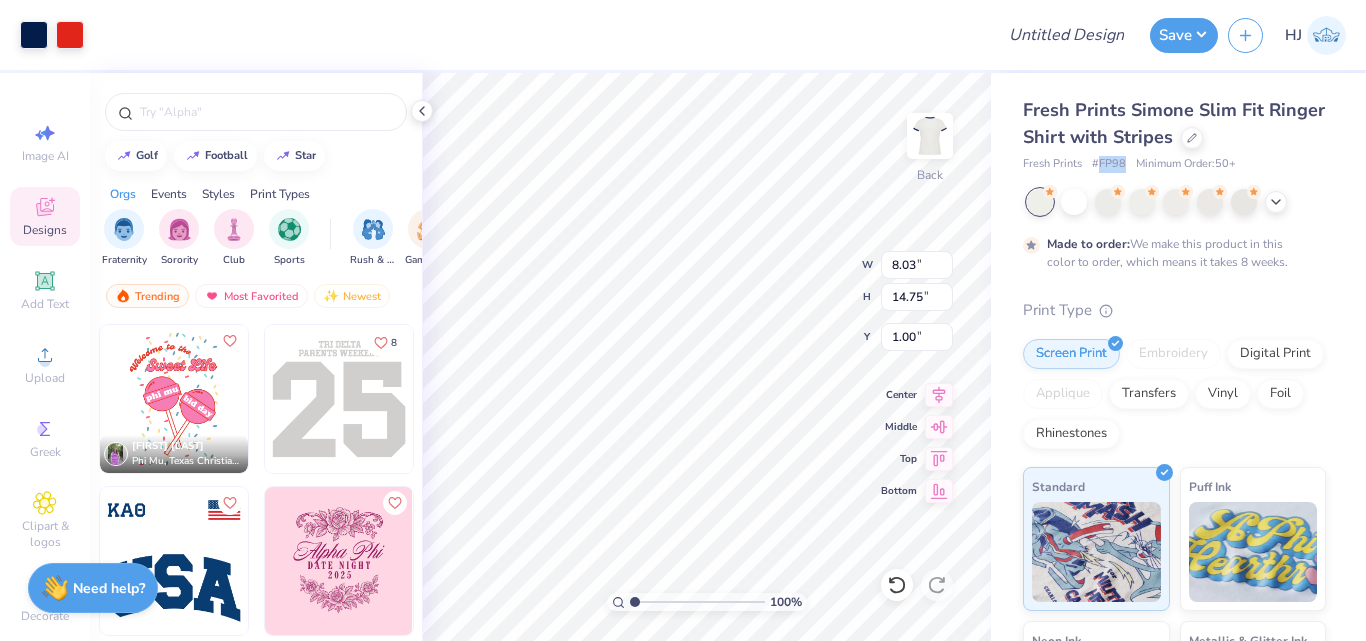 drag, startPoint x: 1099, startPoint y: 159, endPoint x: 1125, endPoint y: 159, distance: 26 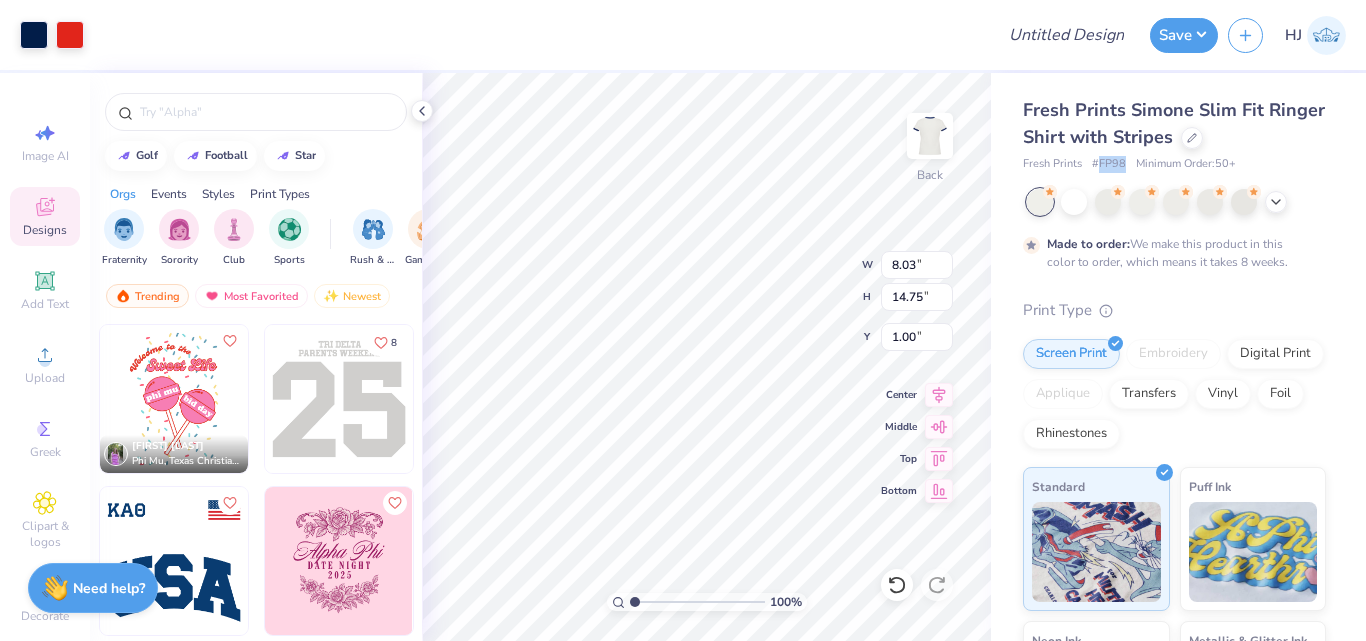 click on "Fresh Prints # FP98 Minimum Order:  50 +" at bounding box center [1174, 164] 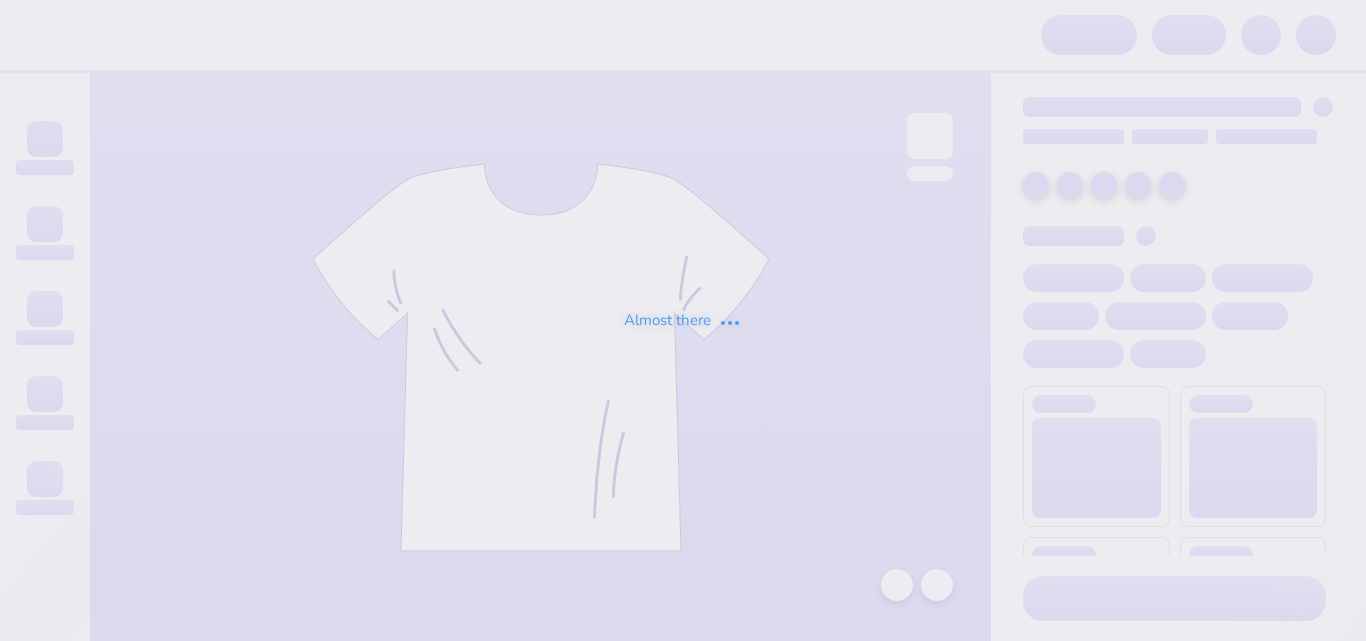 scroll, scrollTop: 0, scrollLeft: 0, axis: both 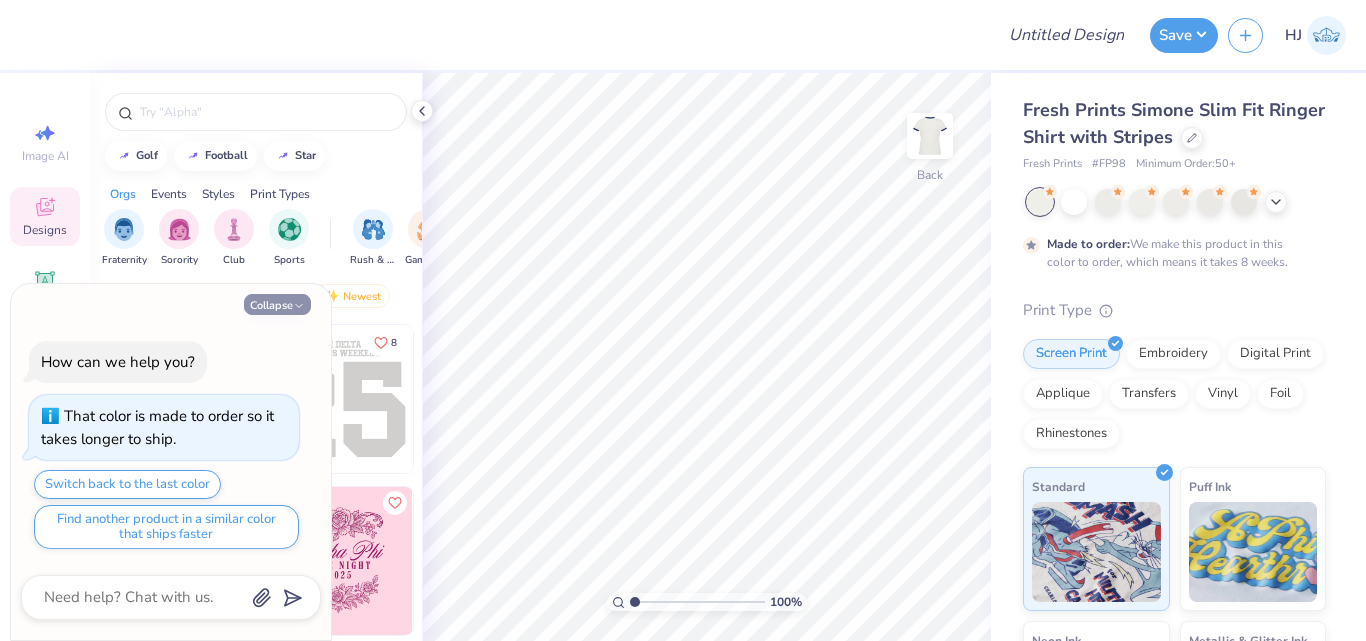 click 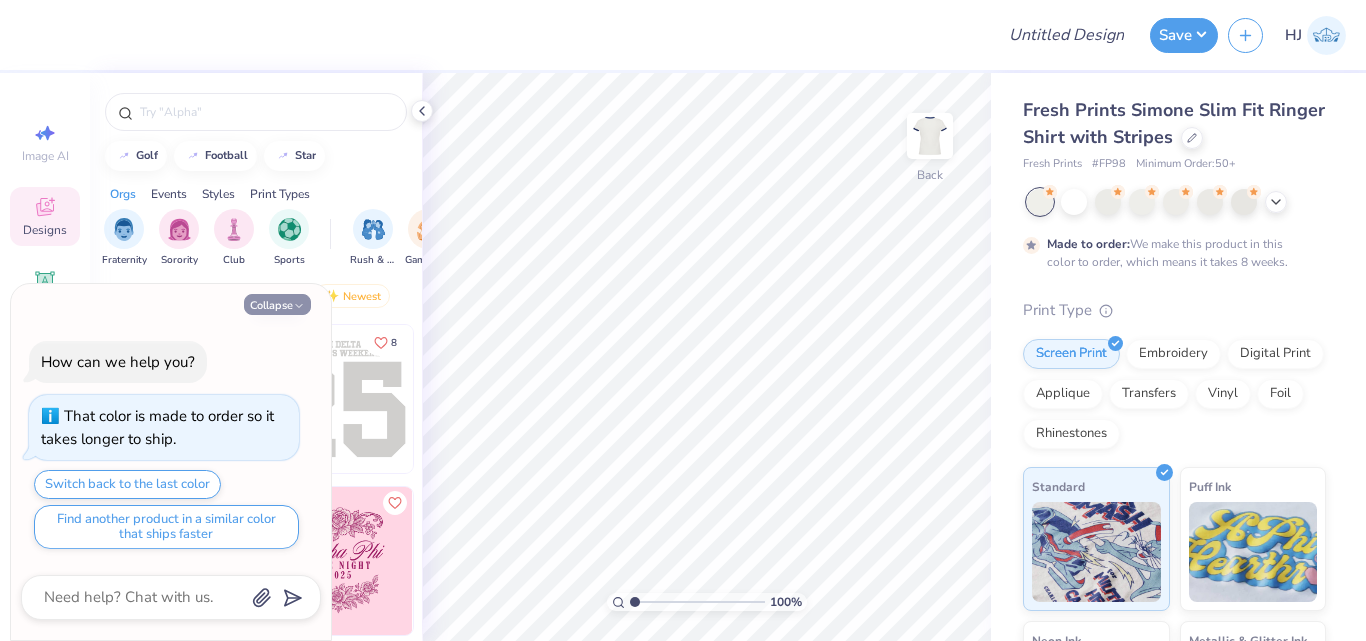 type on "x" 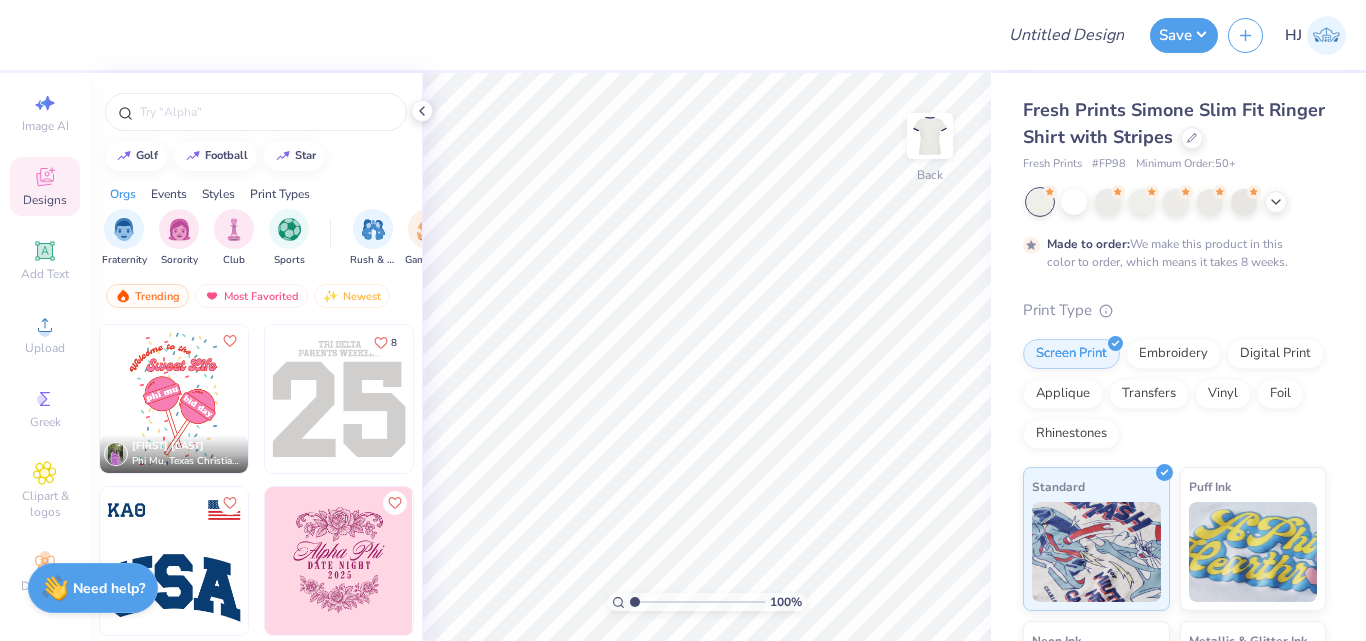 scroll, scrollTop: 46, scrollLeft: 0, axis: vertical 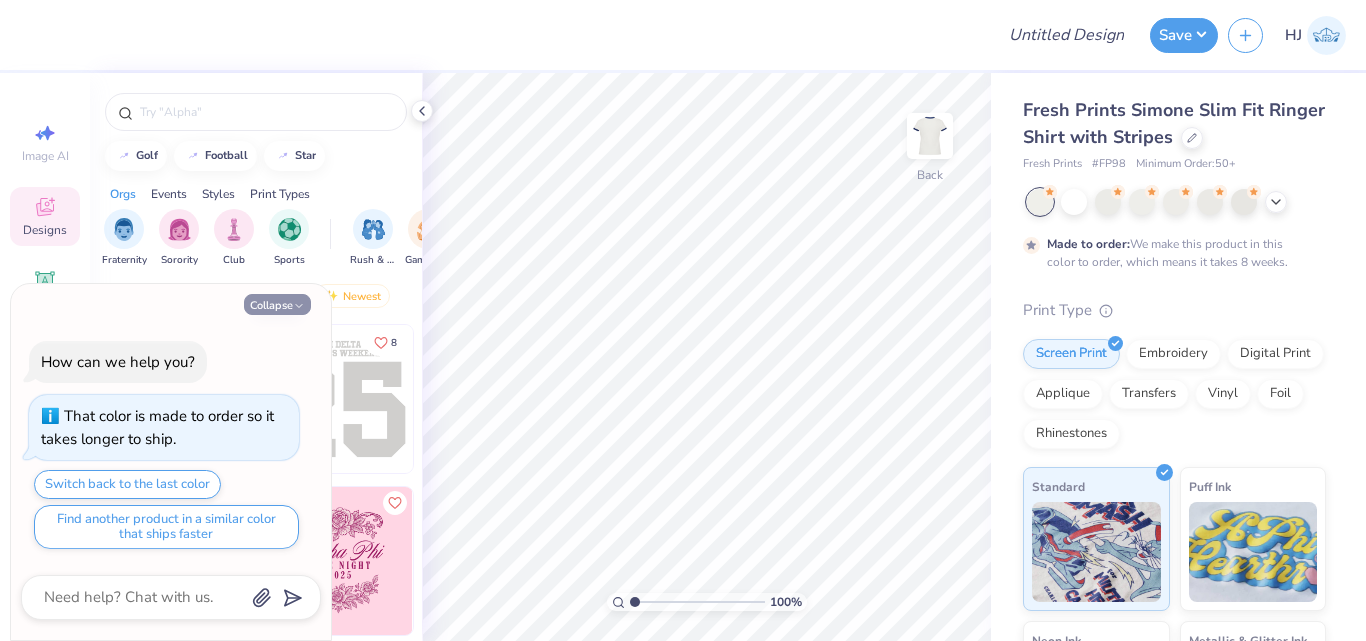 click on "Collapse" at bounding box center (277, 304) 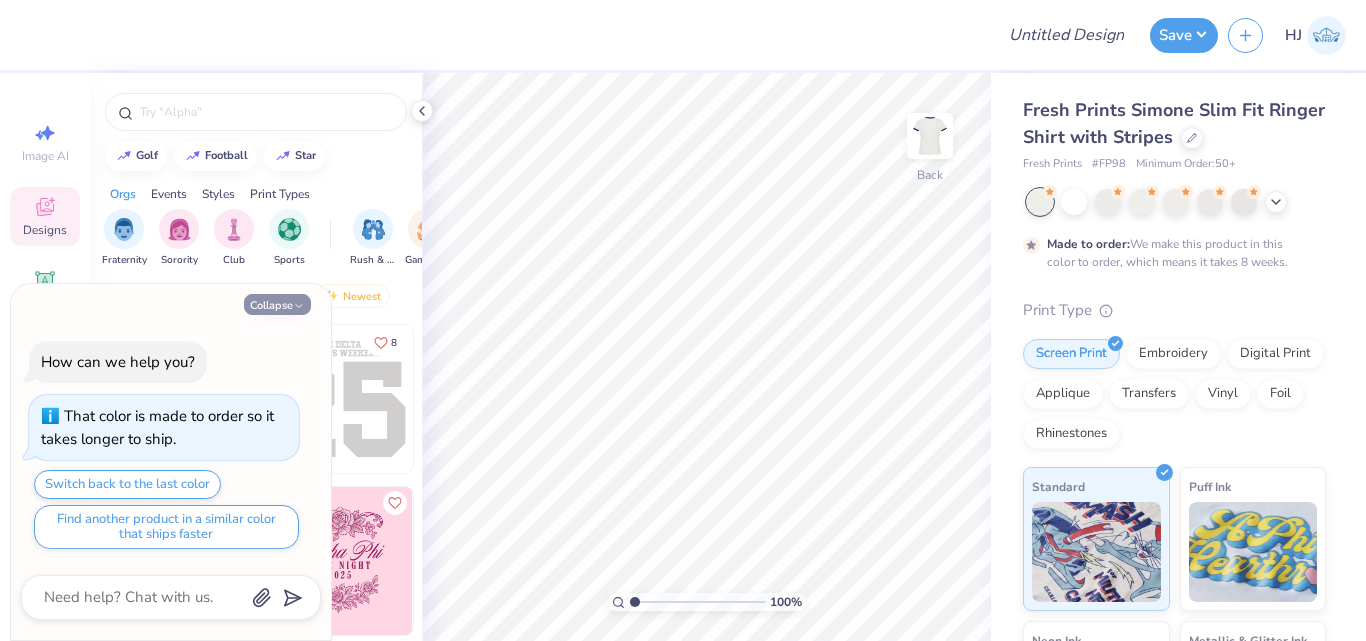 type on "x" 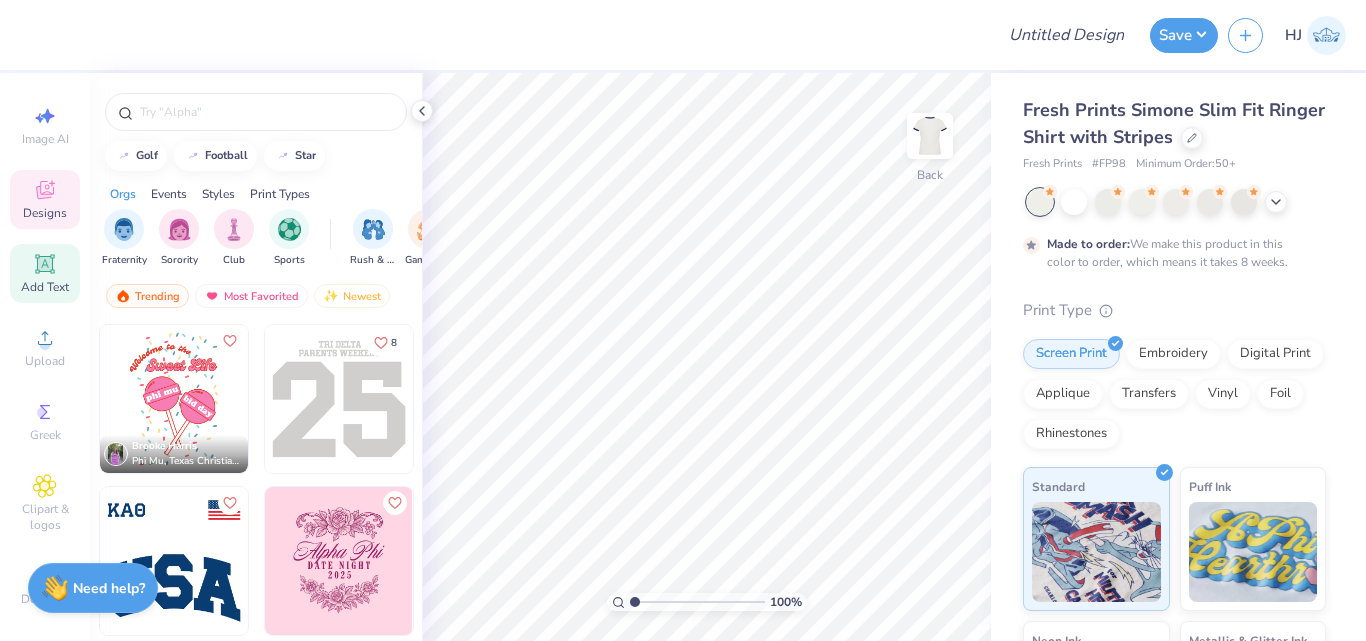 scroll, scrollTop: 46, scrollLeft: 0, axis: vertical 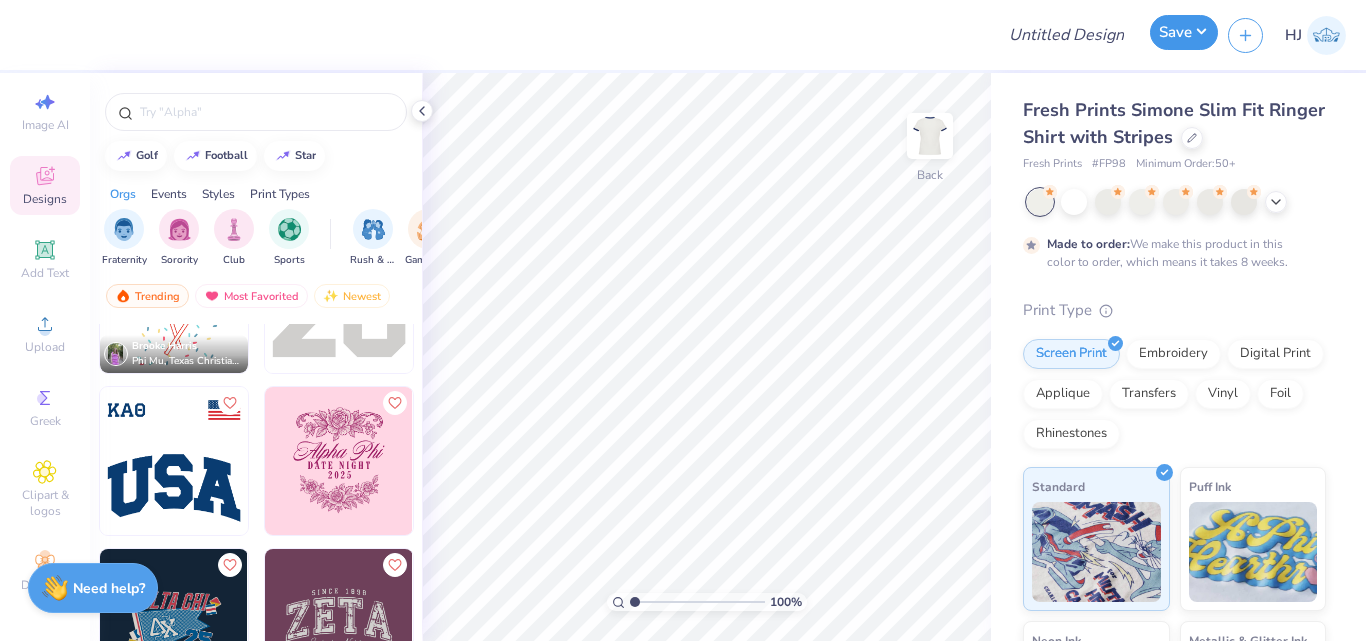 click on "Save" at bounding box center [1184, 32] 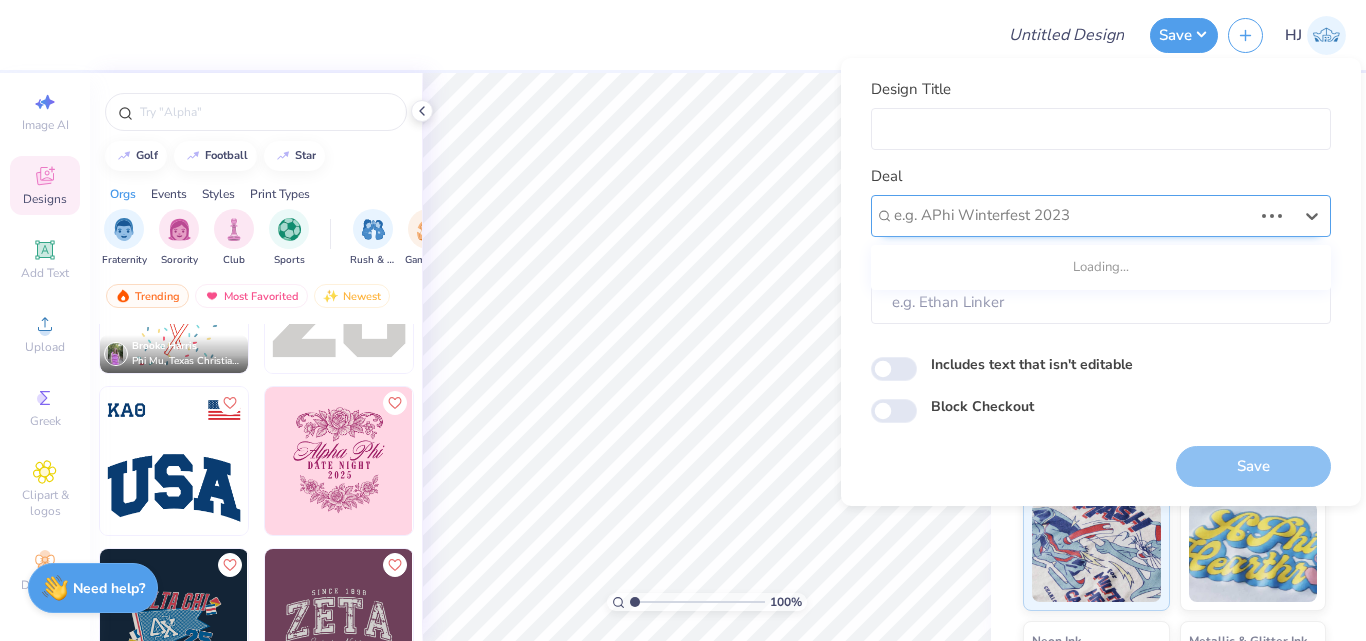 click at bounding box center [1073, 215] 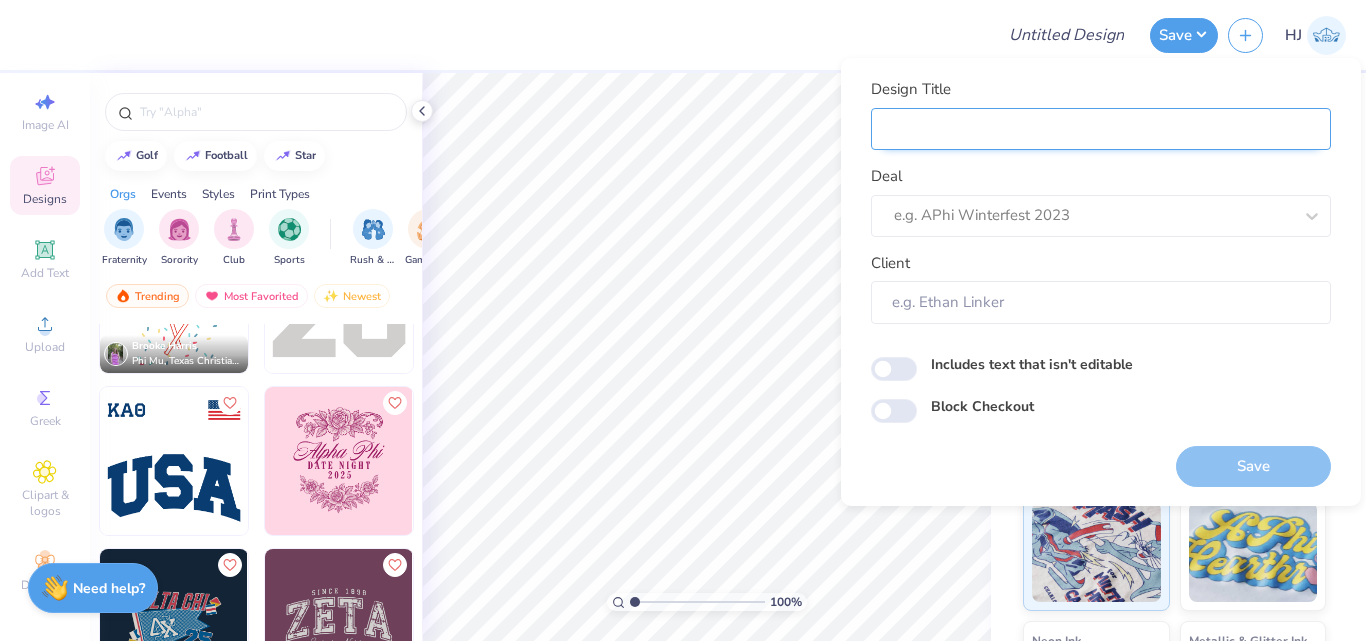 click on "Design Title" at bounding box center [1101, 129] 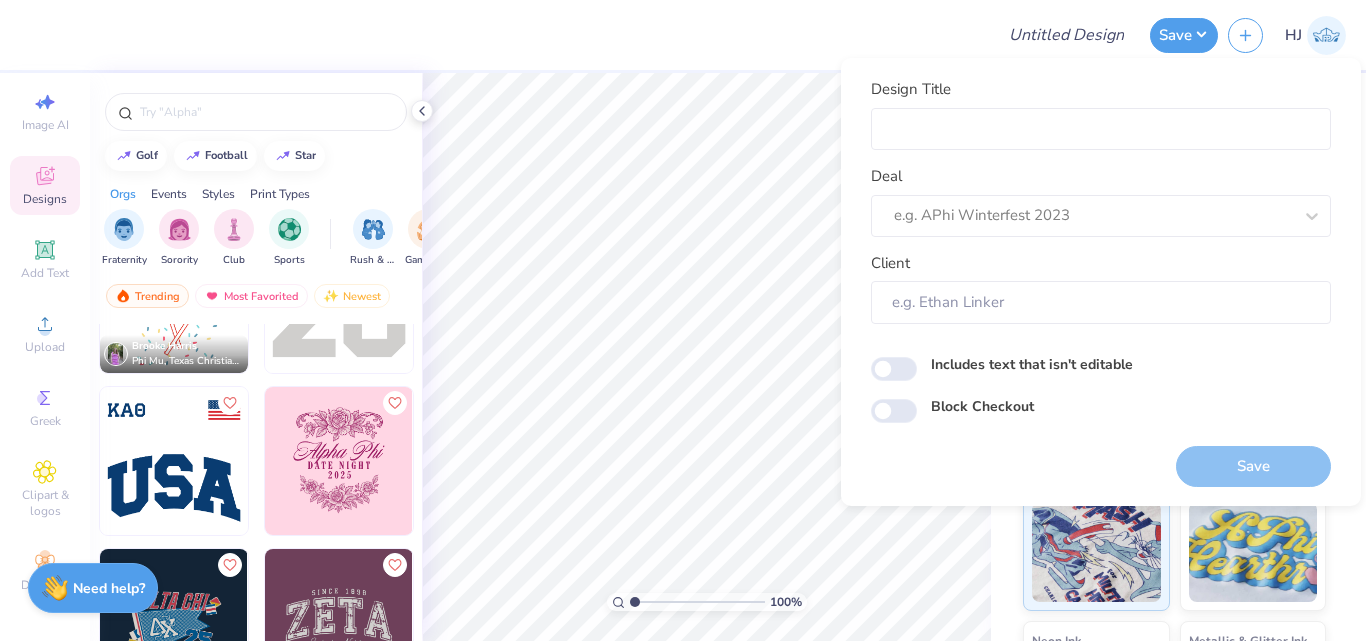 click at bounding box center [506, 35] 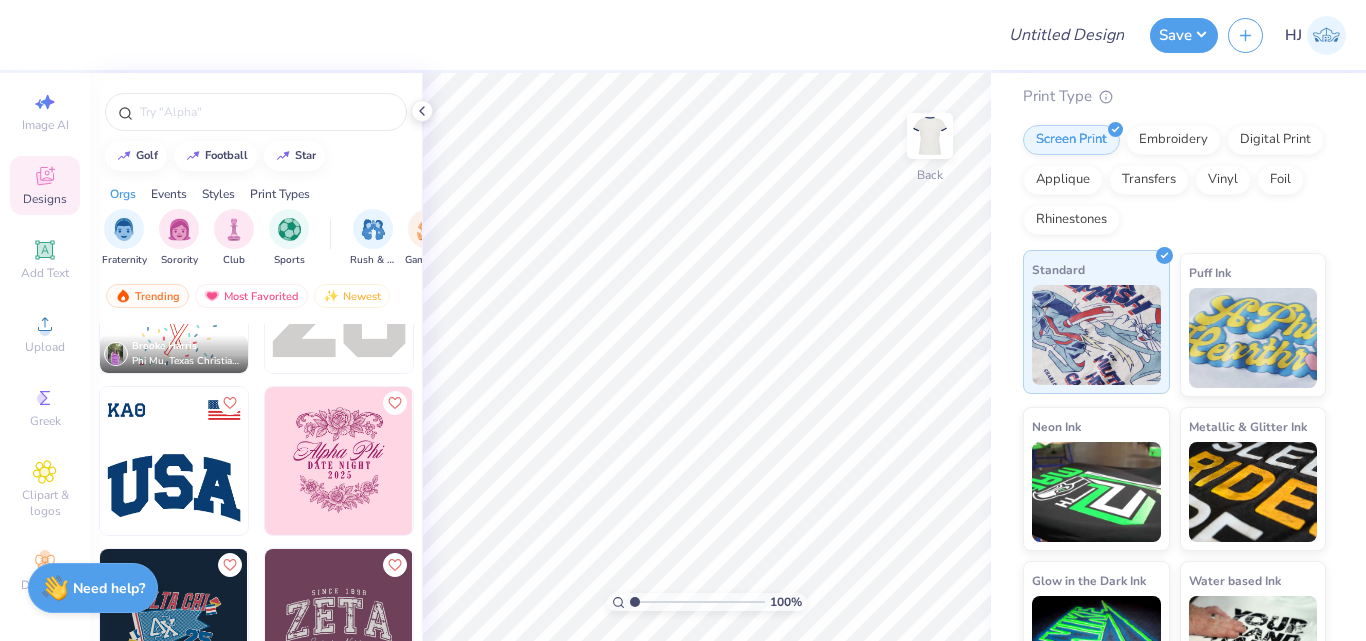 scroll, scrollTop: 178, scrollLeft: 0, axis: vertical 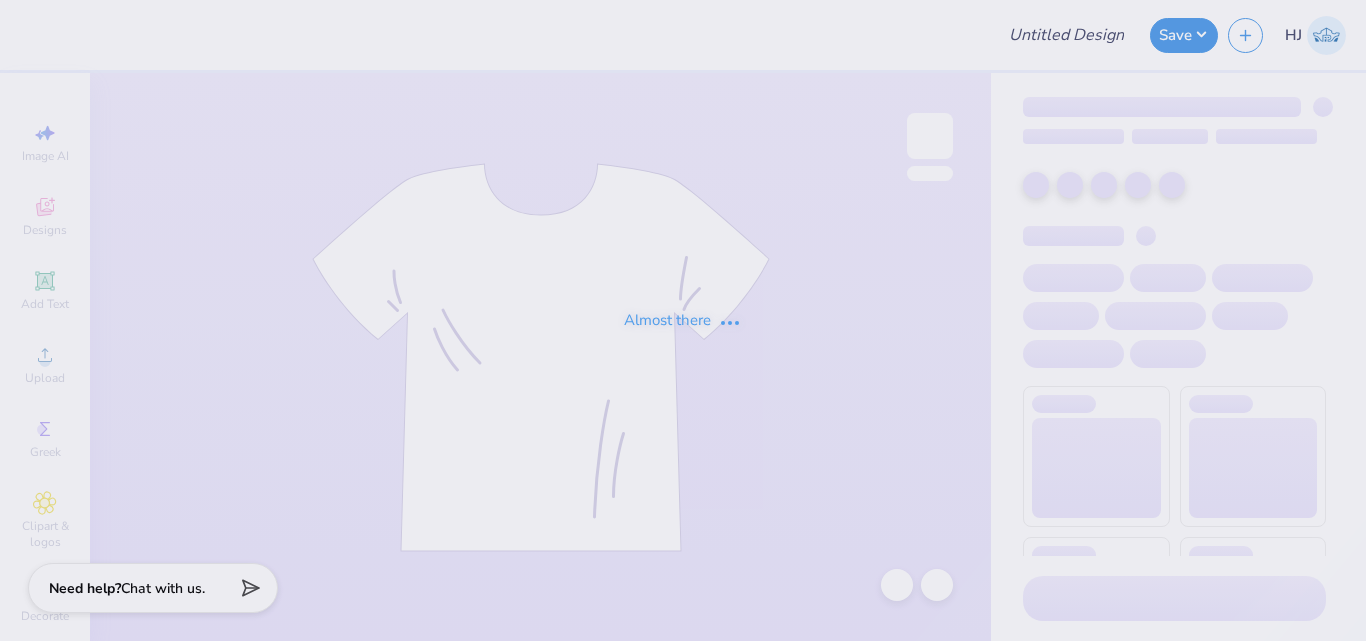 type on "Crystal River High School Senior Class Merch 2025!" 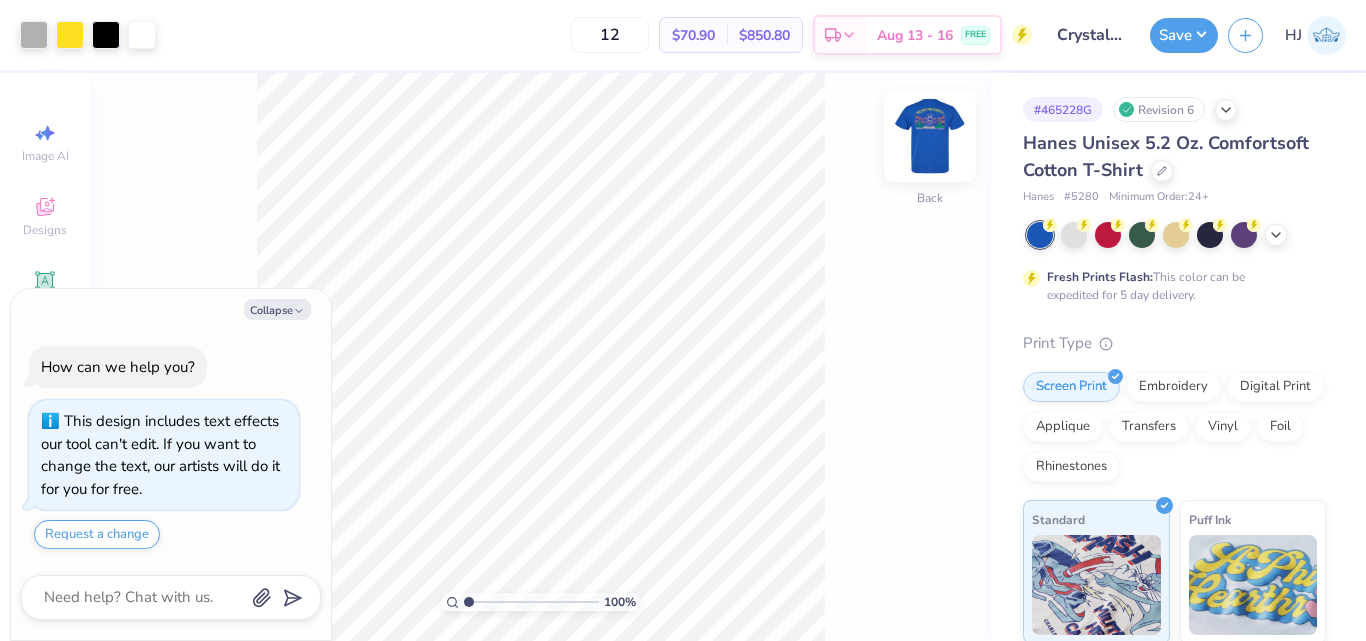click at bounding box center (930, 136) 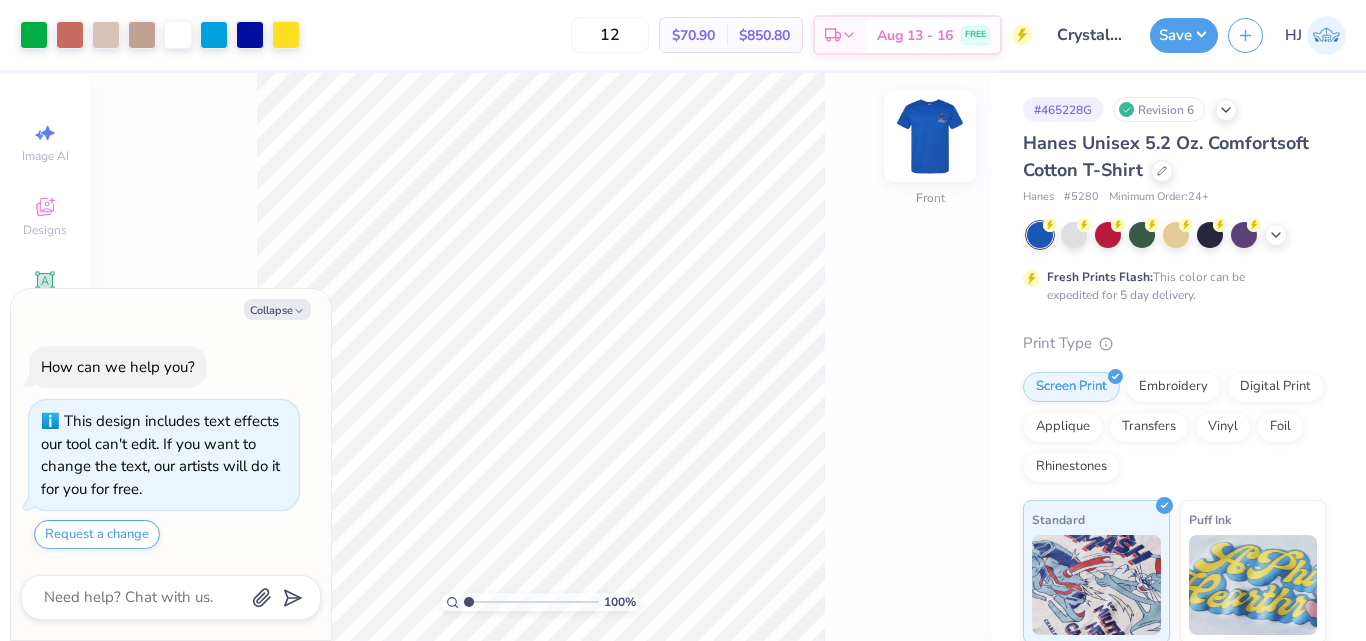 click at bounding box center (930, 136) 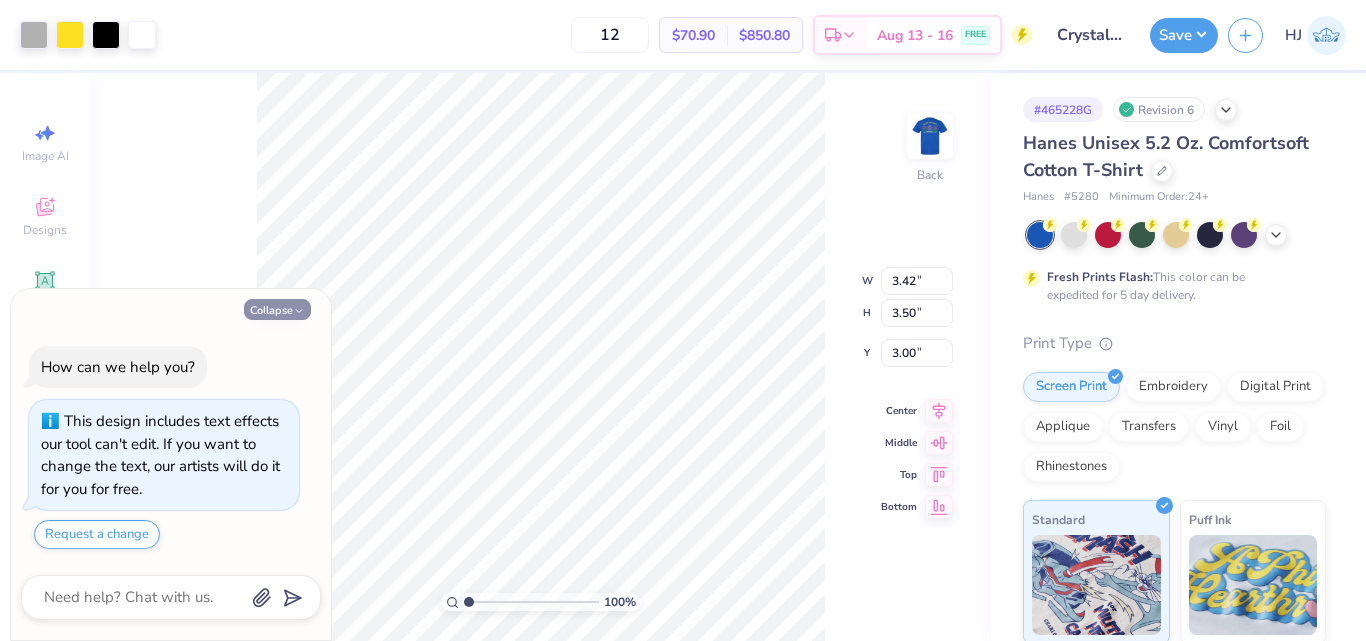 click on "Collapse" at bounding box center (277, 309) 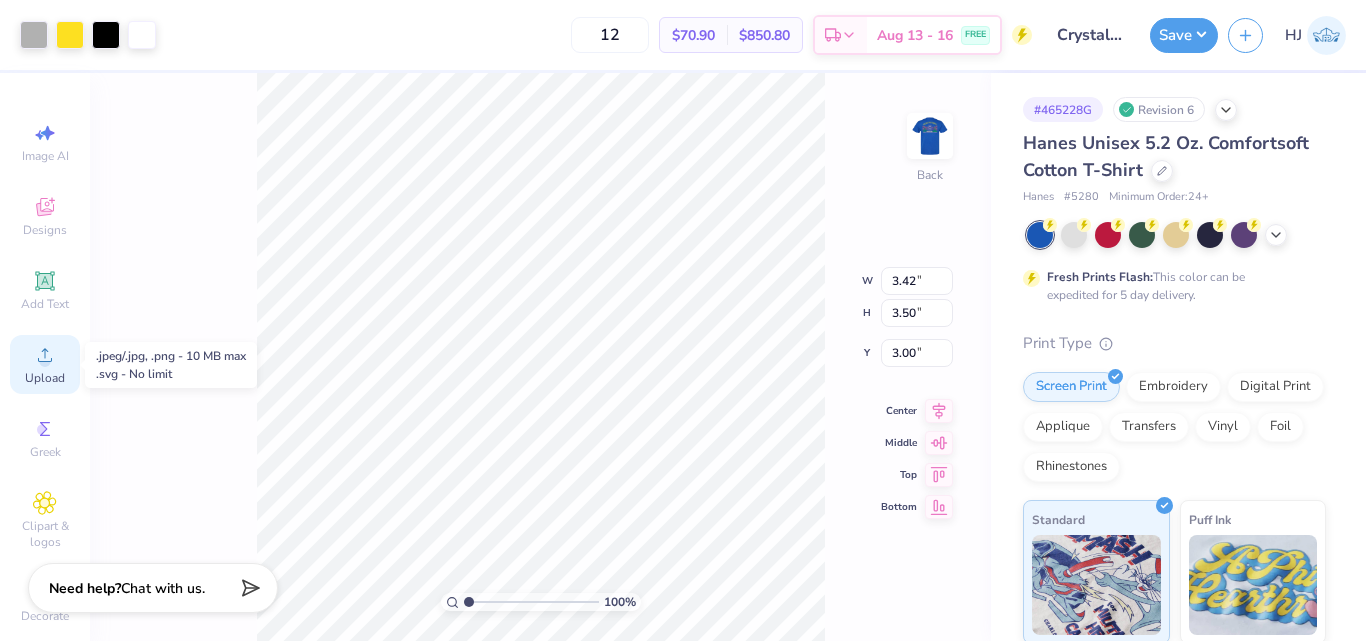 click on "Upload" at bounding box center (45, 364) 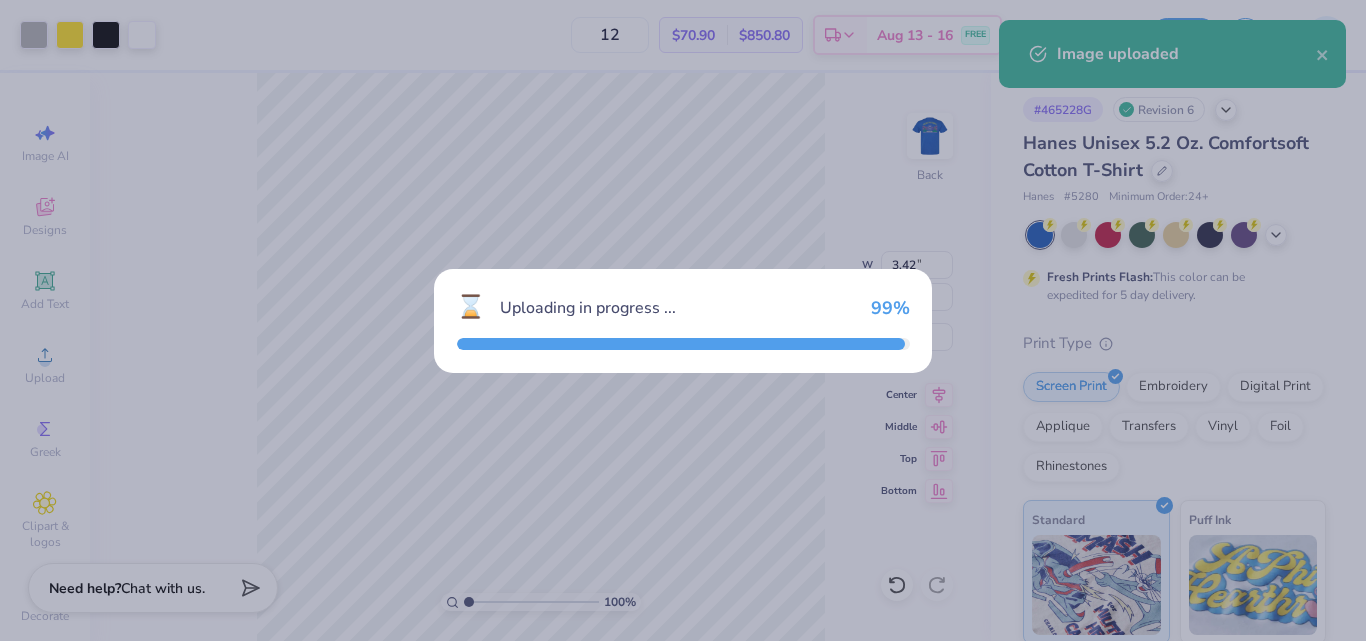 type on "14.87" 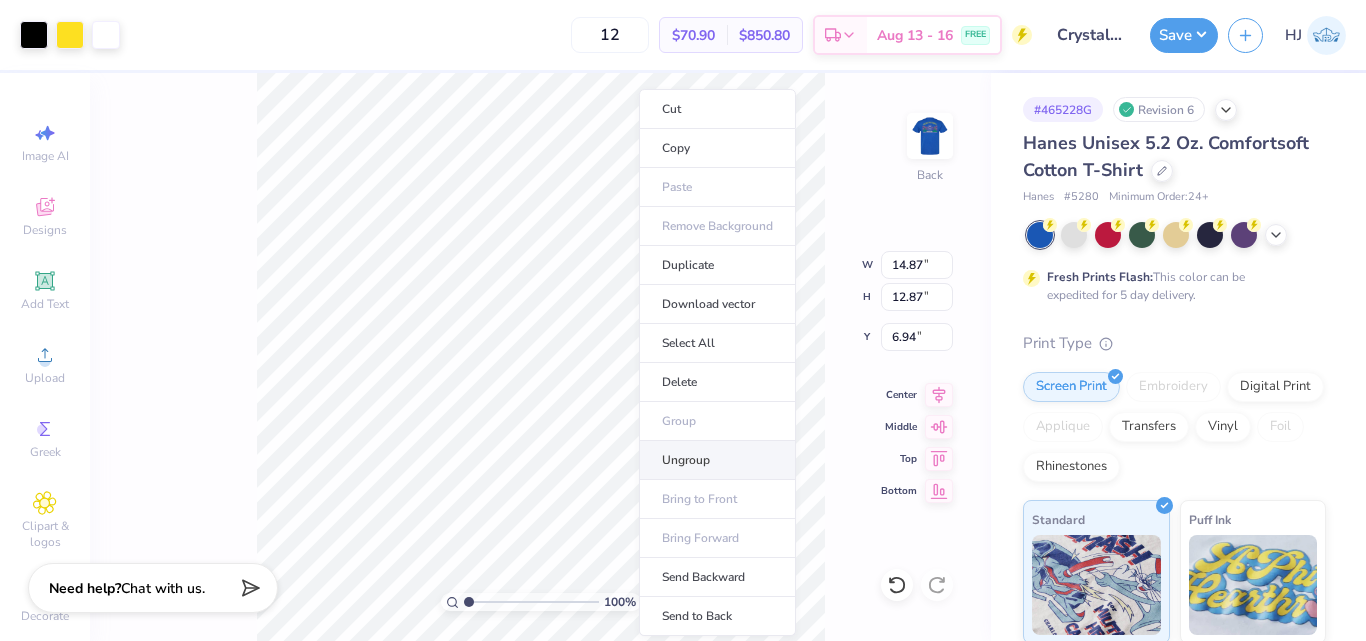 click on "Ungroup" at bounding box center (717, 460) 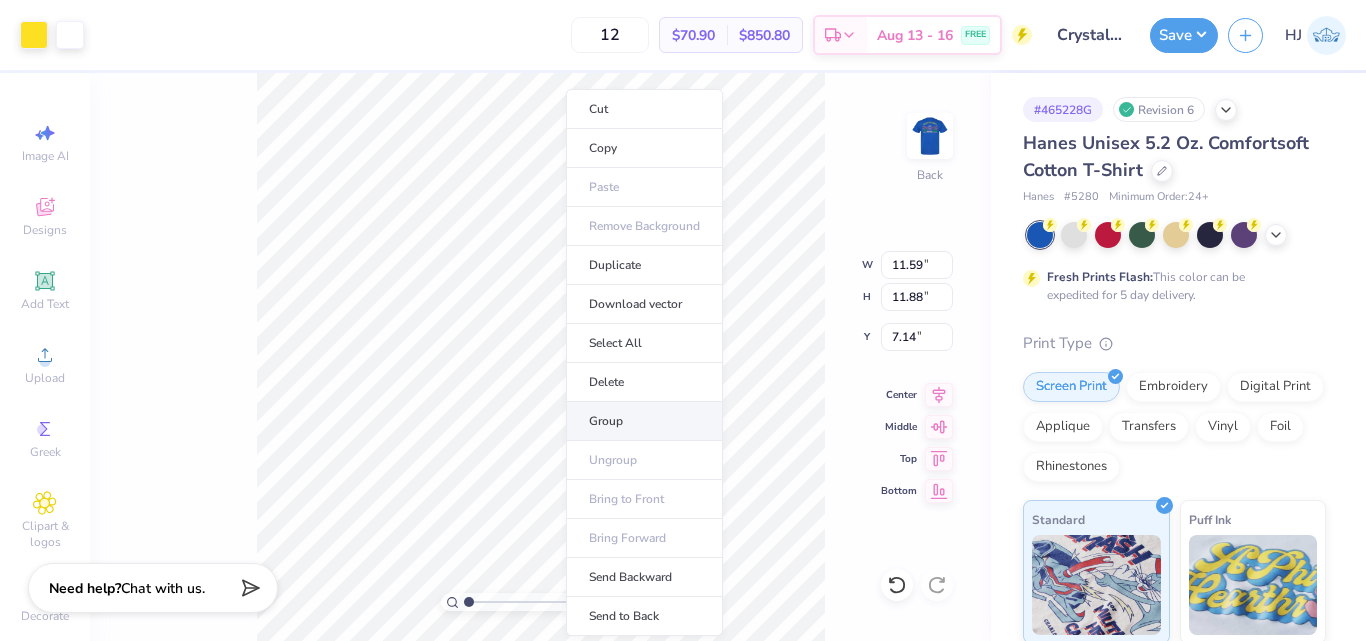 click on "Group" at bounding box center [644, 421] 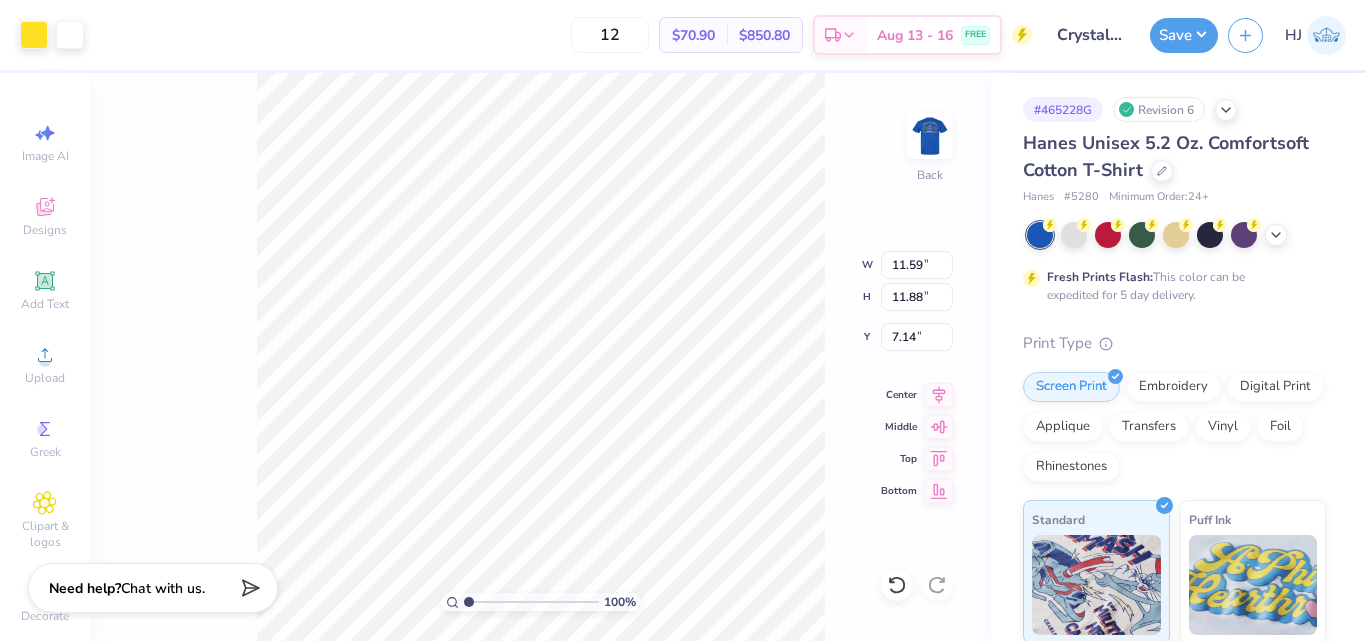 type on "3.42" 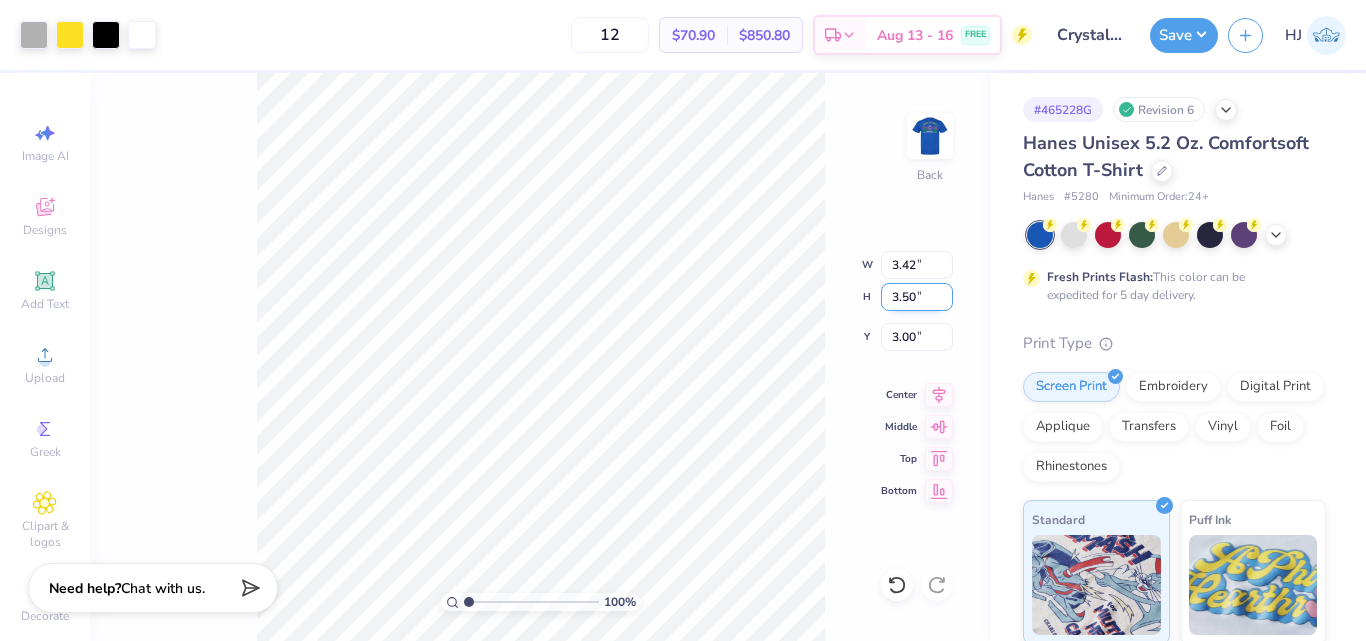 click on "[NUMBER]  % Back W [NUMBER] [NUMBER] " H [NUMBER] [NUMBER] " Y [NUMBER] [NUMBER] " Center Middle Top Bottom" at bounding box center [540, 357] 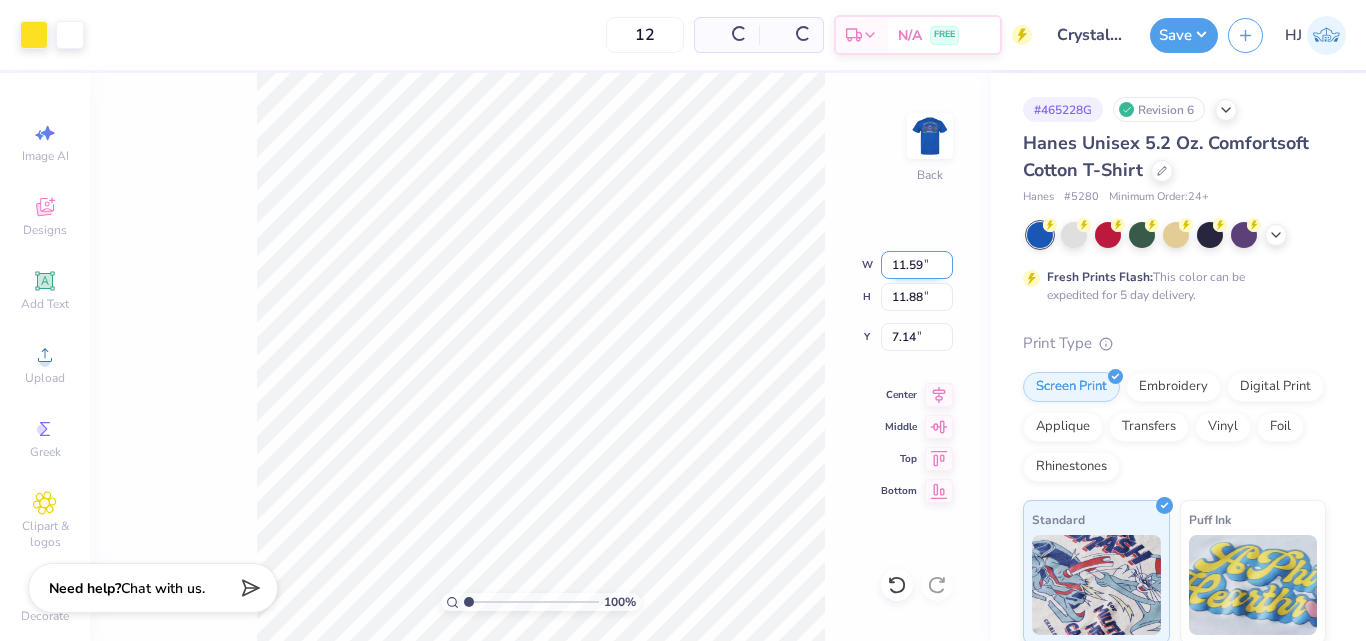 click on "11.59" at bounding box center (917, 265) 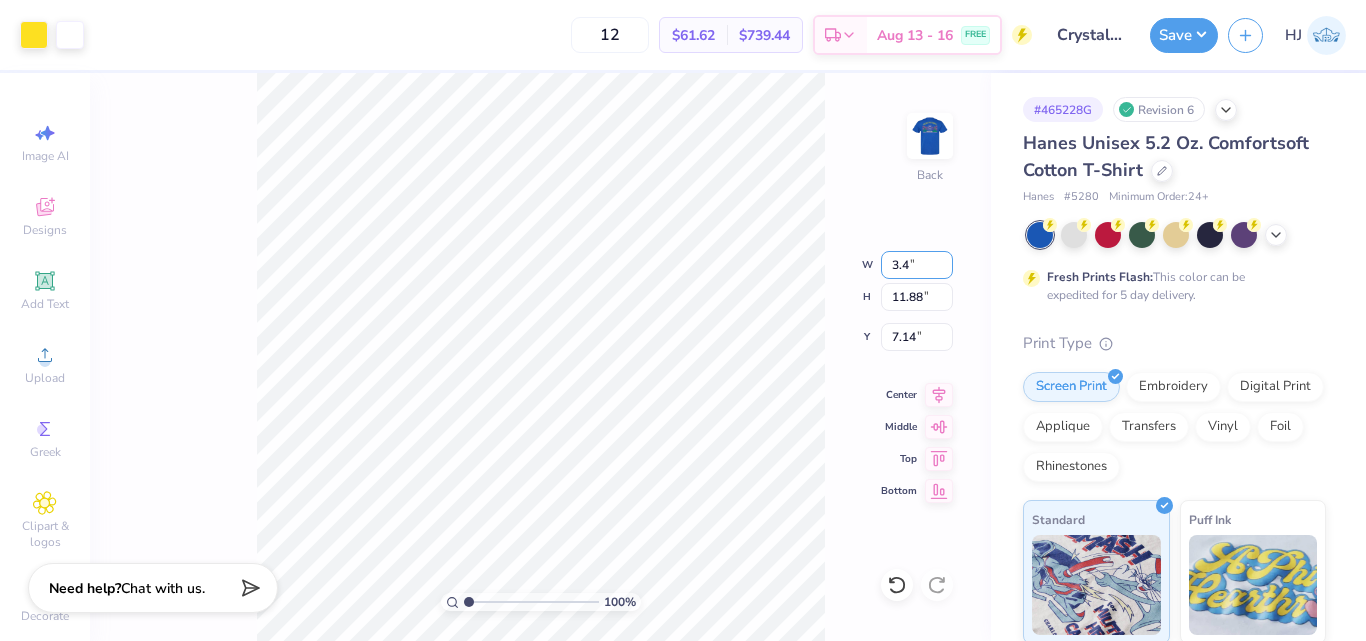 type on "3.42" 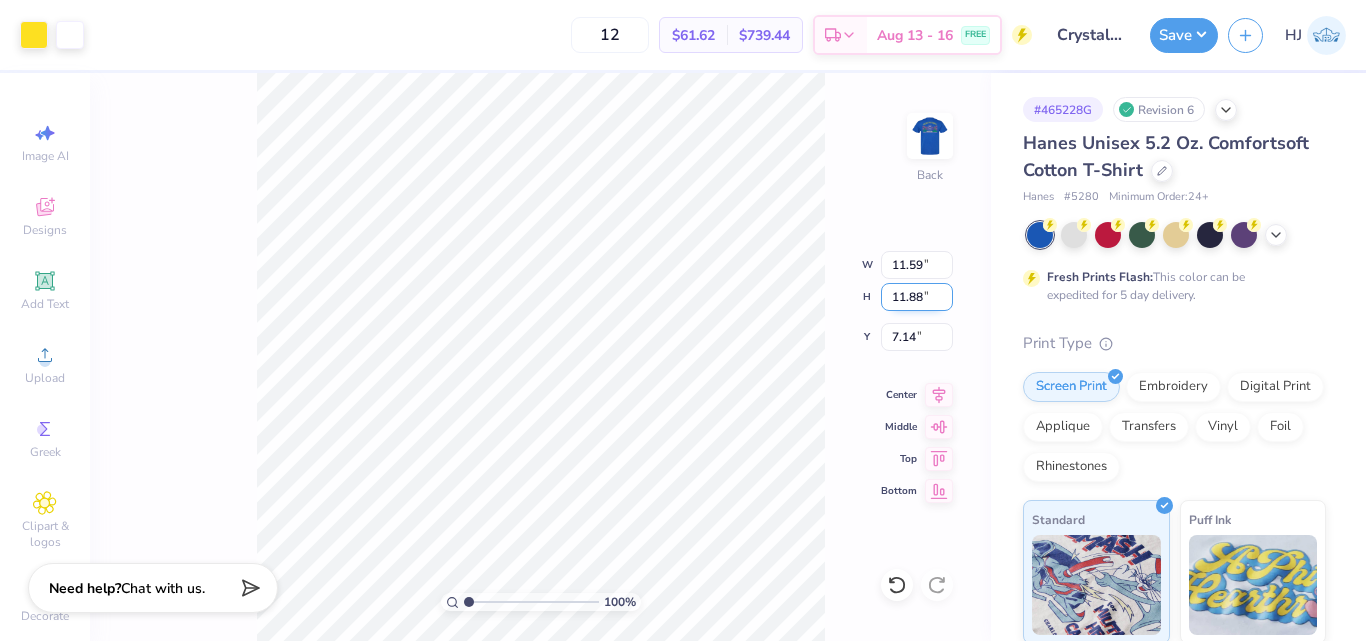 click on "11.88" at bounding box center (917, 297) 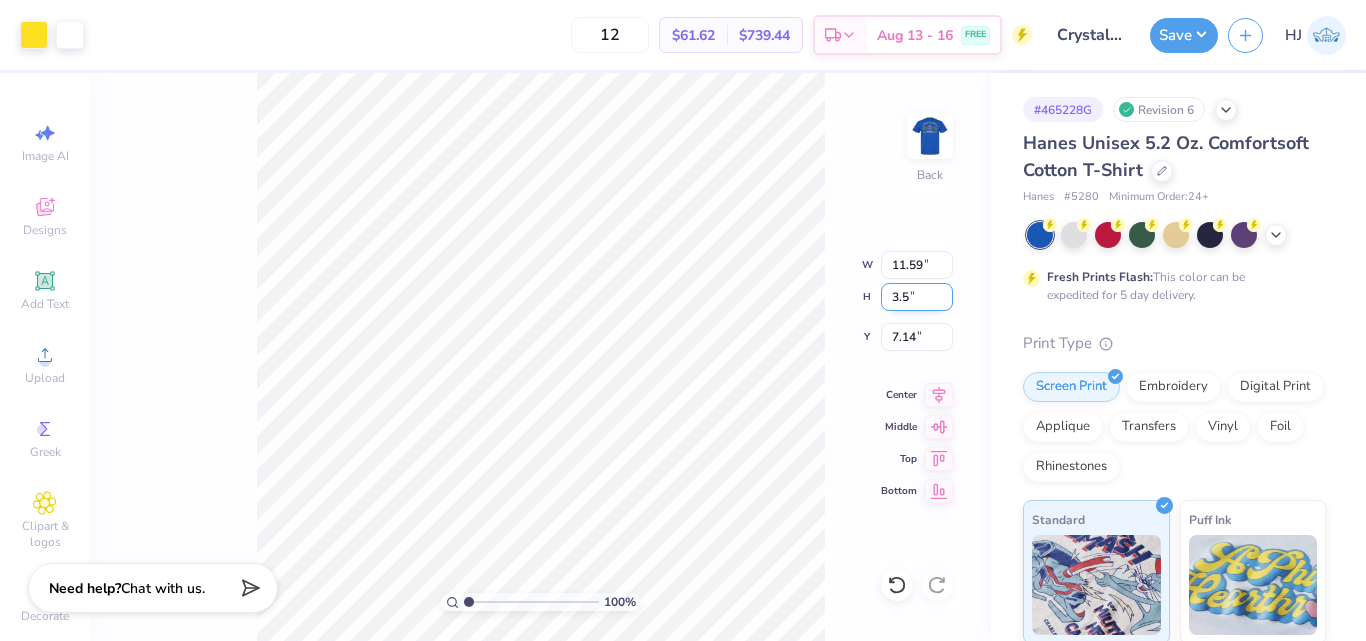 type on "3.5" 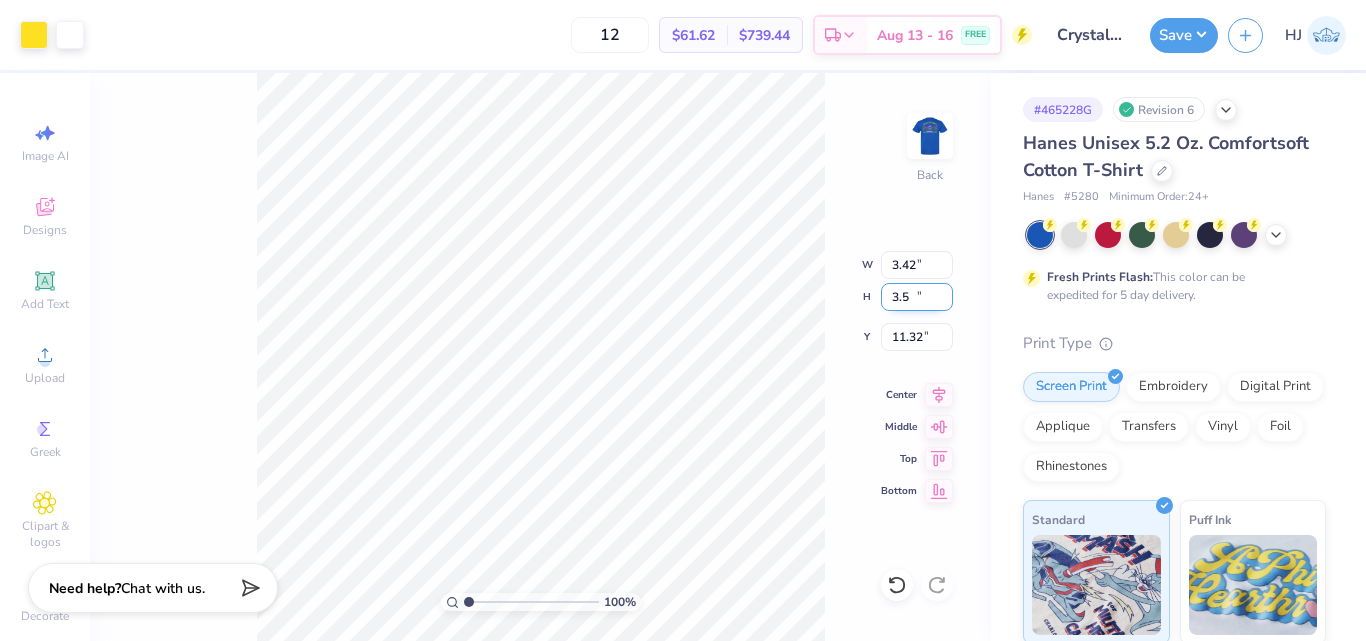 type on "3.42" 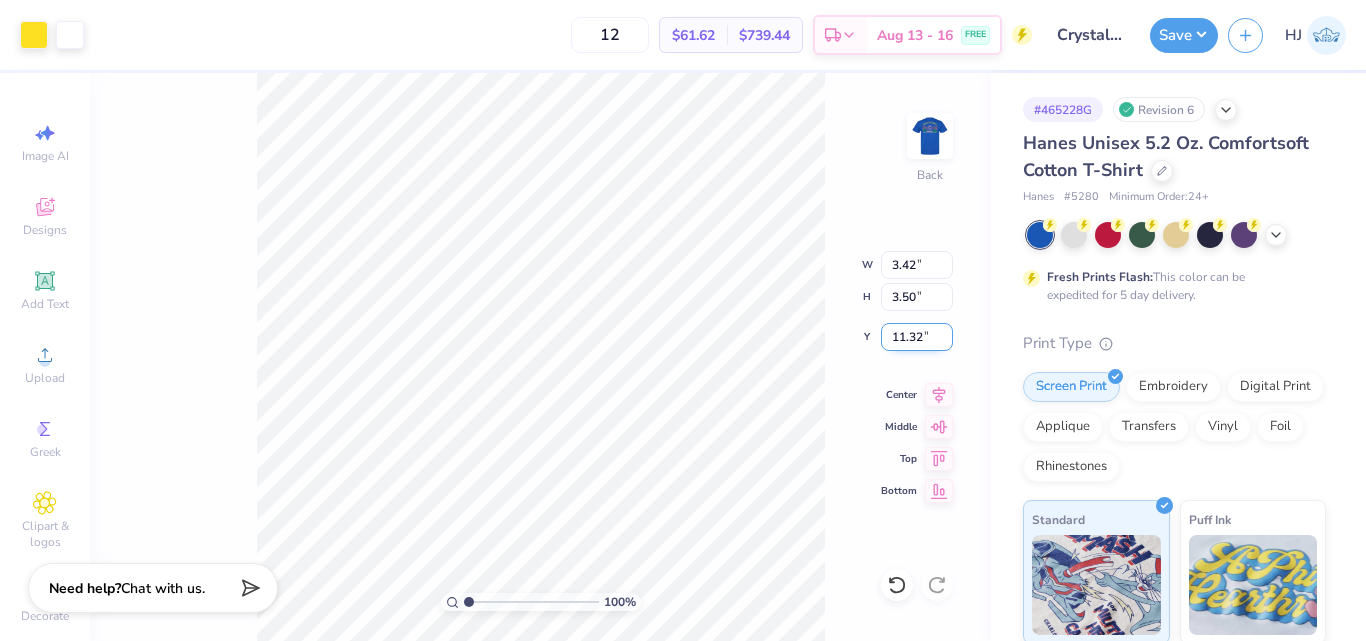click on "11.32" at bounding box center [917, 337] 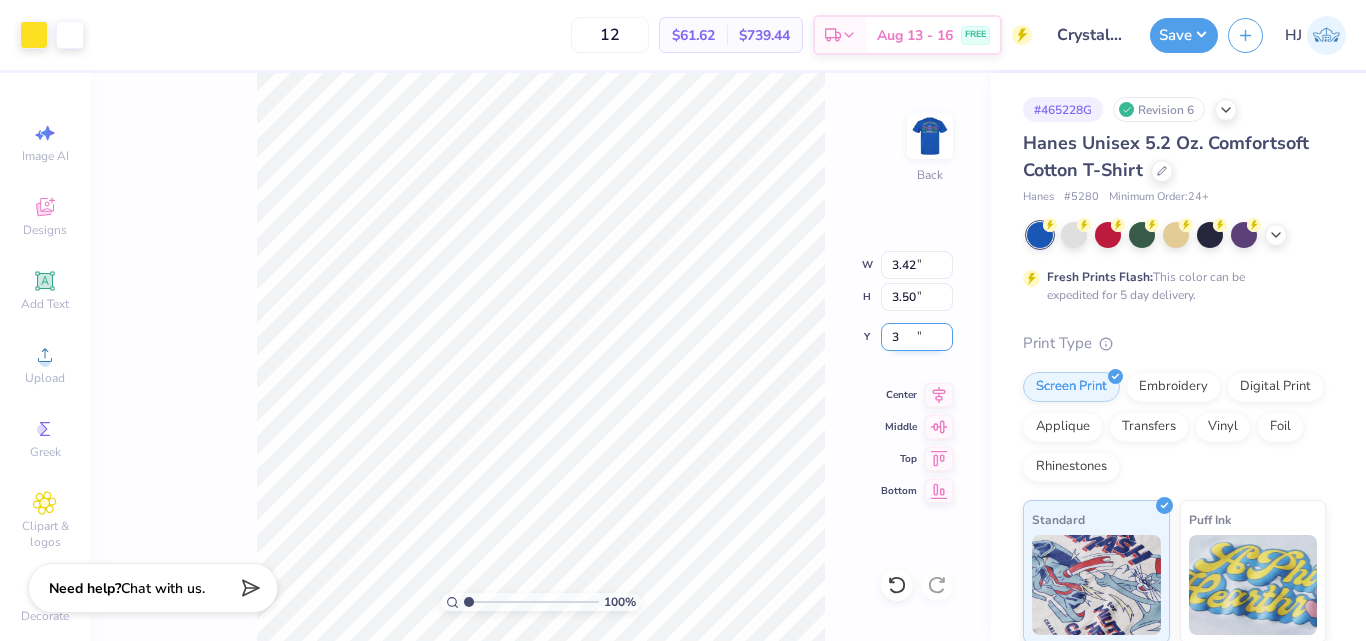 type on "3.00" 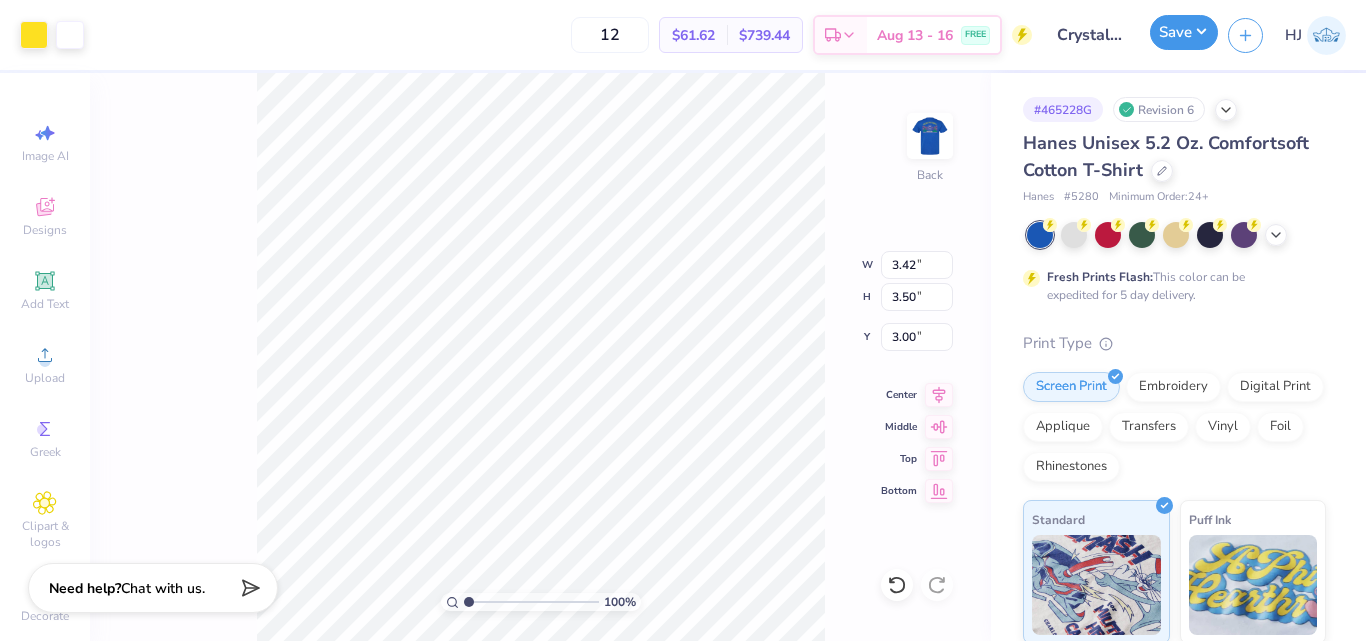 click on "Save" at bounding box center (1184, 32) 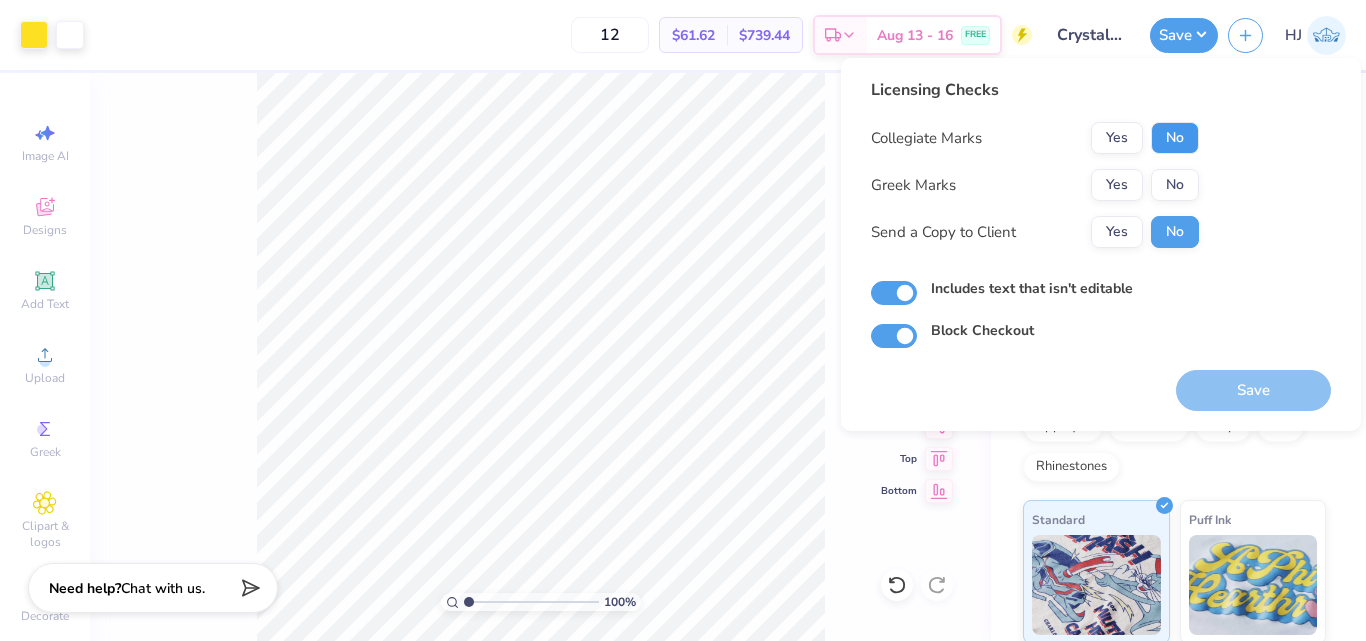 click on "No" at bounding box center (1175, 138) 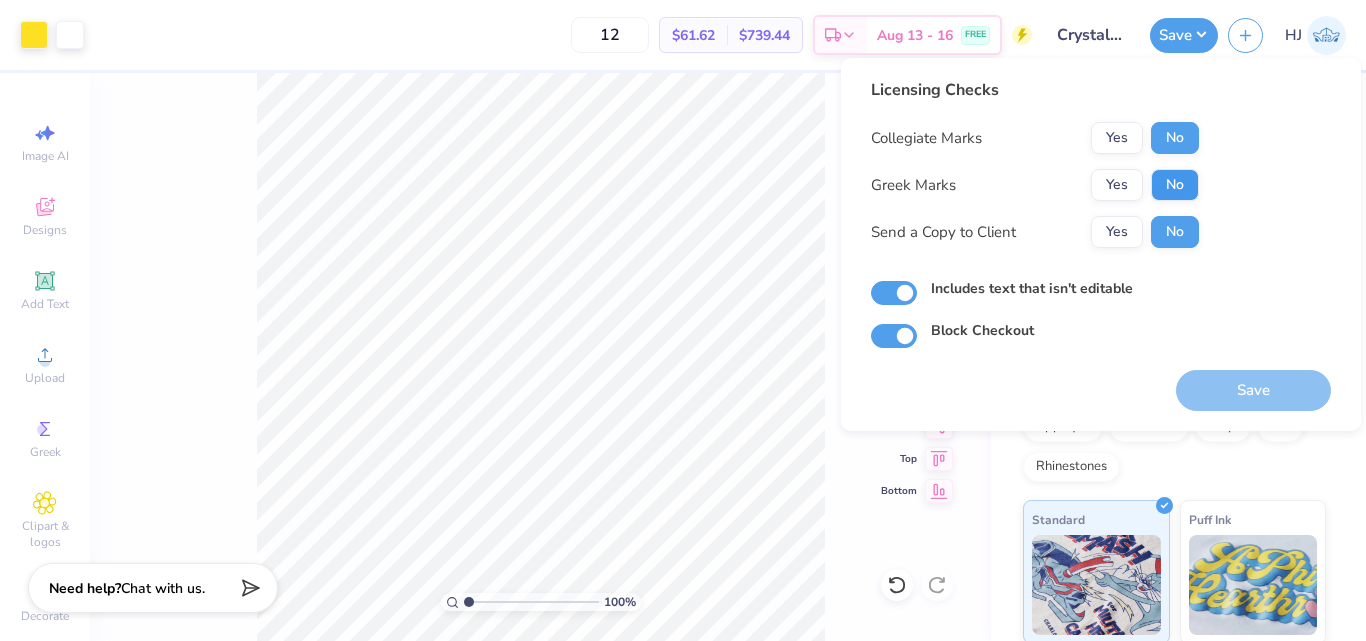 click on "Collegiate Marks Yes No Greek Marks Yes No Send a Copy to Client Yes No" at bounding box center (1035, 185) 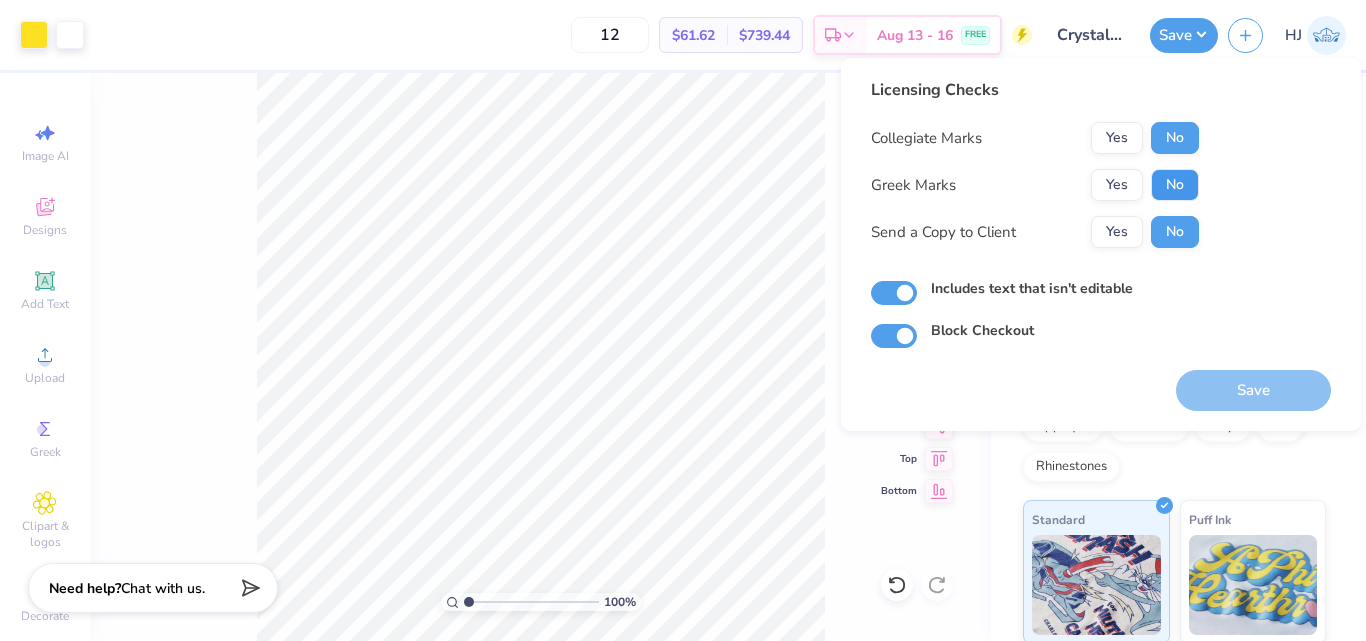 click on "No" at bounding box center [1175, 185] 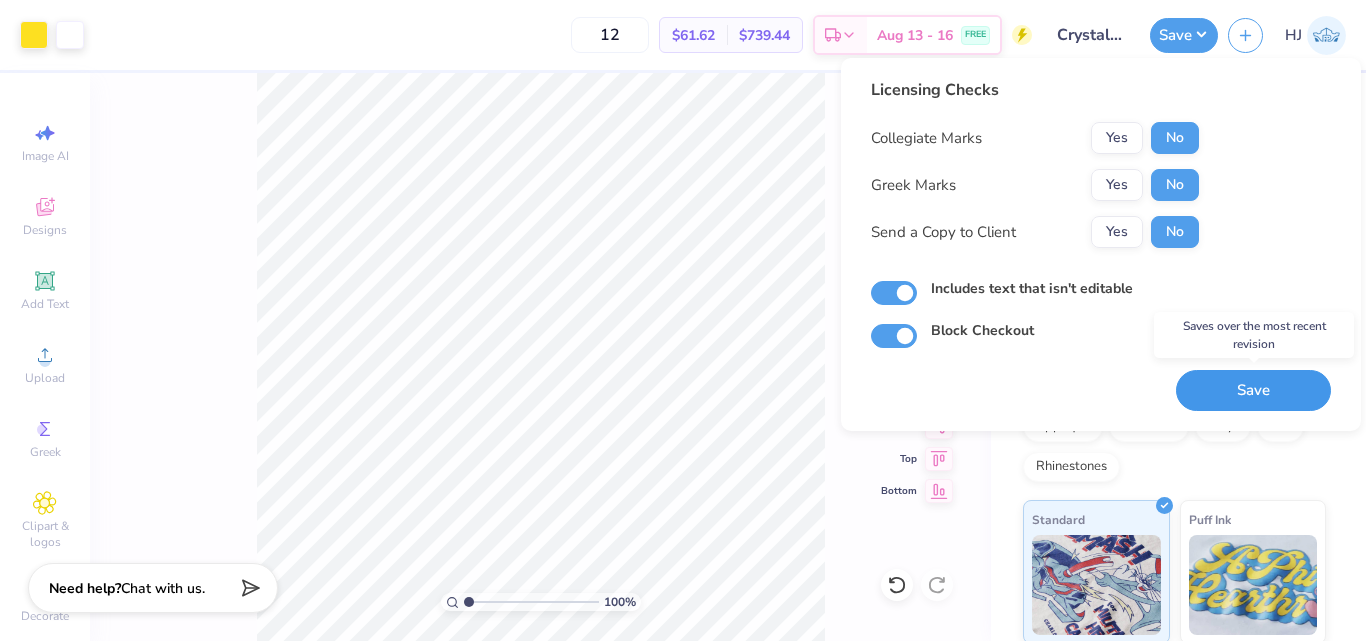 click on "Save" at bounding box center [1253, 390] 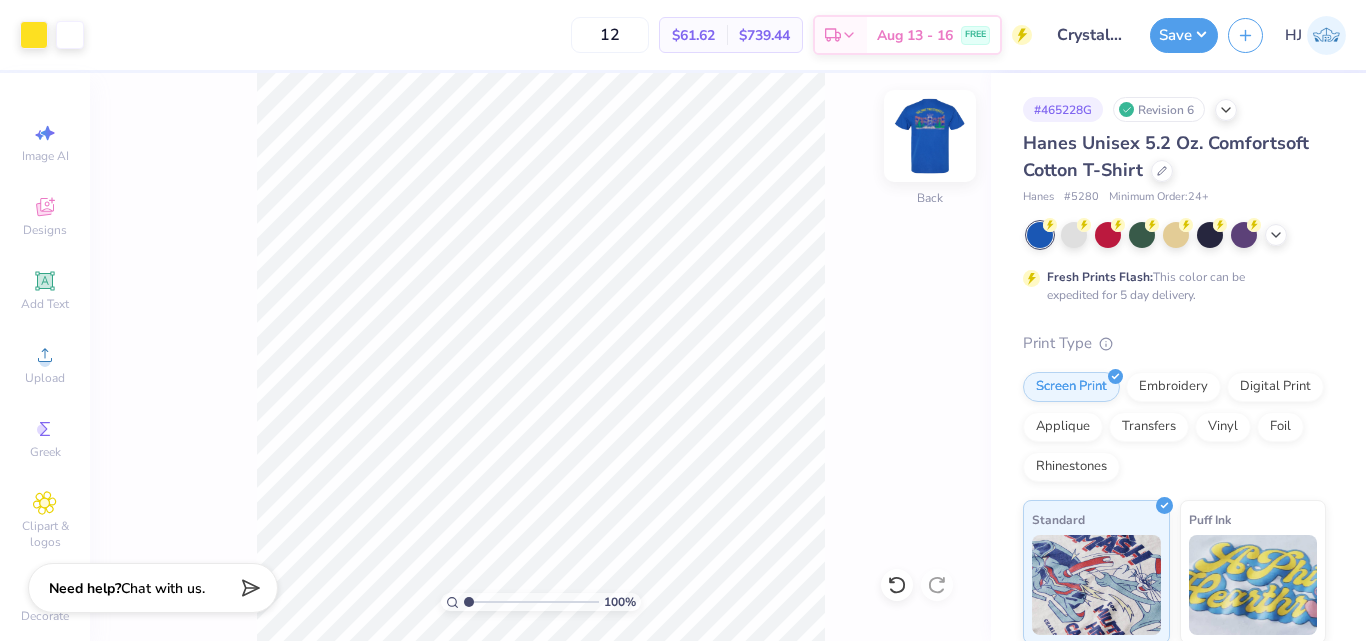 click at bounding box center [930, 136] 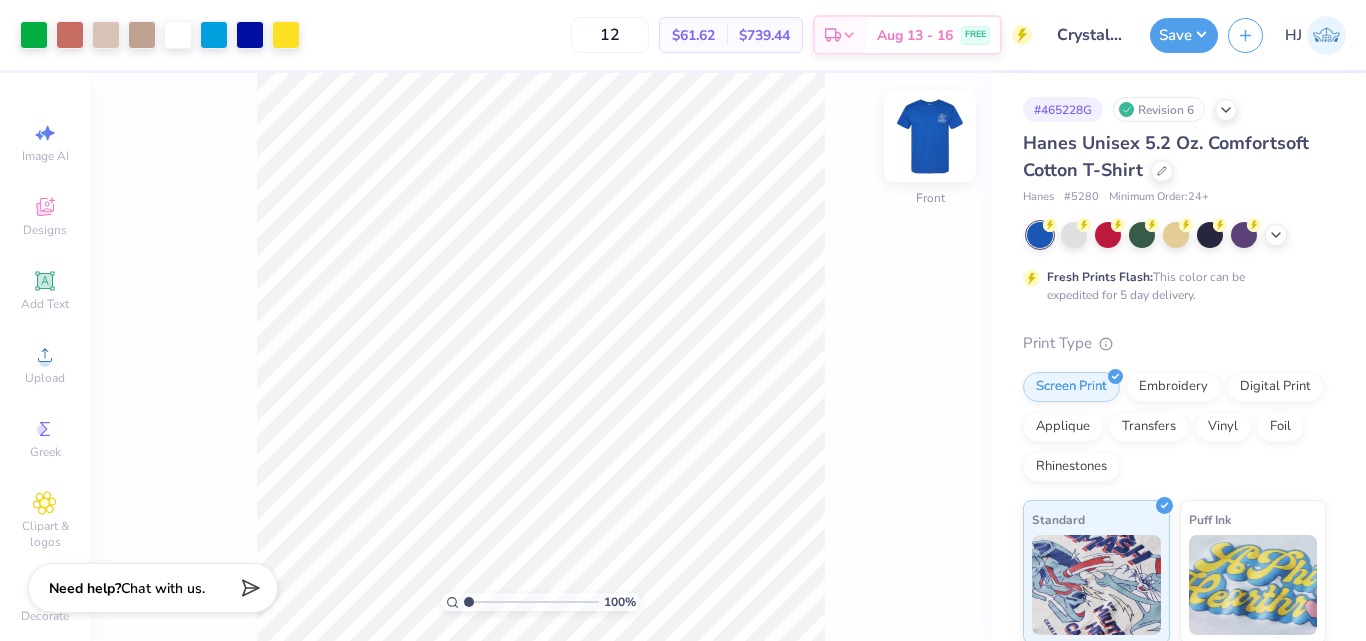 click at bounding box center [930, 136] 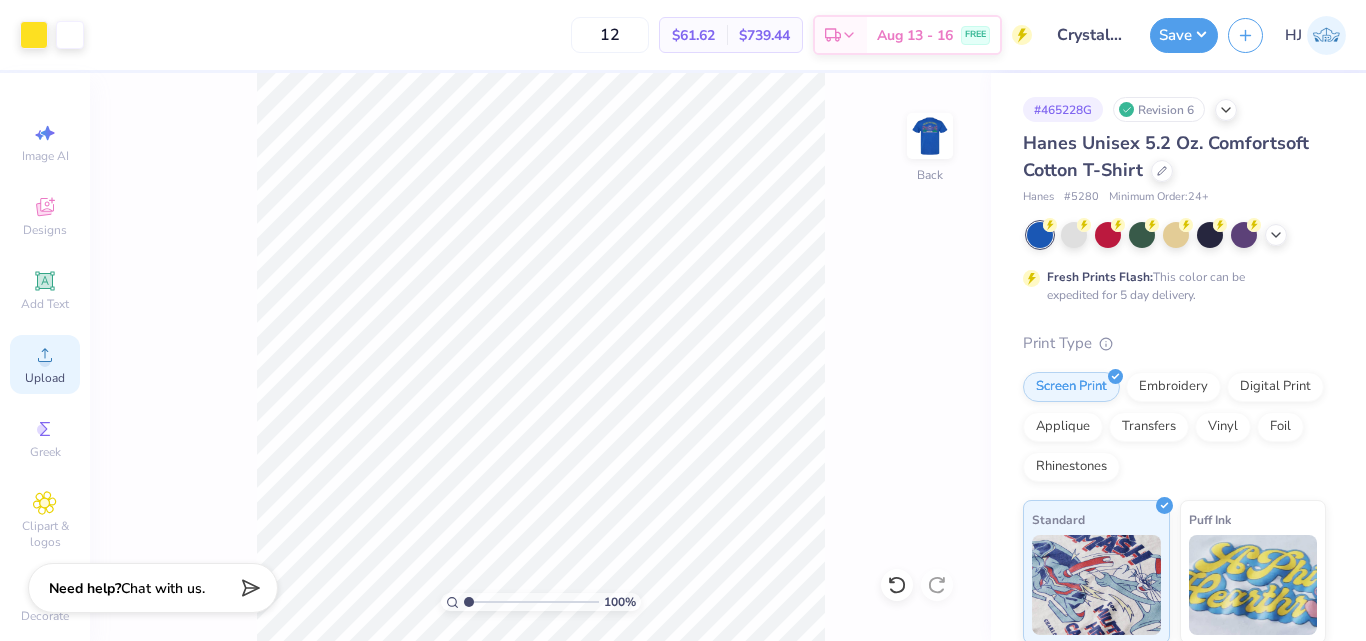 click 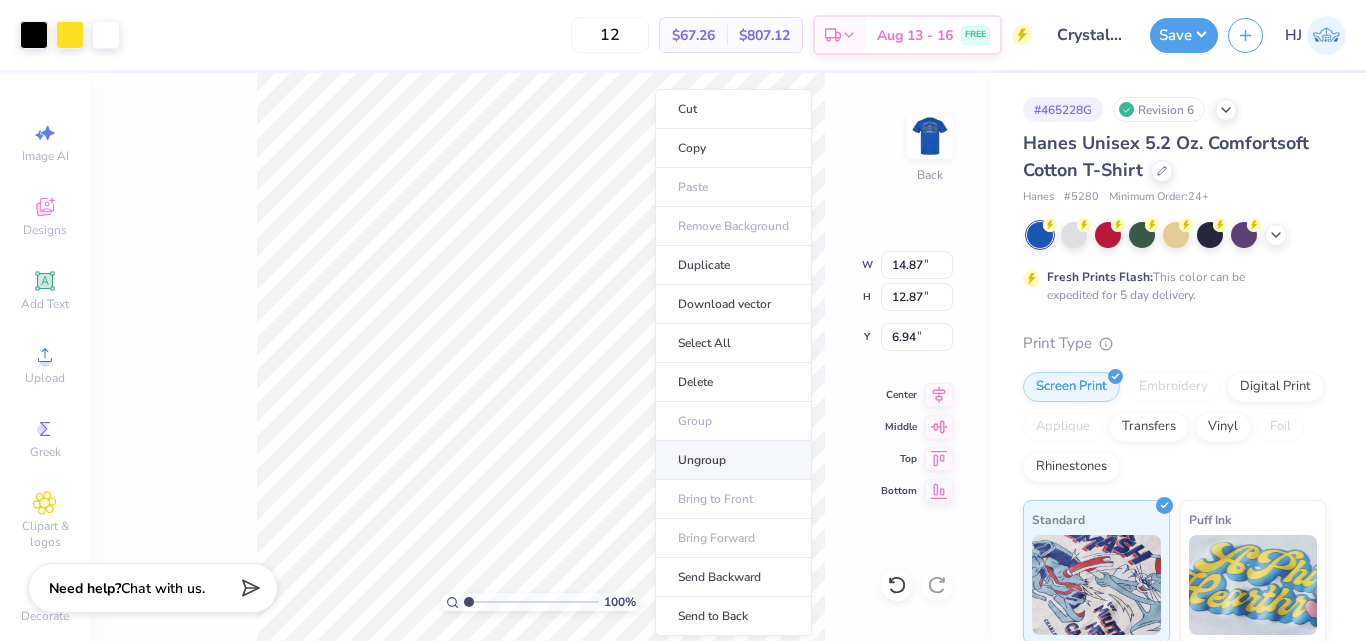 click on "Ungroup" at bounding box center [733, 460] 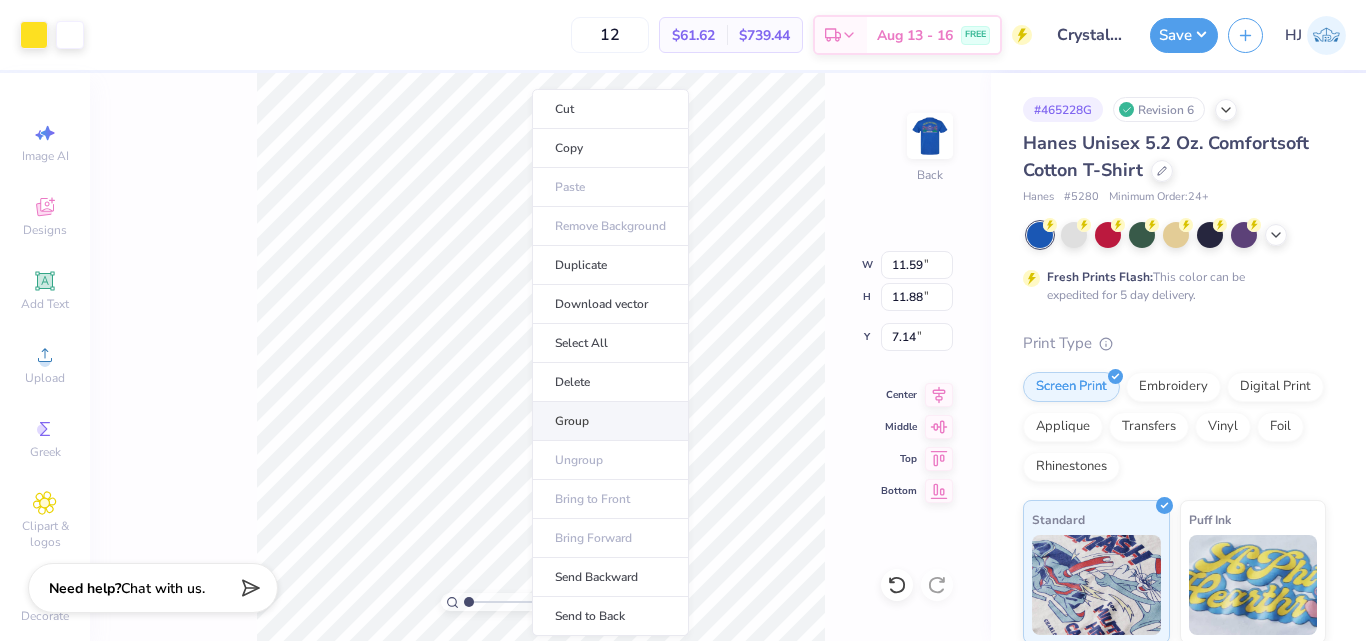 click on "Group" at bounding box center [610, 421] 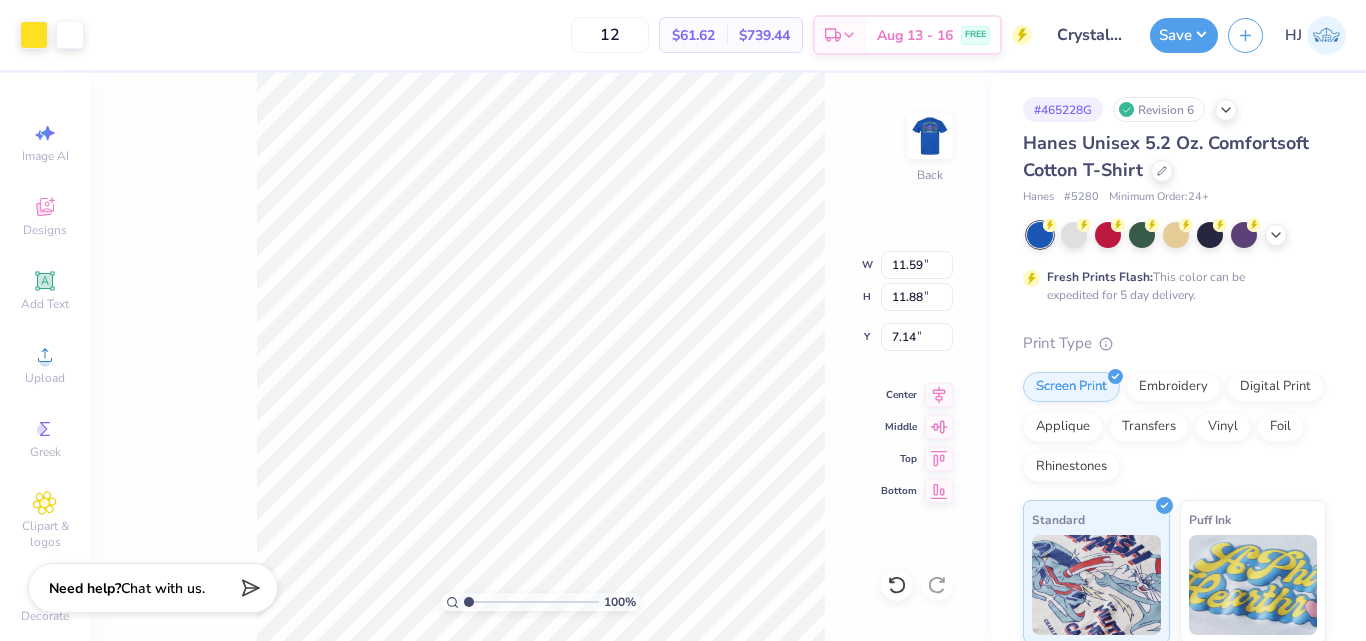 type on "3.42" 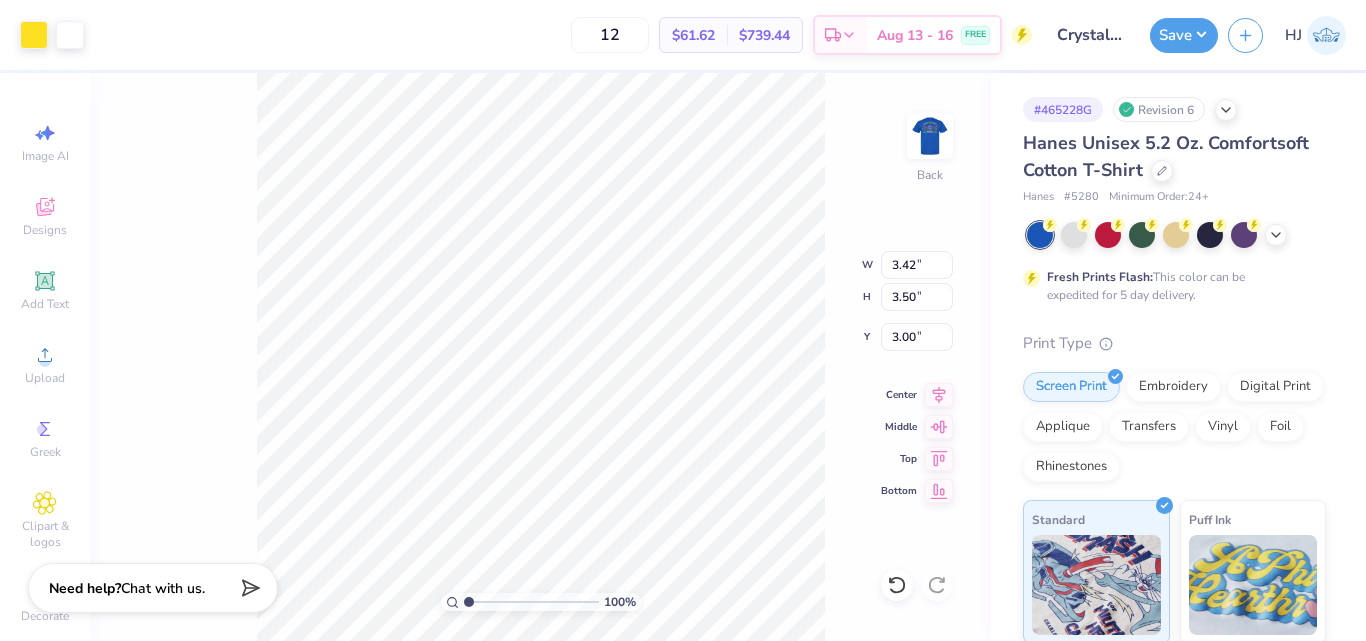 type on "11.59" 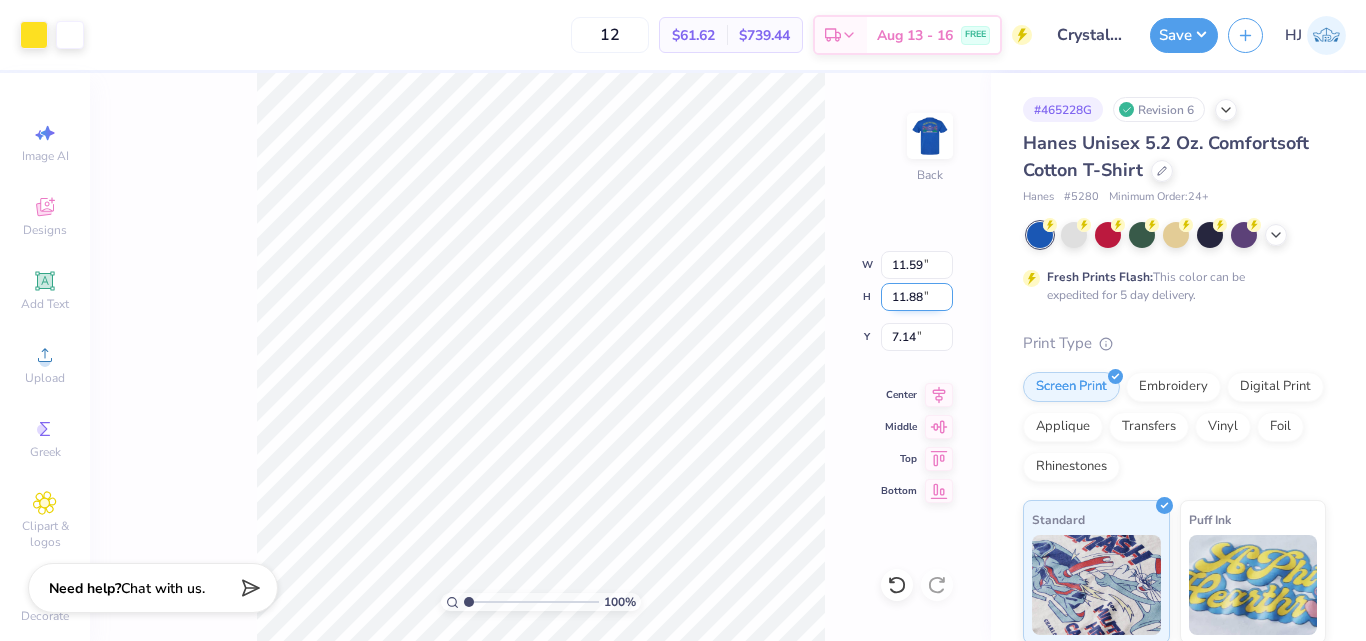 click on "11.88" at bounding box center (917, 297) 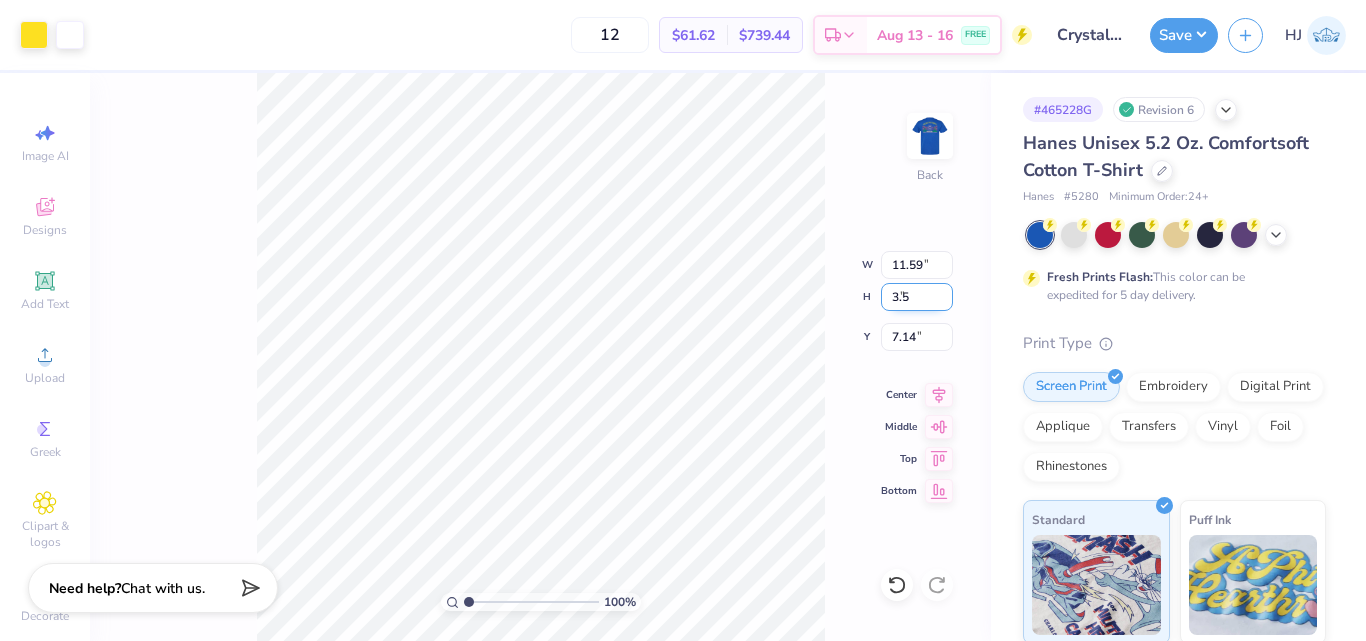 type on "3.5" 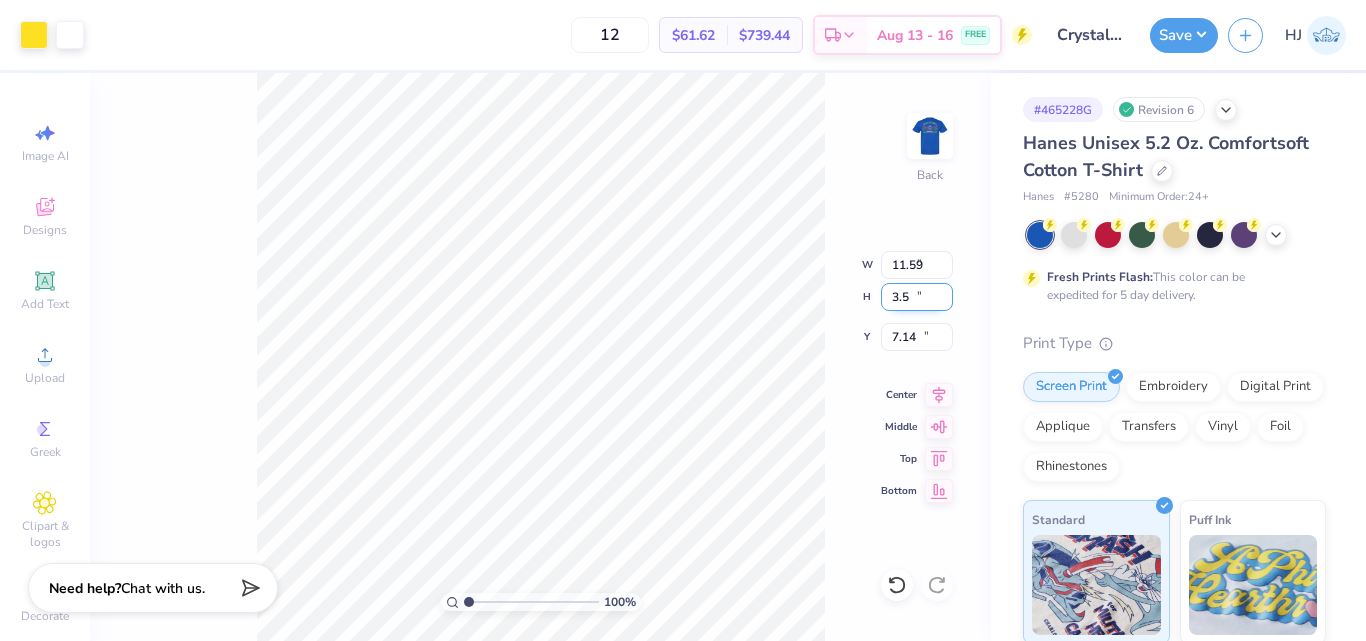 type on "3.42" 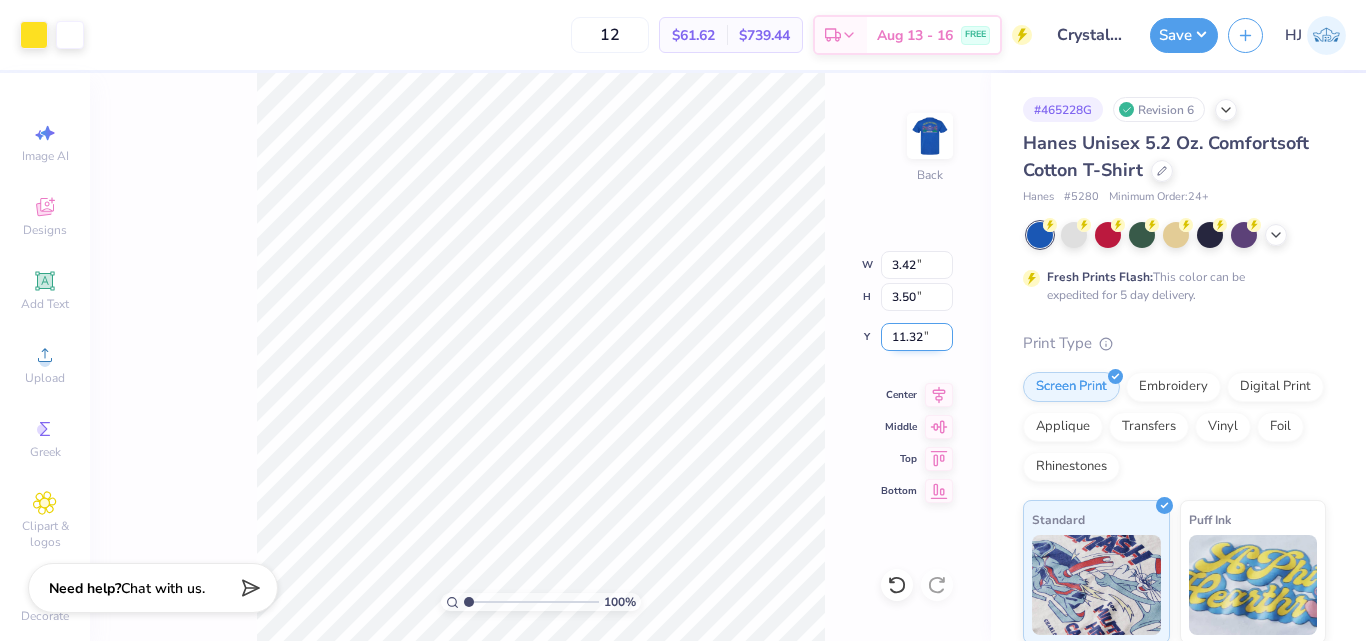 click on "11.32" at bounding box center [917, 337] 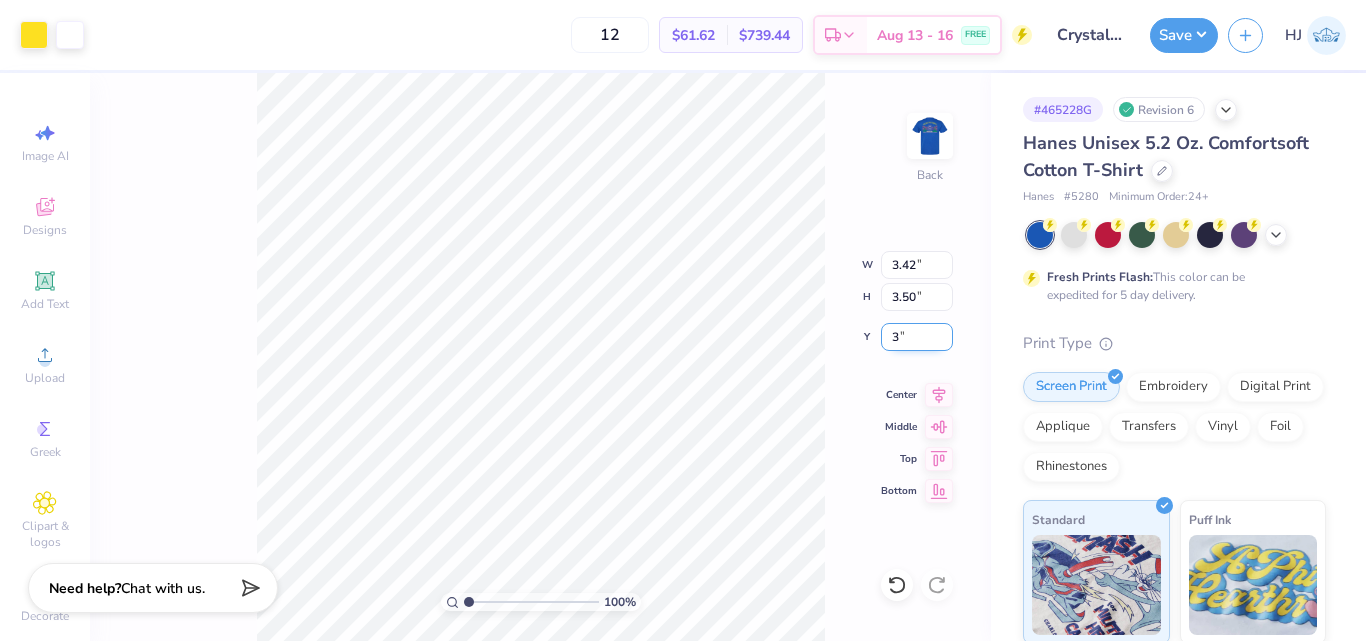 type on "3.00" 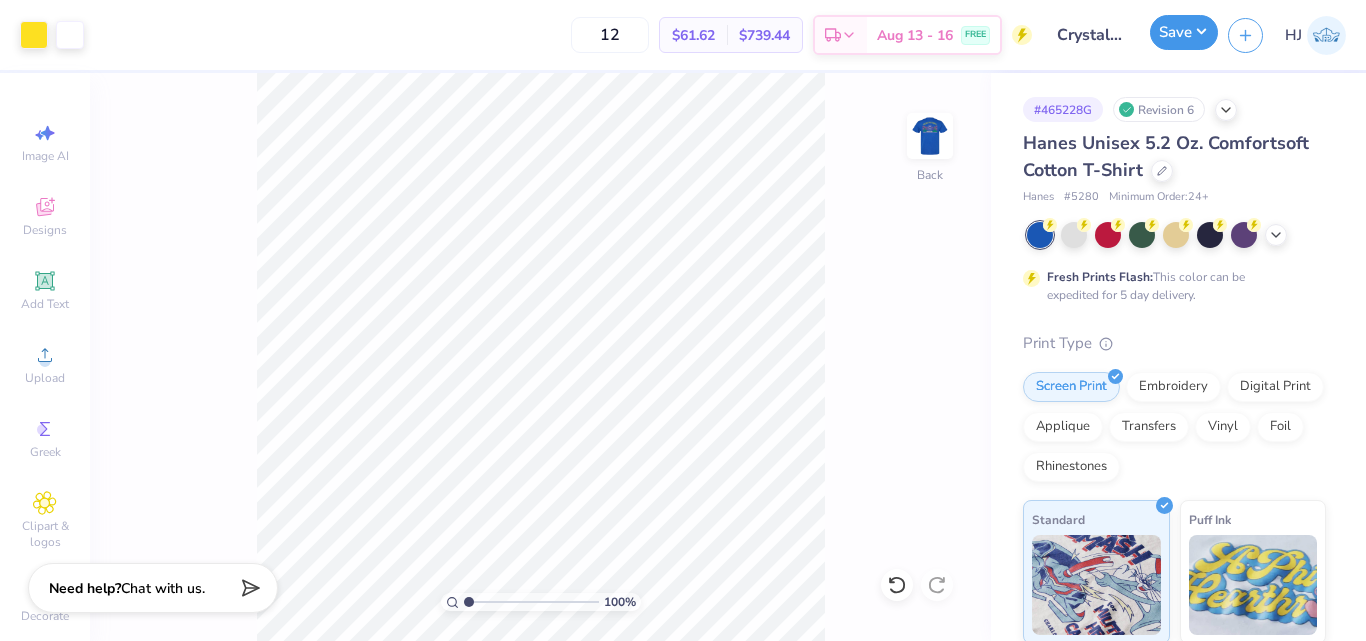 click on "Save" at bounding box center (1184, 32) 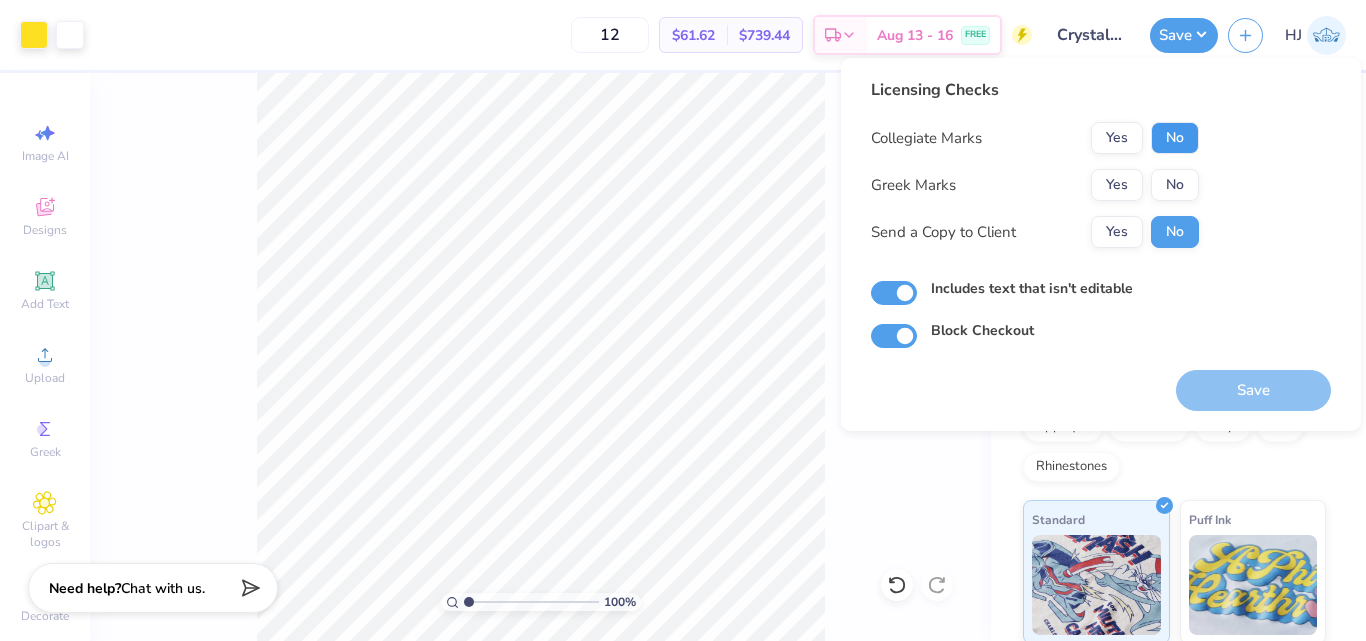 click on "No" at bounding box center [1175, 138] 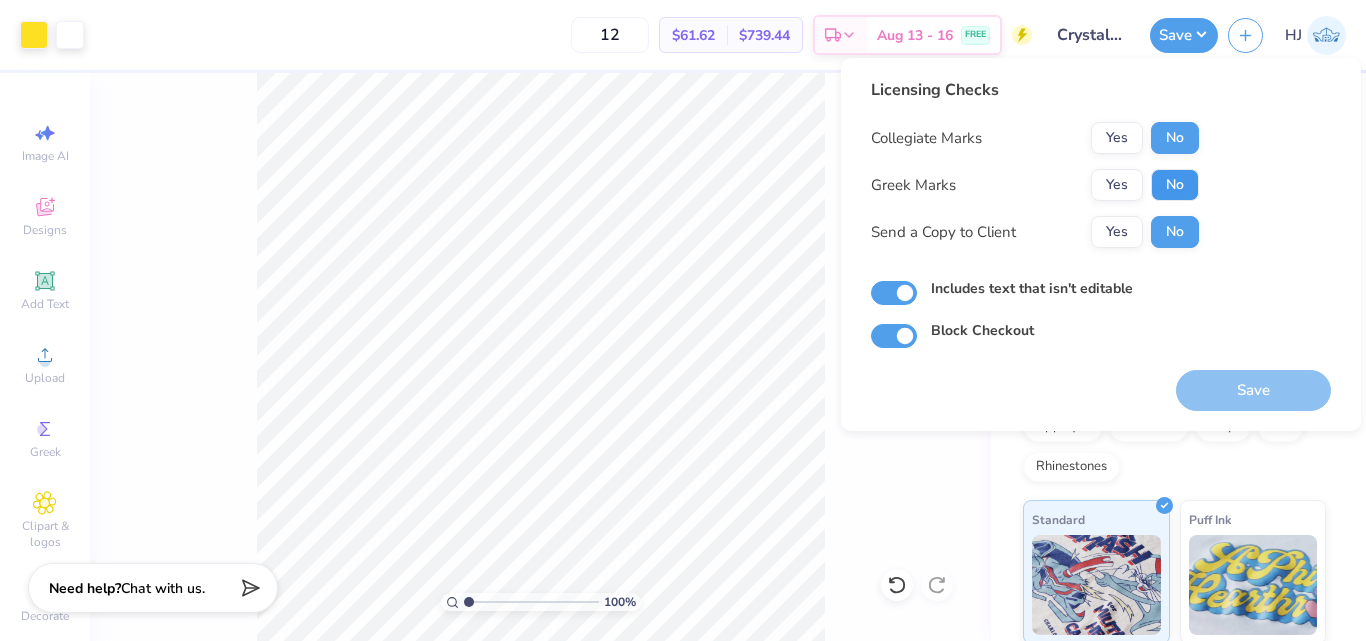 click on "No" at bounding box center (1175, 185) 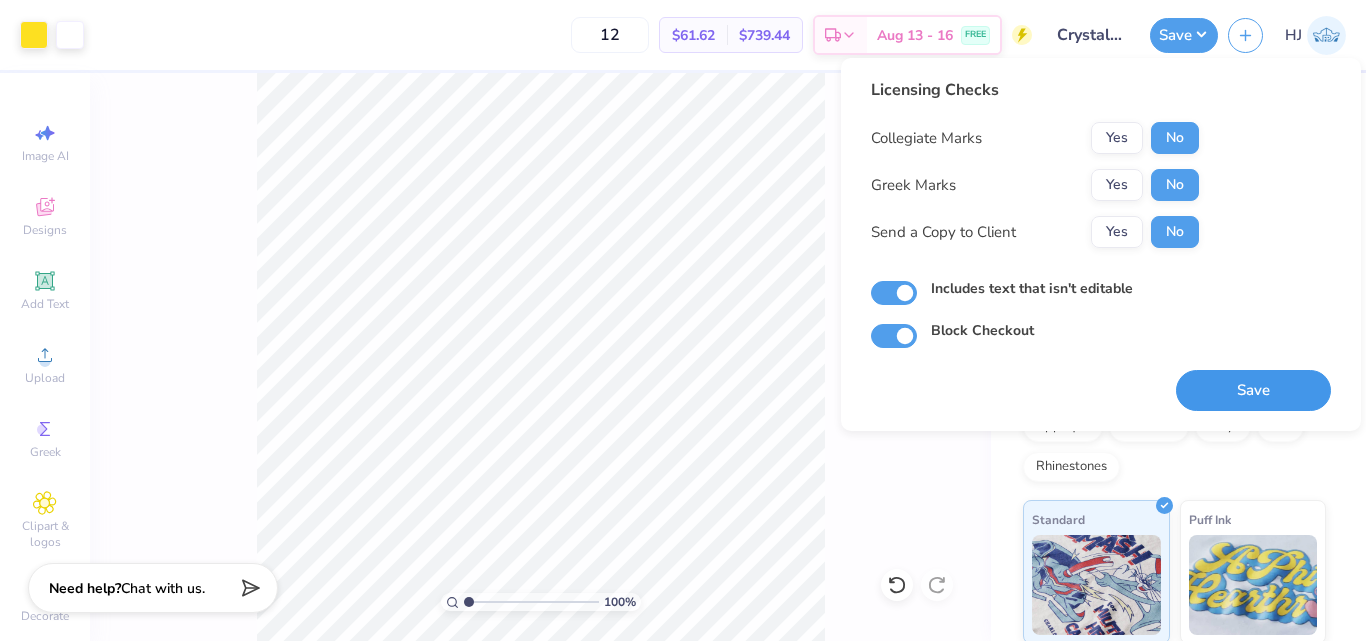 click on "Save" at bounding box center [1253, 390] 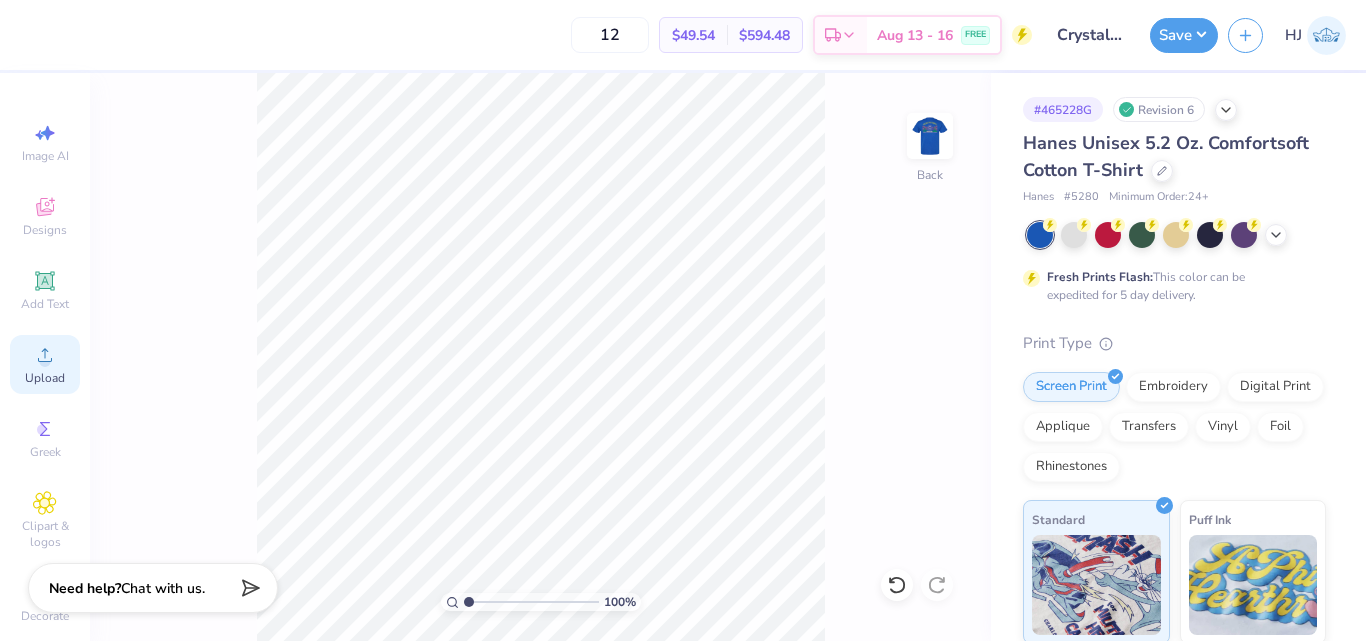 click 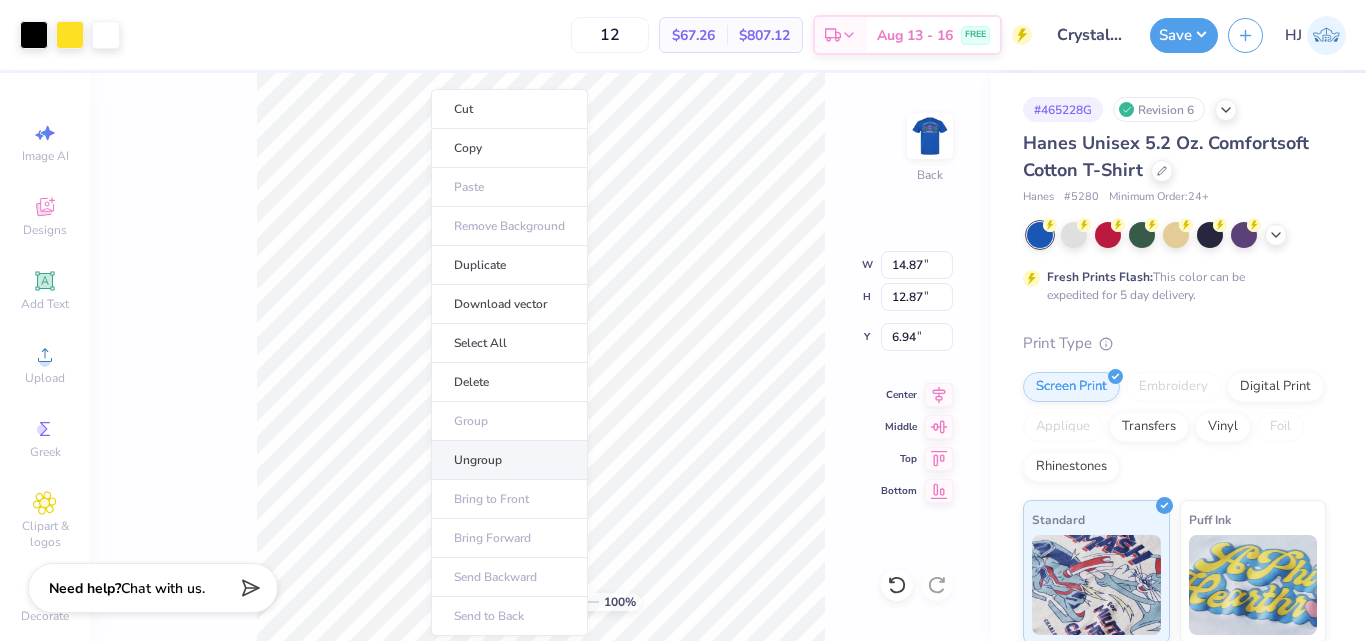 click on "Ungroup" at bounding box center (509, 460) 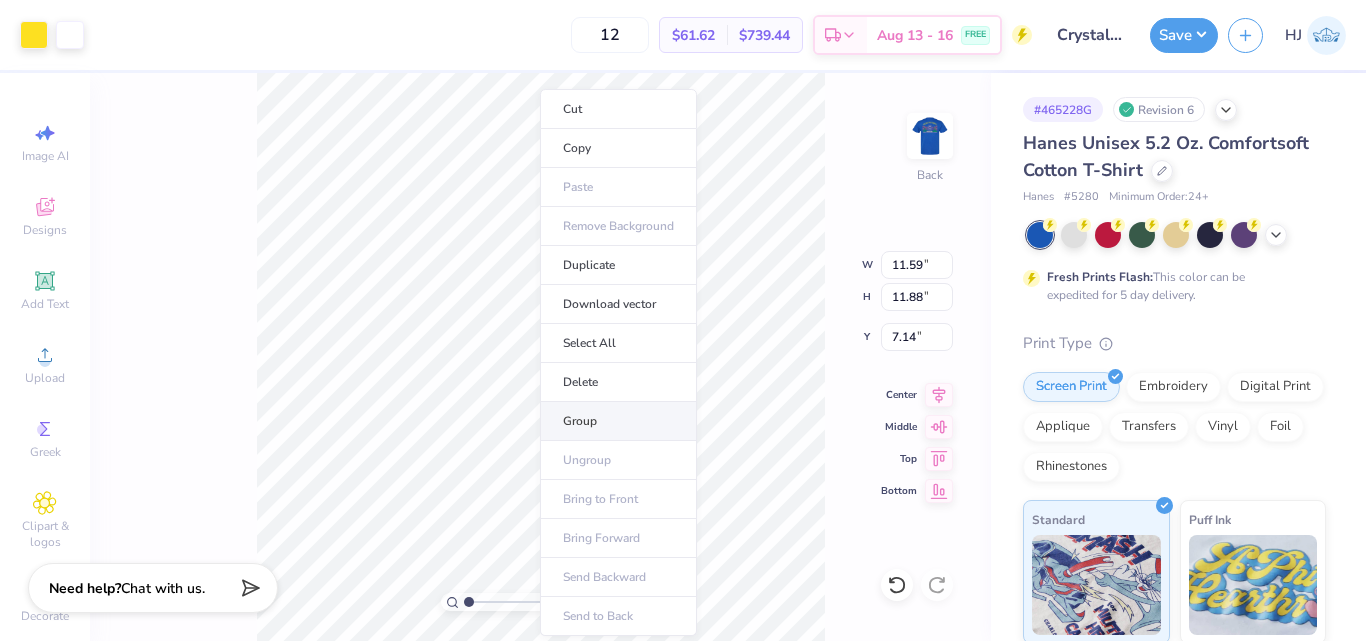click on "Group" at bounding box center [618, 421] 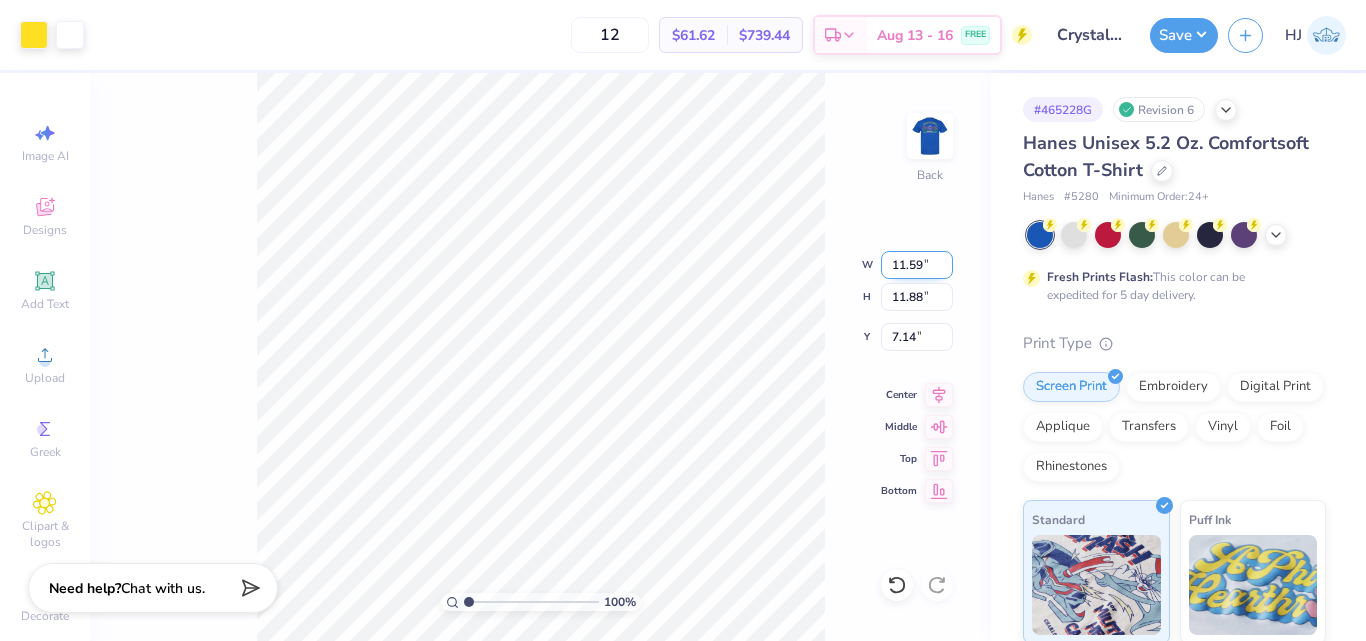 click on "11.59" at bounding box center [917, 265] 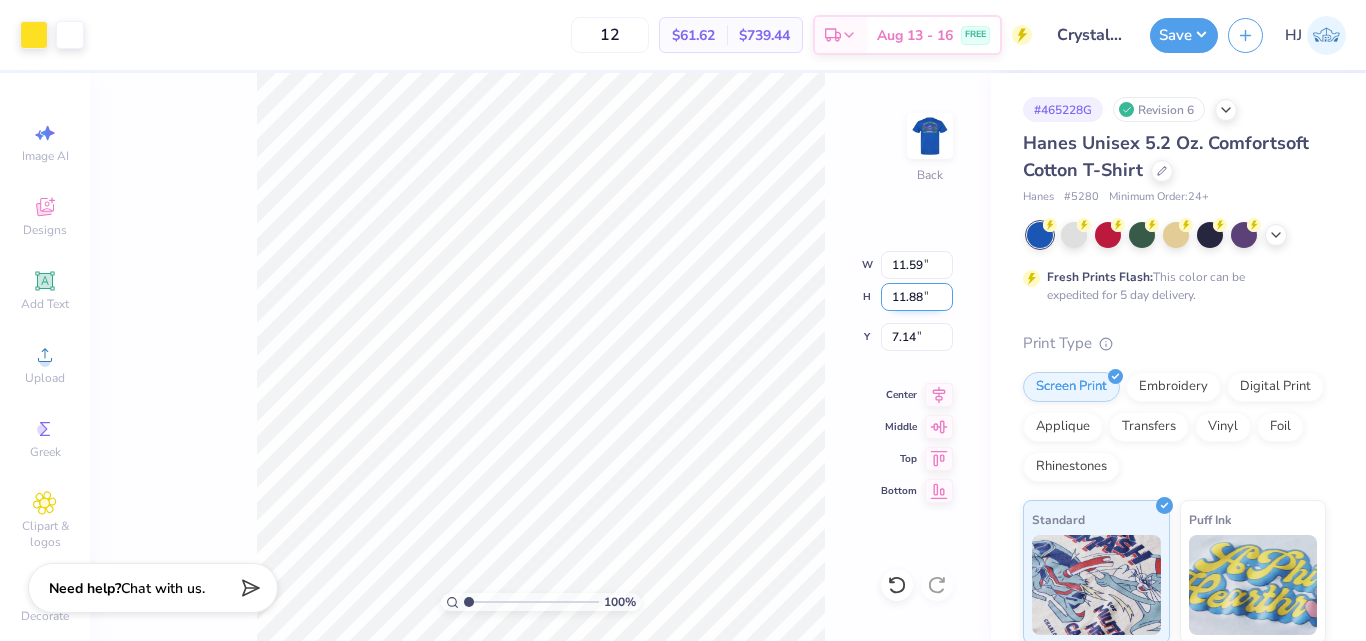 click on "11.88" at bounding box center (917, 297) 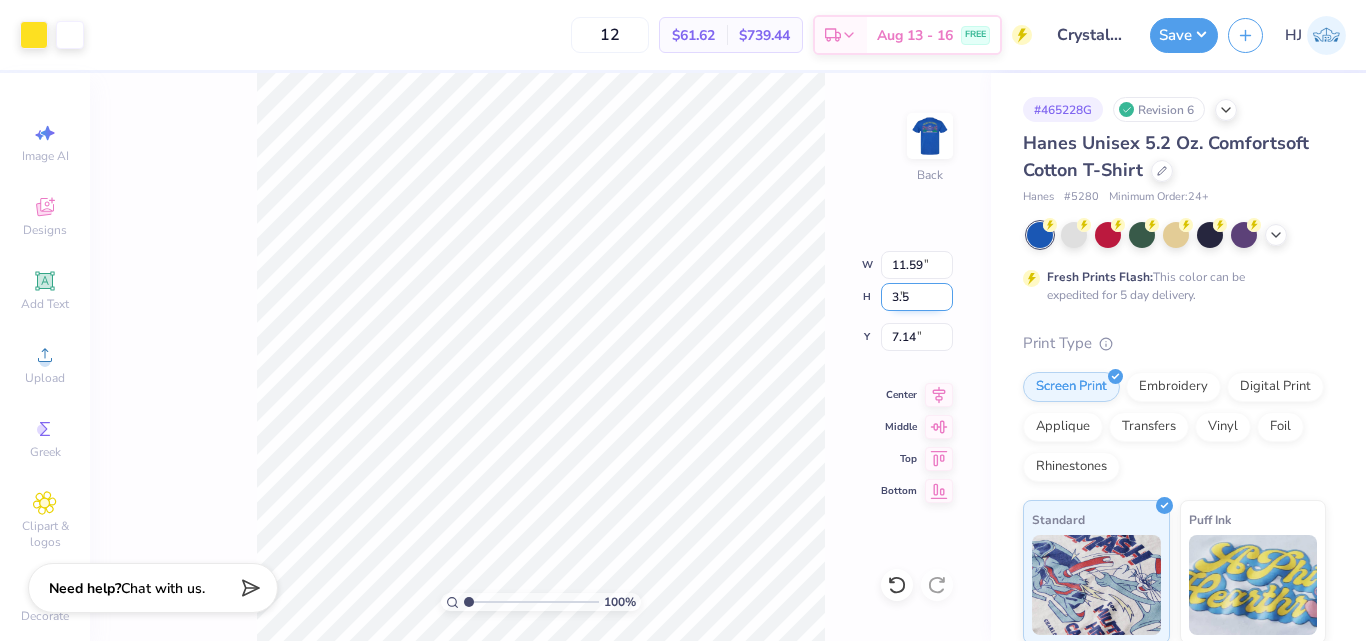type on "3.5" 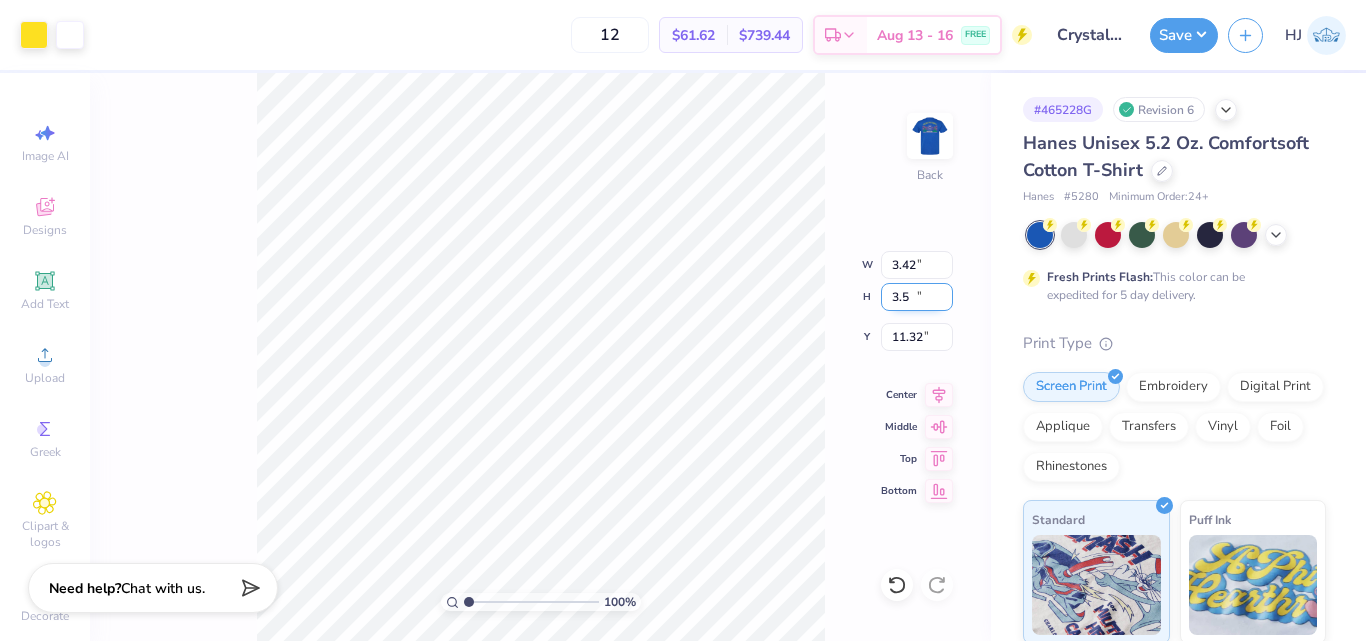 type on "3.42" 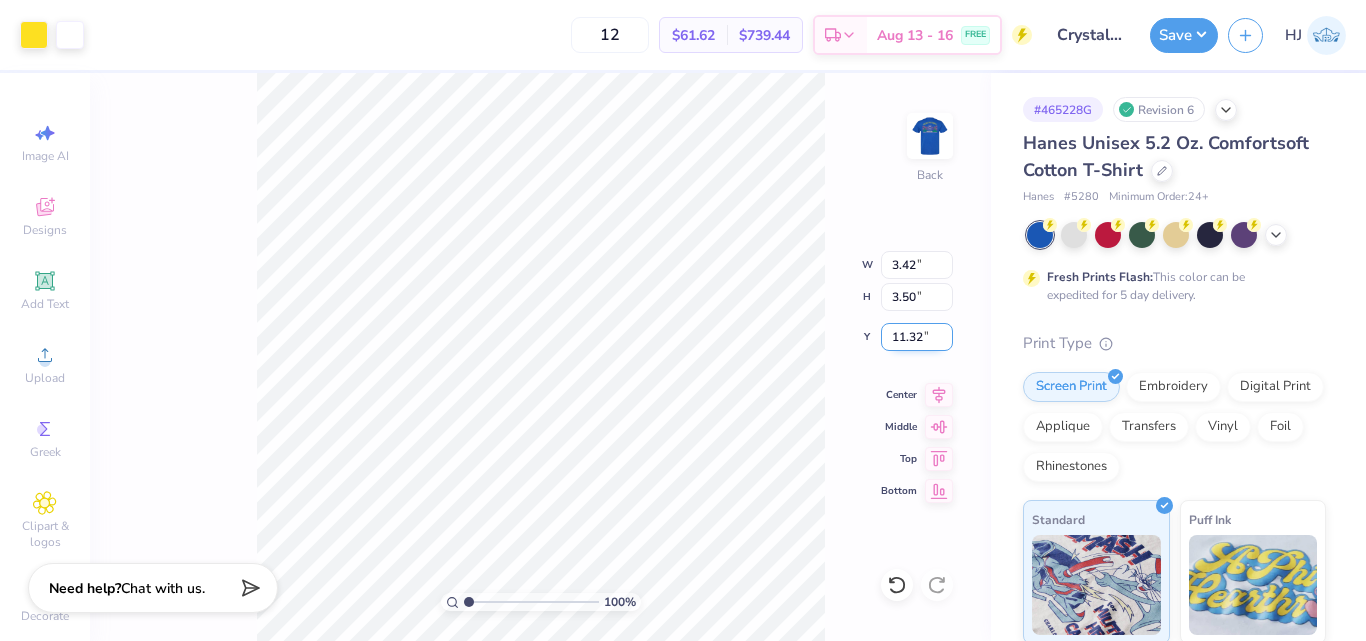 click on "11.32" at bounding box center [917, 337] 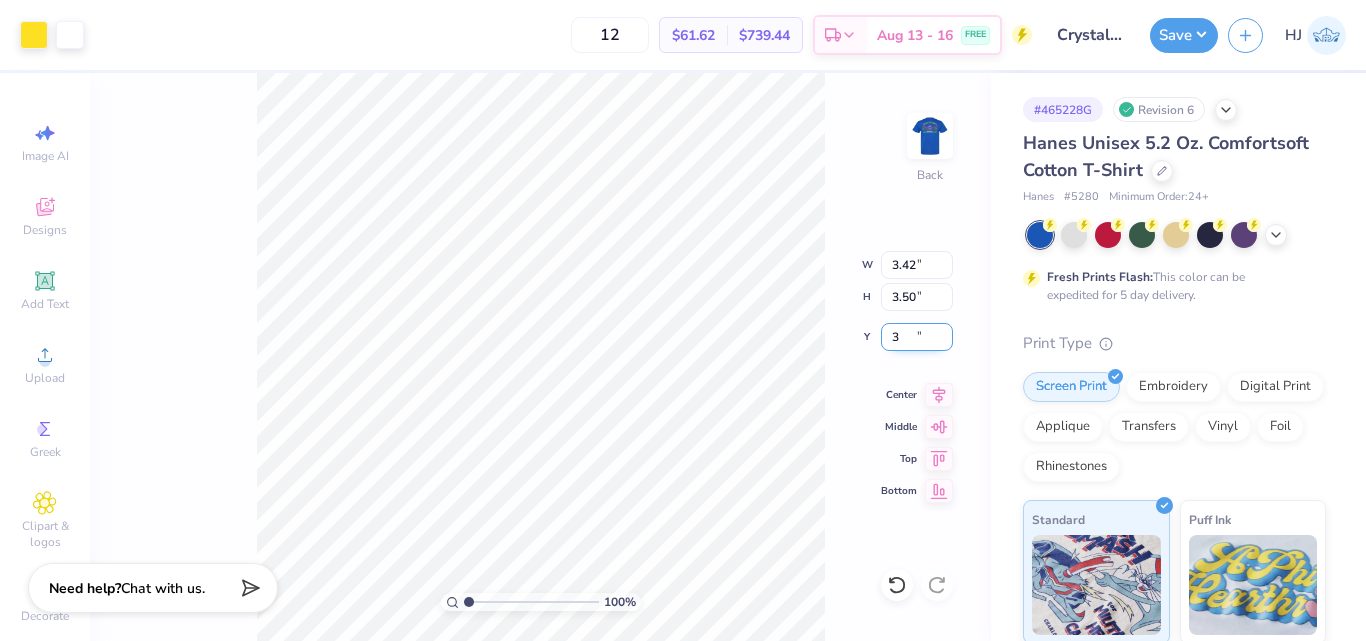 type on "3.00" 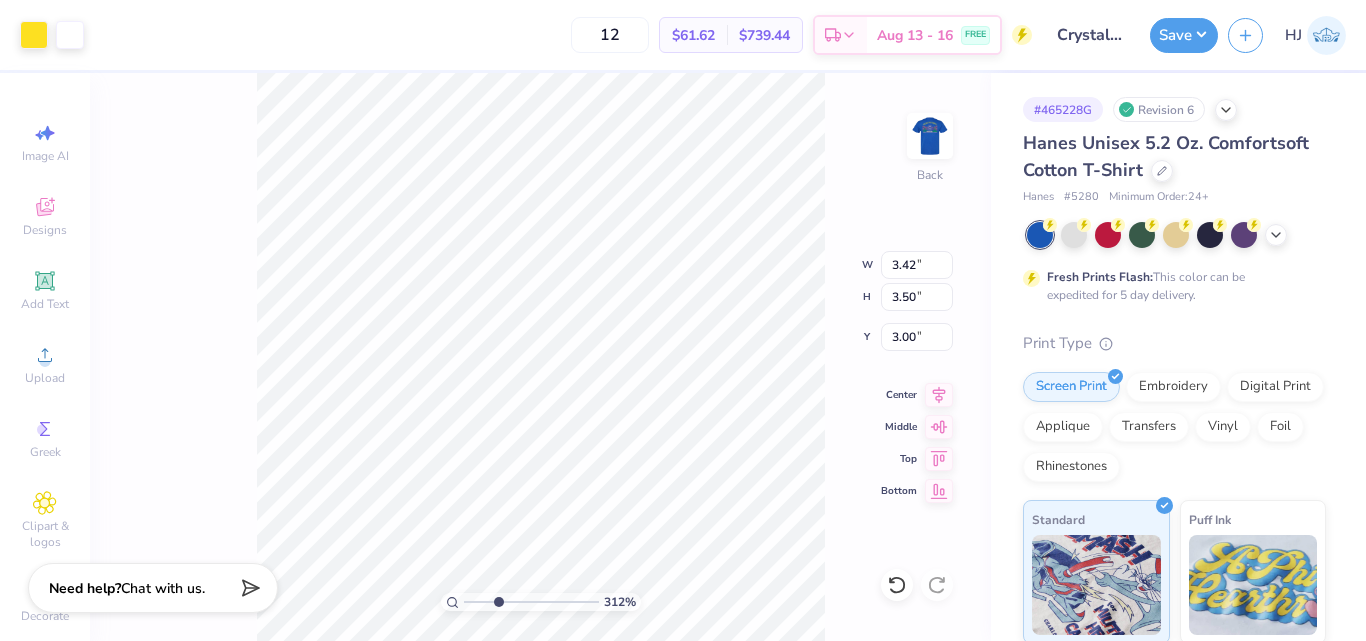 drag, startPoint x: 468, startPoint y: 602, endPoint x: 506, endPoint y: 600, distance: 38.052597 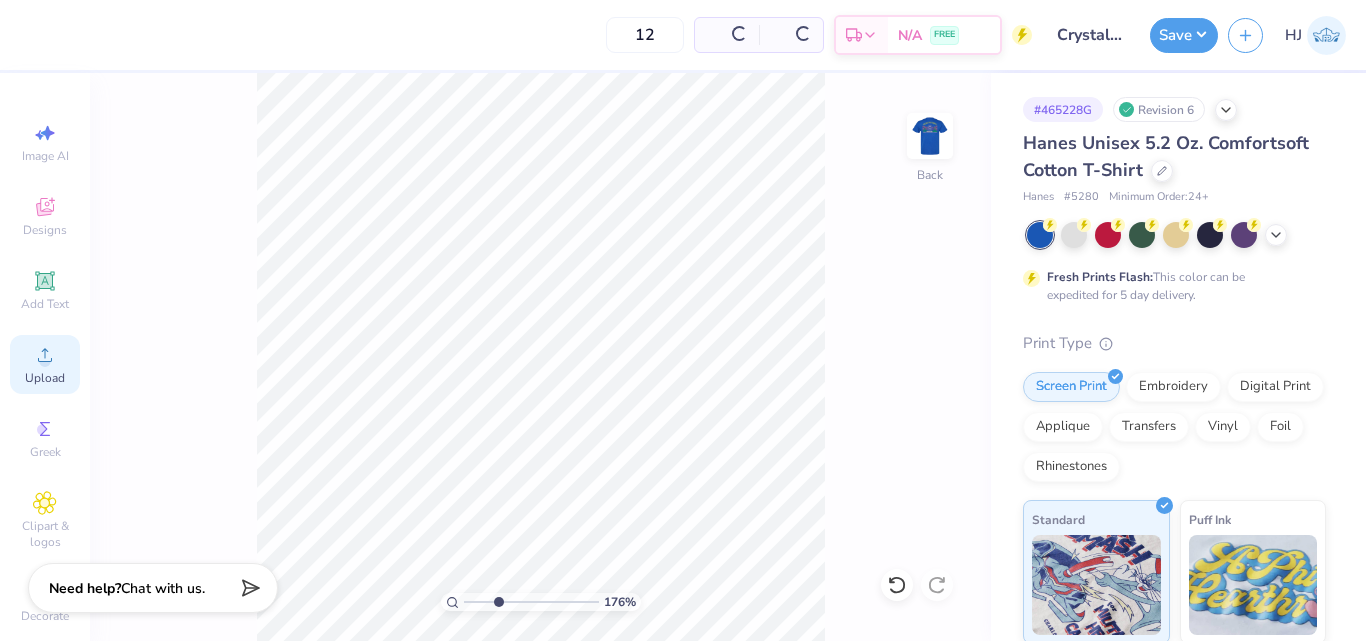 click 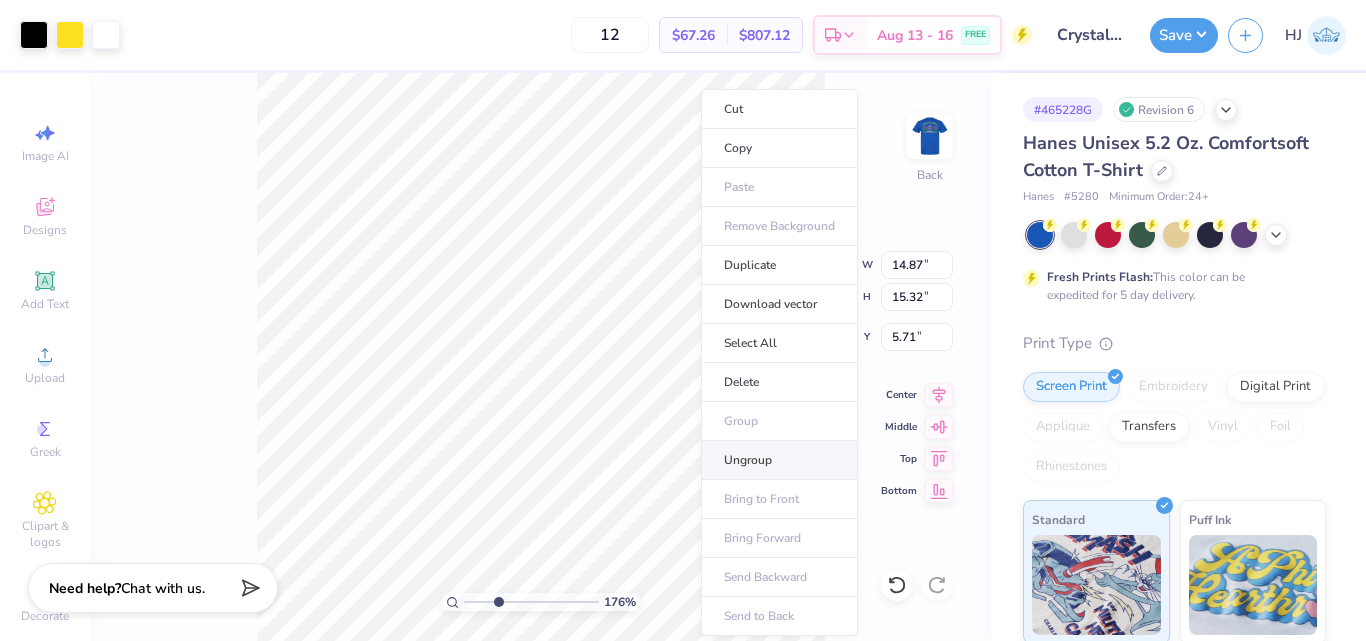 click on "Ungroup" at bounding box center [779, 460] 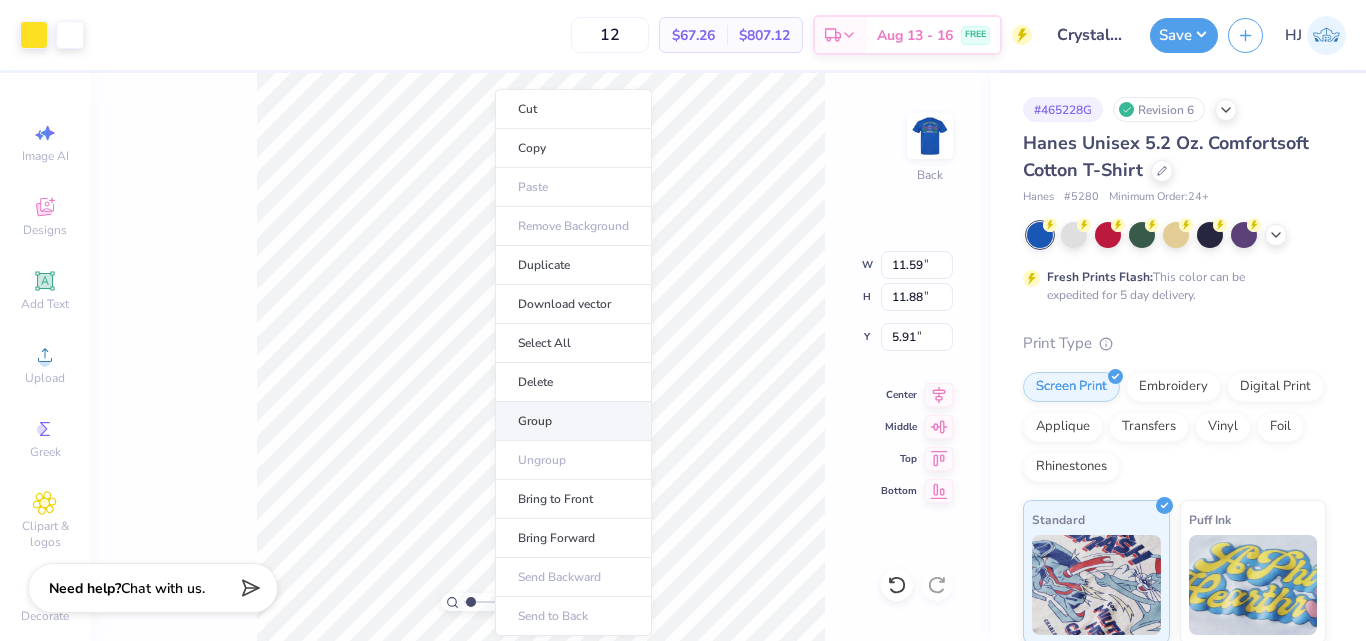 click on "Group" at bounding box center (573, 421) 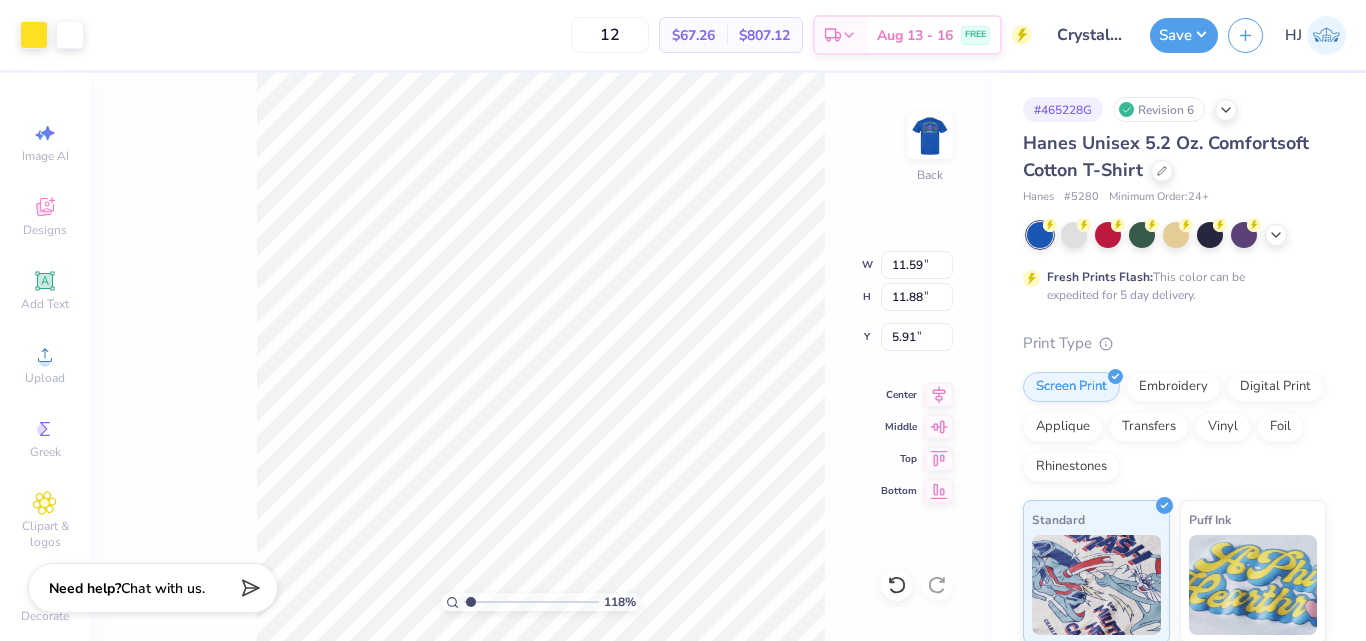 type on "1.17662535926708" 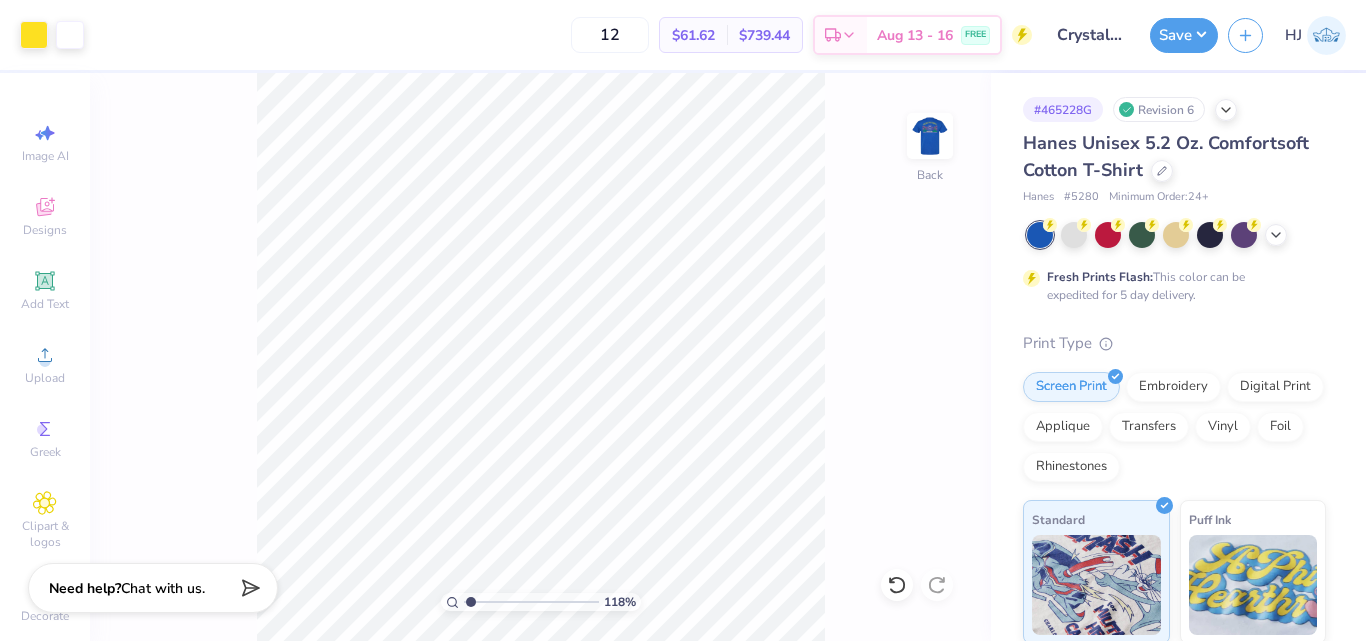 type on "1.17662535926708" 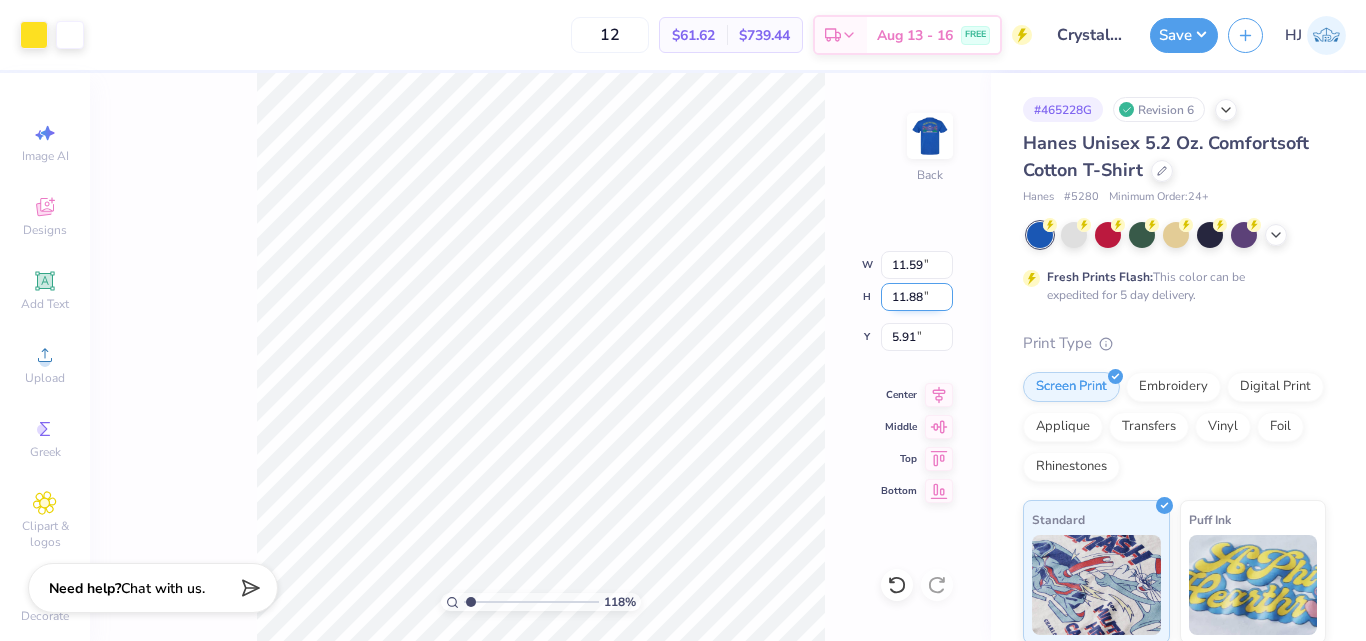 click on "11.88" at bounding box center [917, 297] 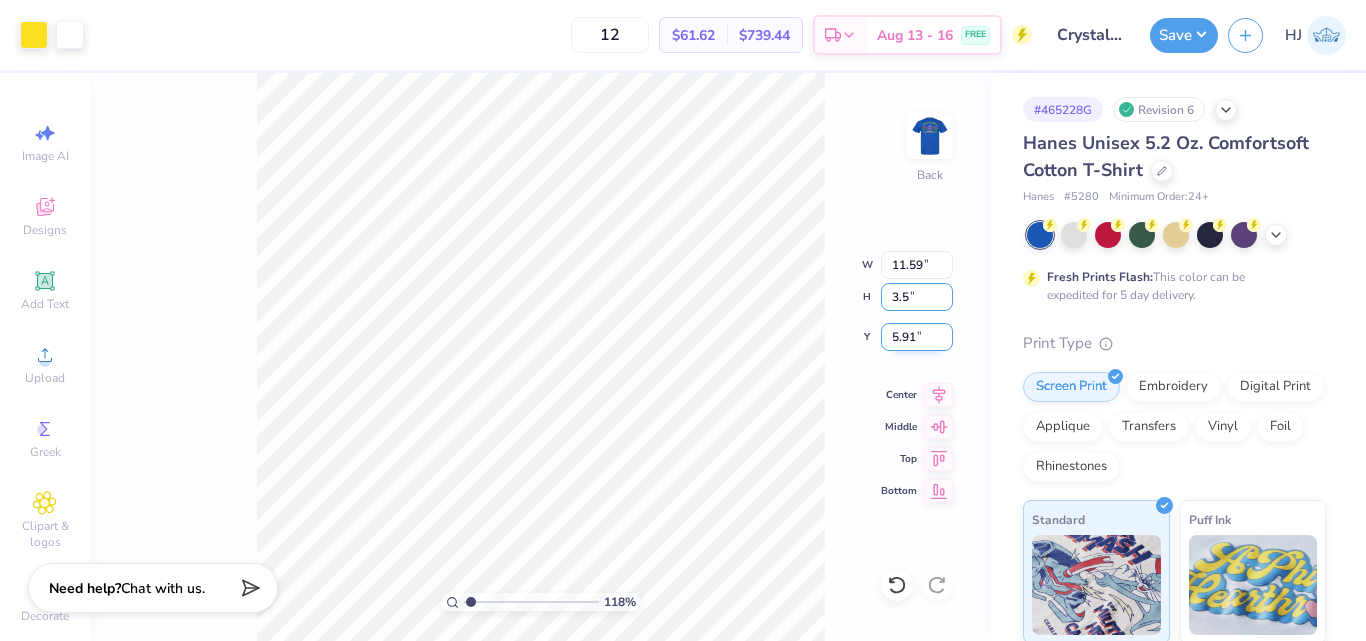 type on "3.5" 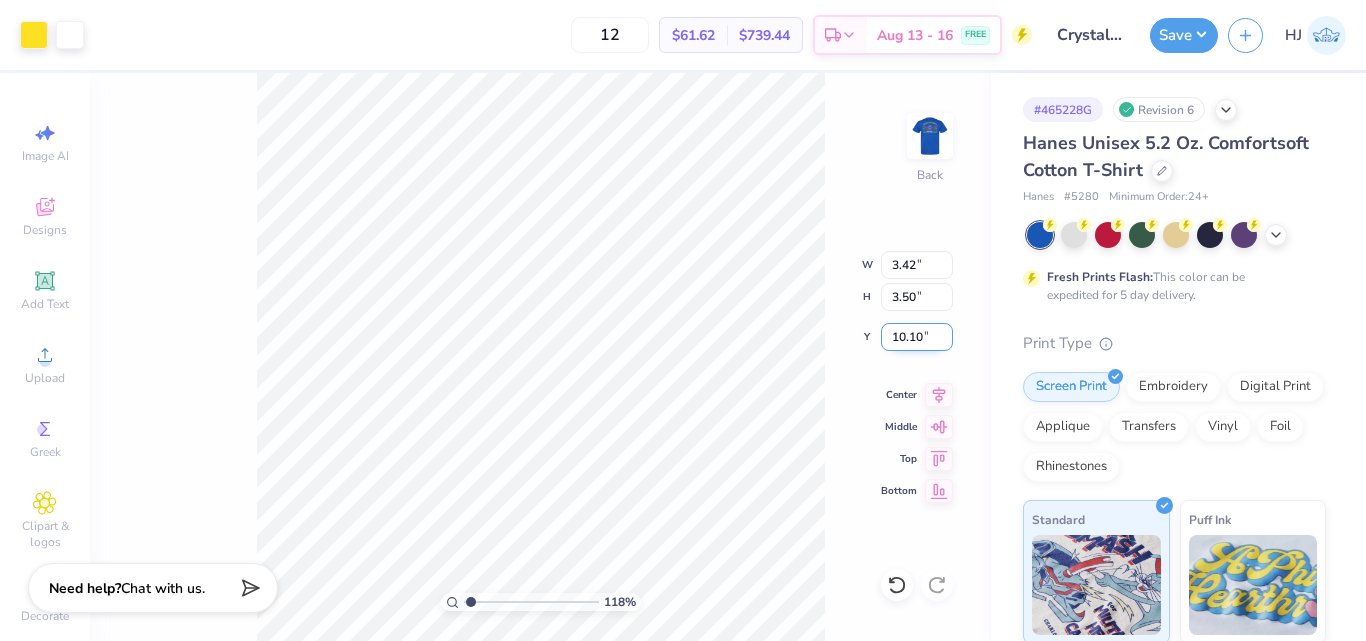 click on "10.10" at bounding box center (917, 337) 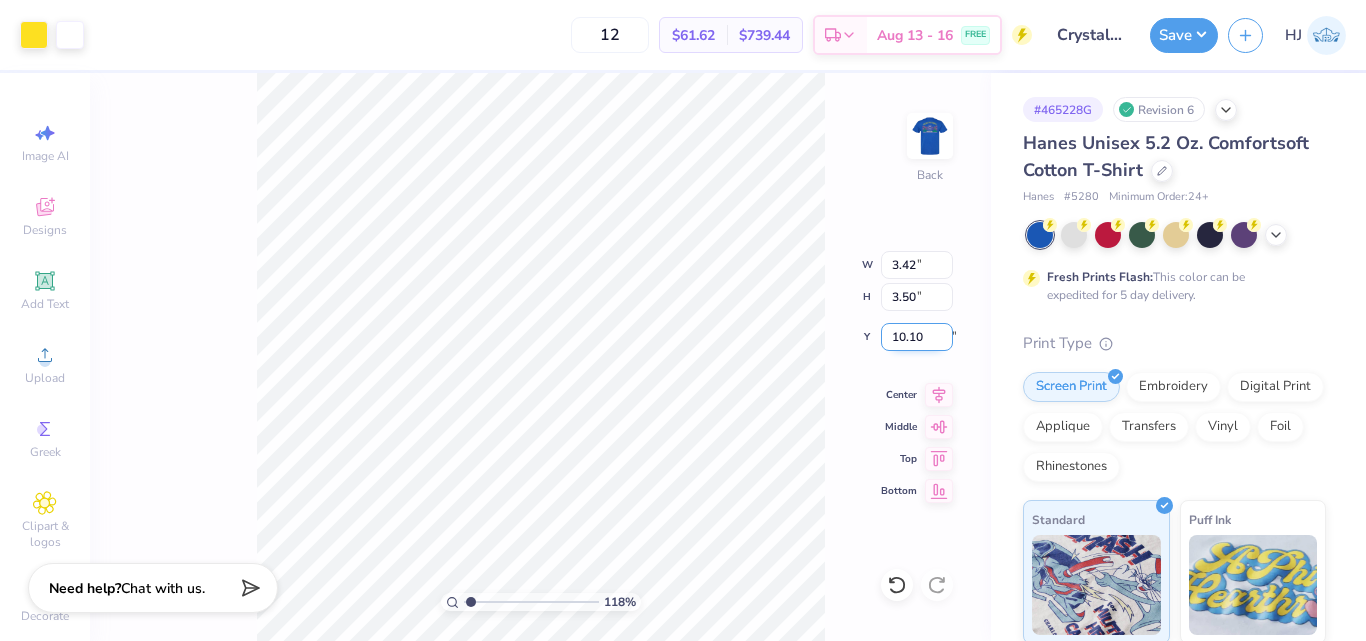 click on "10.130" at bounding box center (917, 337) 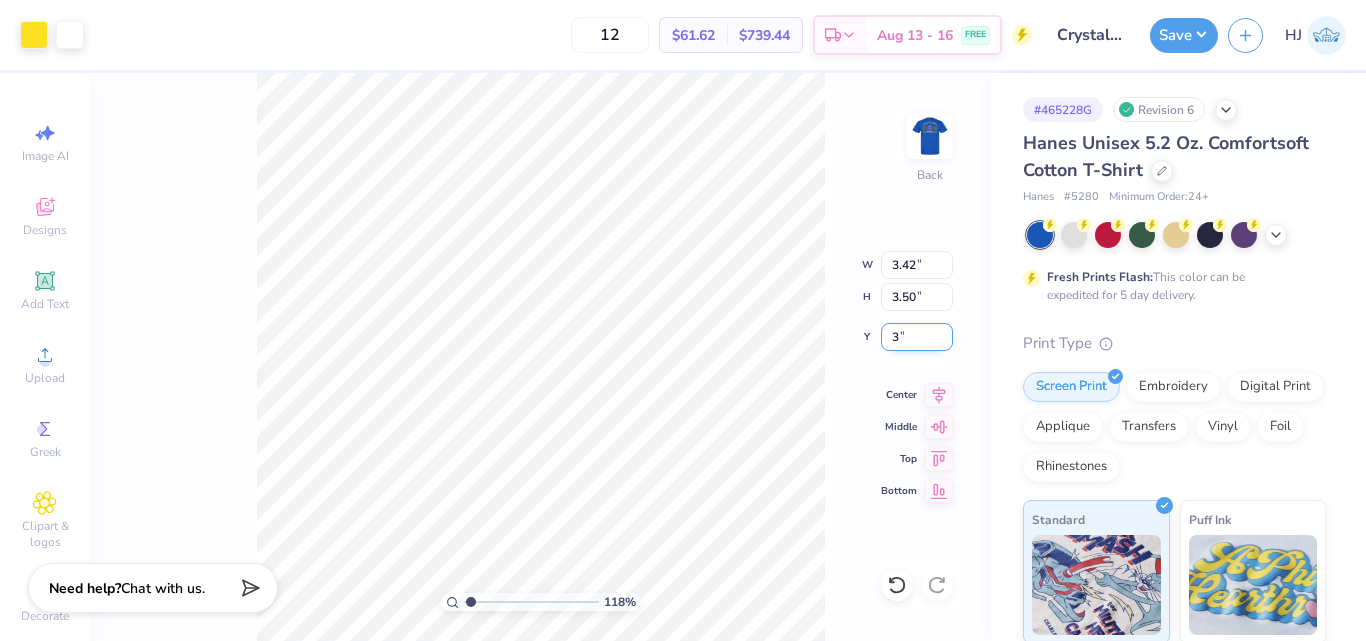 type on "3" 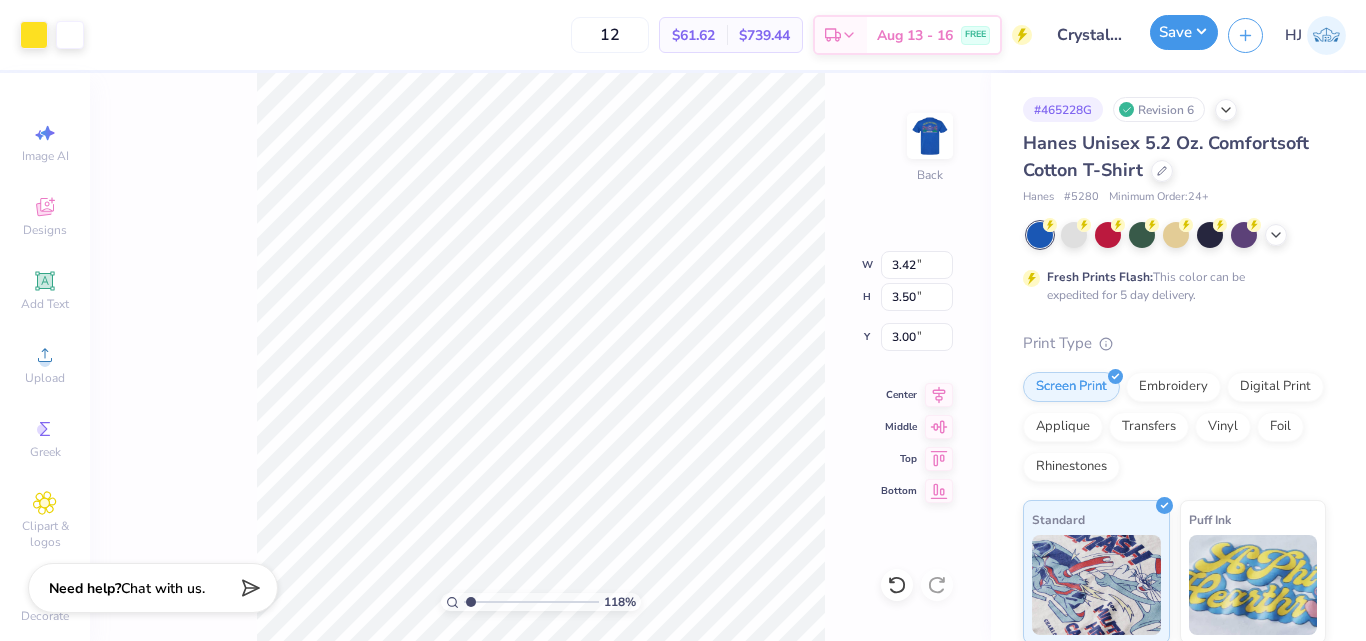 click on "Save" at bounding box center [1184, 32] 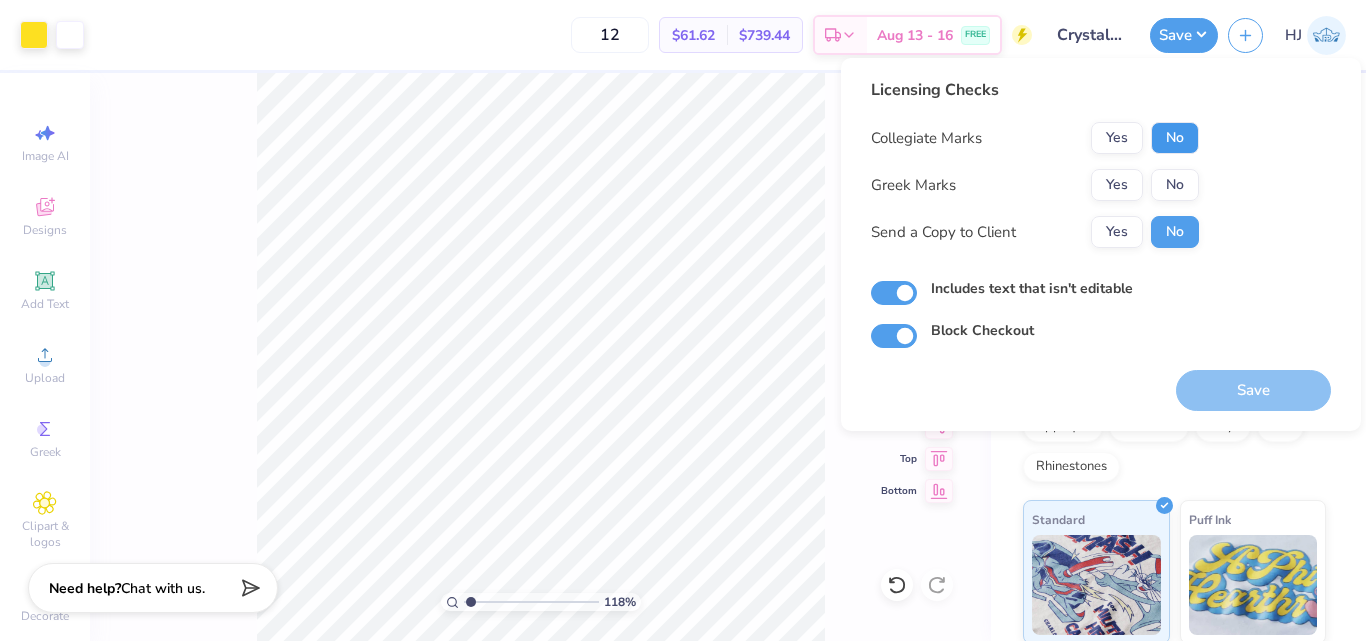 click on "No" at bounding box center (1175, 138) 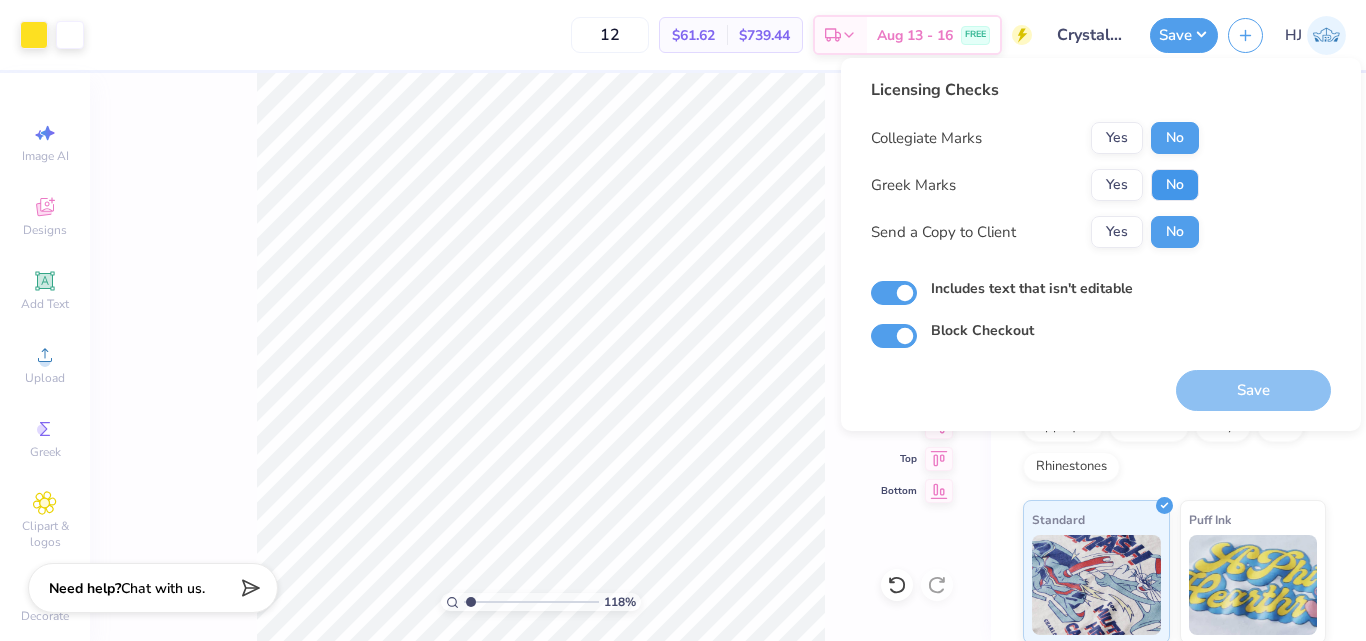 click on "No" at bounding box center (1175, 185) 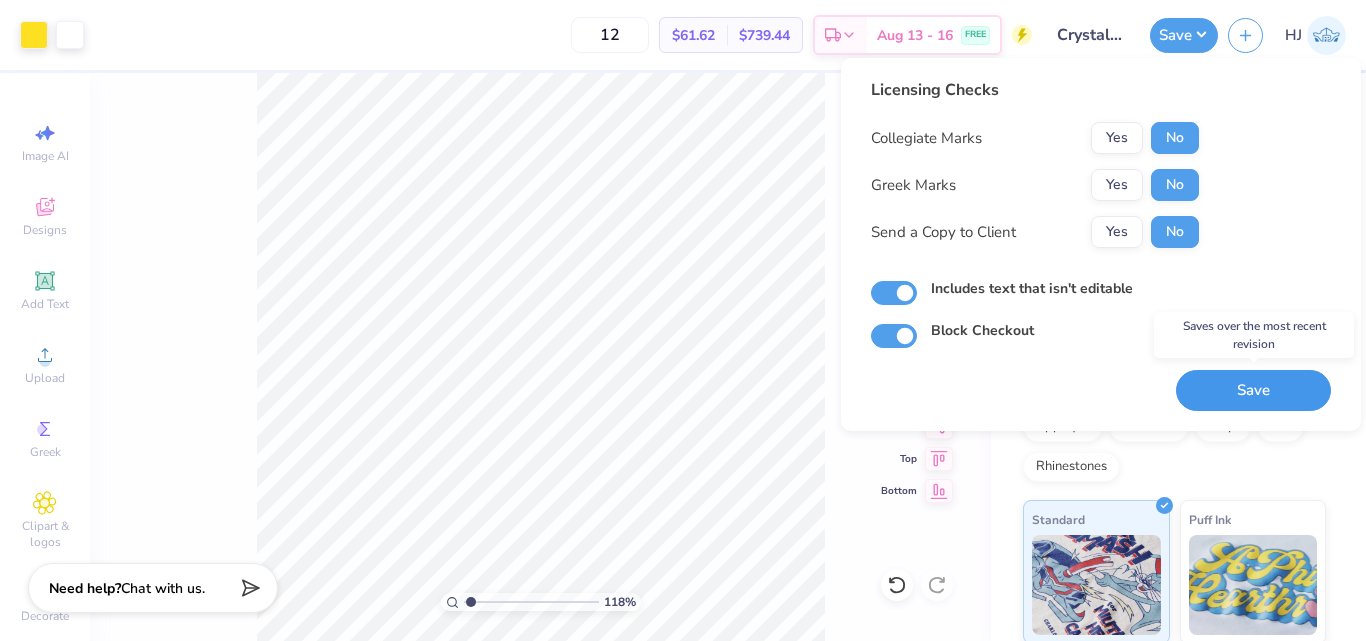 click on "Save" at bounding box center [1253, 390] 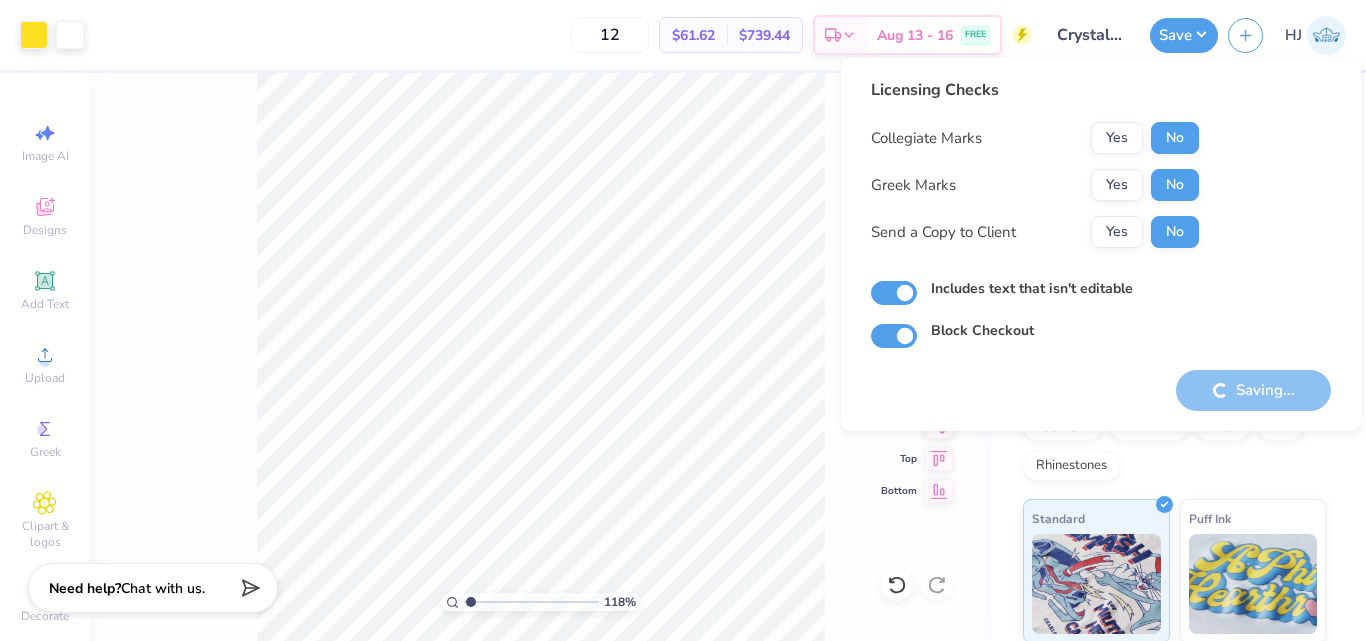 scroll, scrollTop: 0, scrollLeft: 0, axis: both 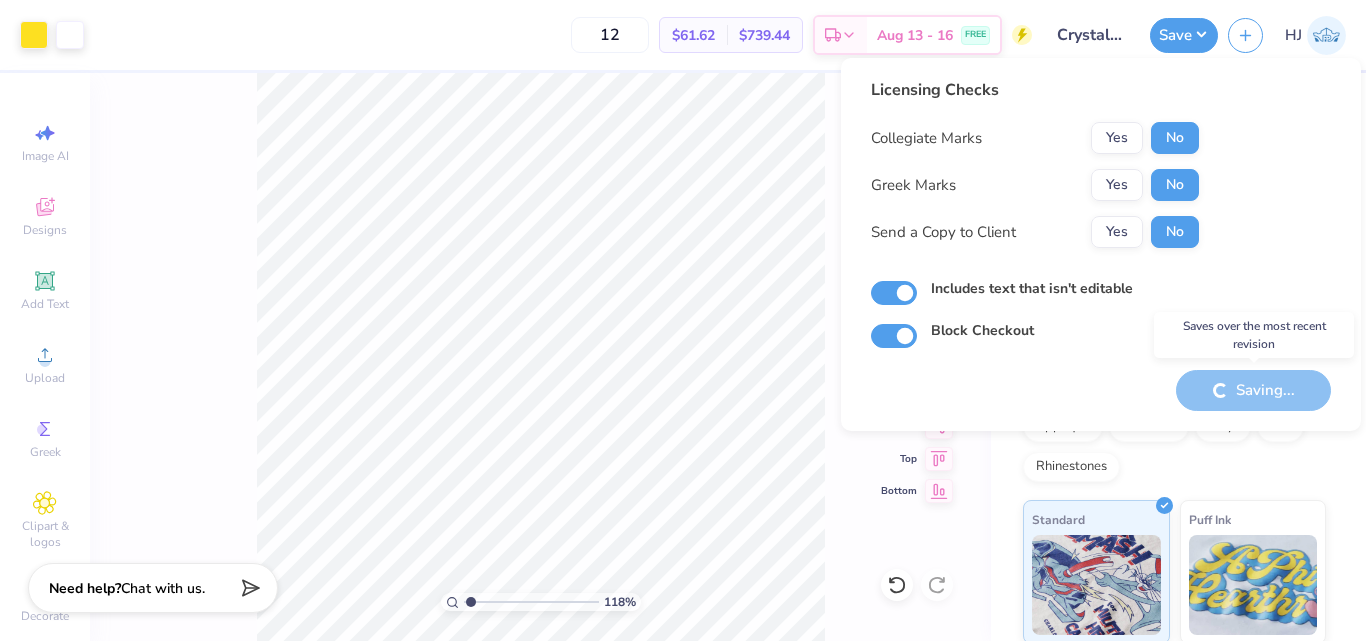 click on "Saving..." at bounding box center [1253, 390] 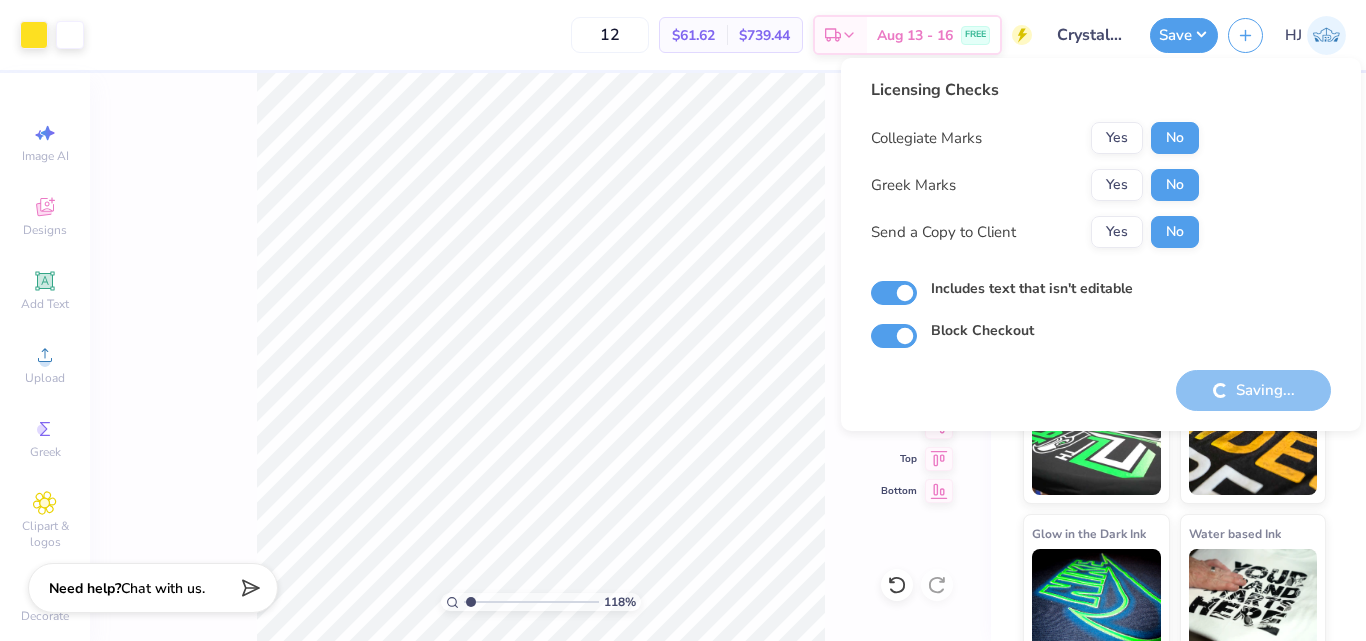 scroll, scrollTop: 311, scrollLeft: 0, axis: vertical 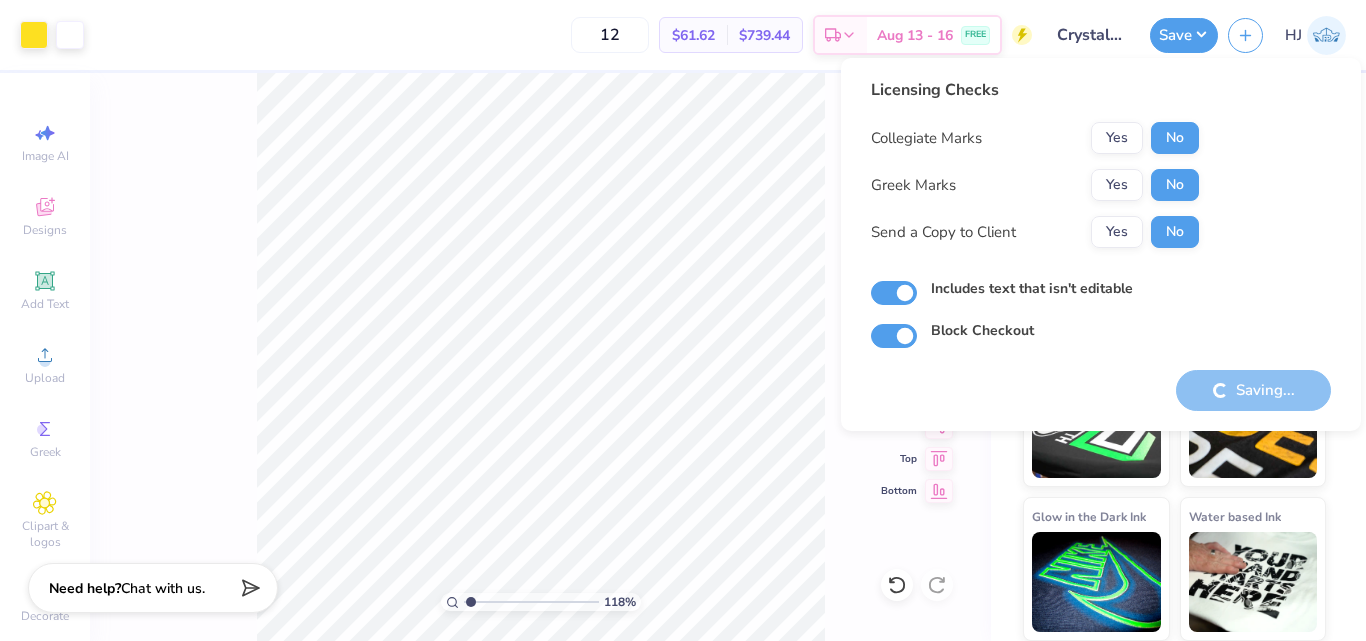 click on "Saving..." at bounding box center [1253, 390] 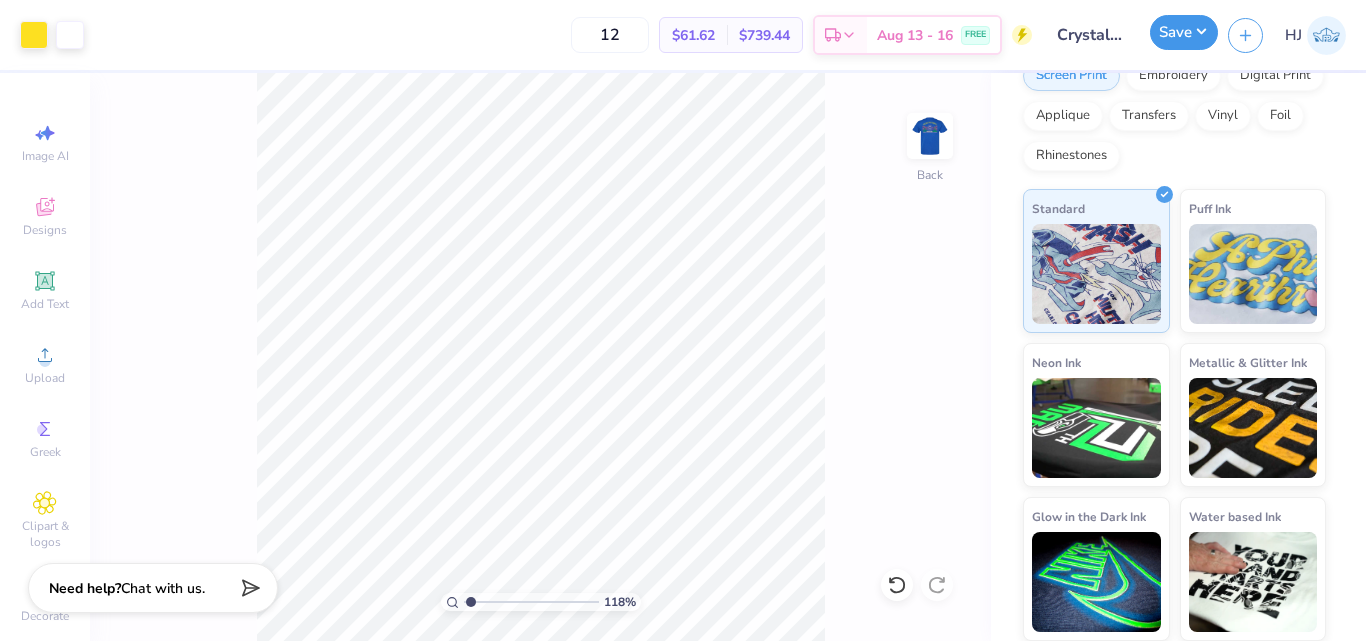 click on "Save" at bounding box center [1184, 32] 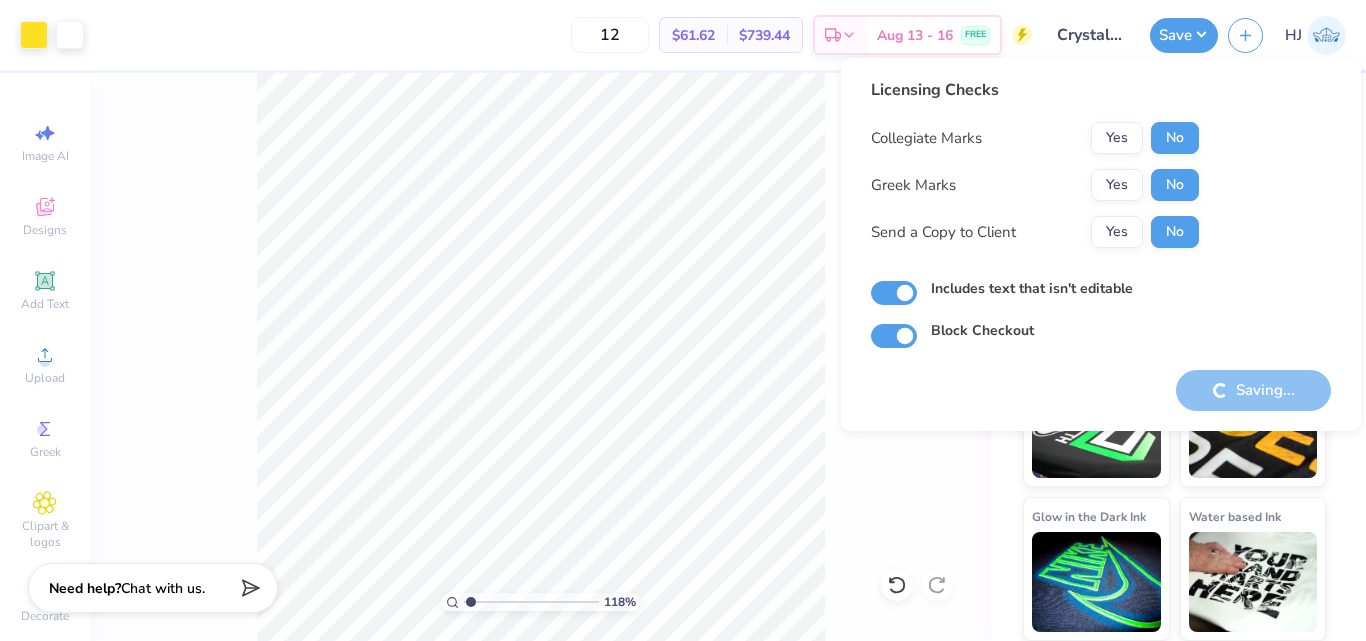 click on "118  % Back" at bounding box center (540, 357) 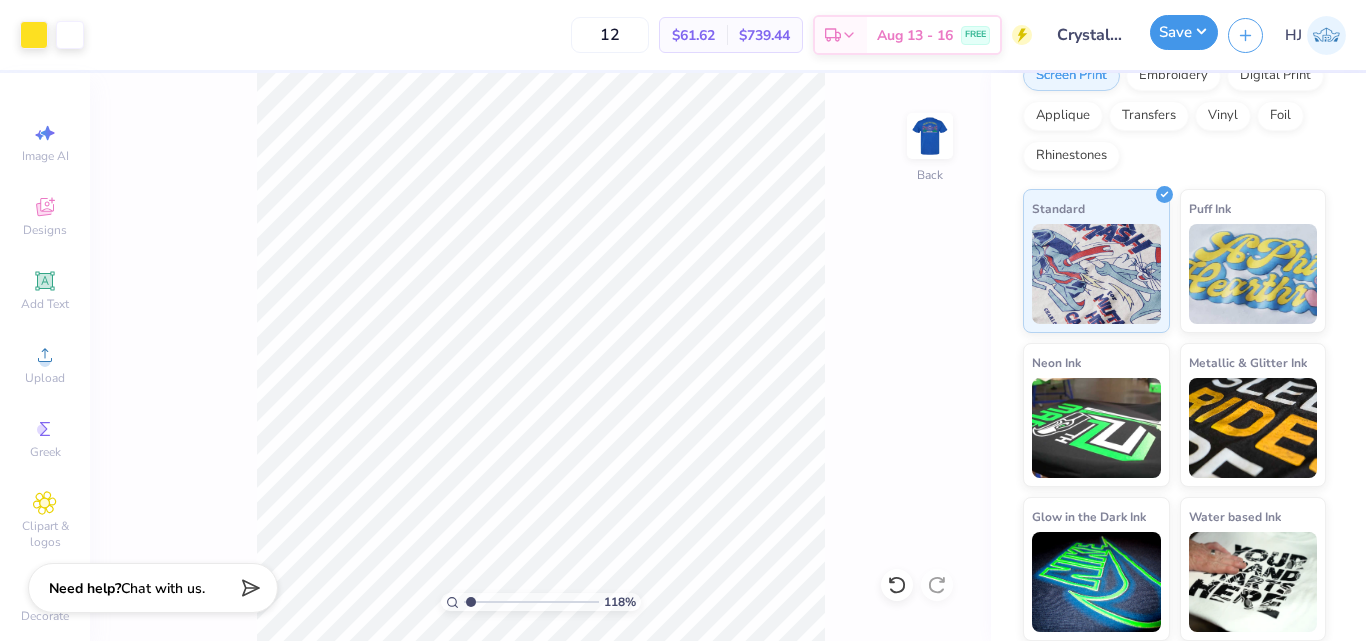 click on "Save" at bounding box center (1184, 32) 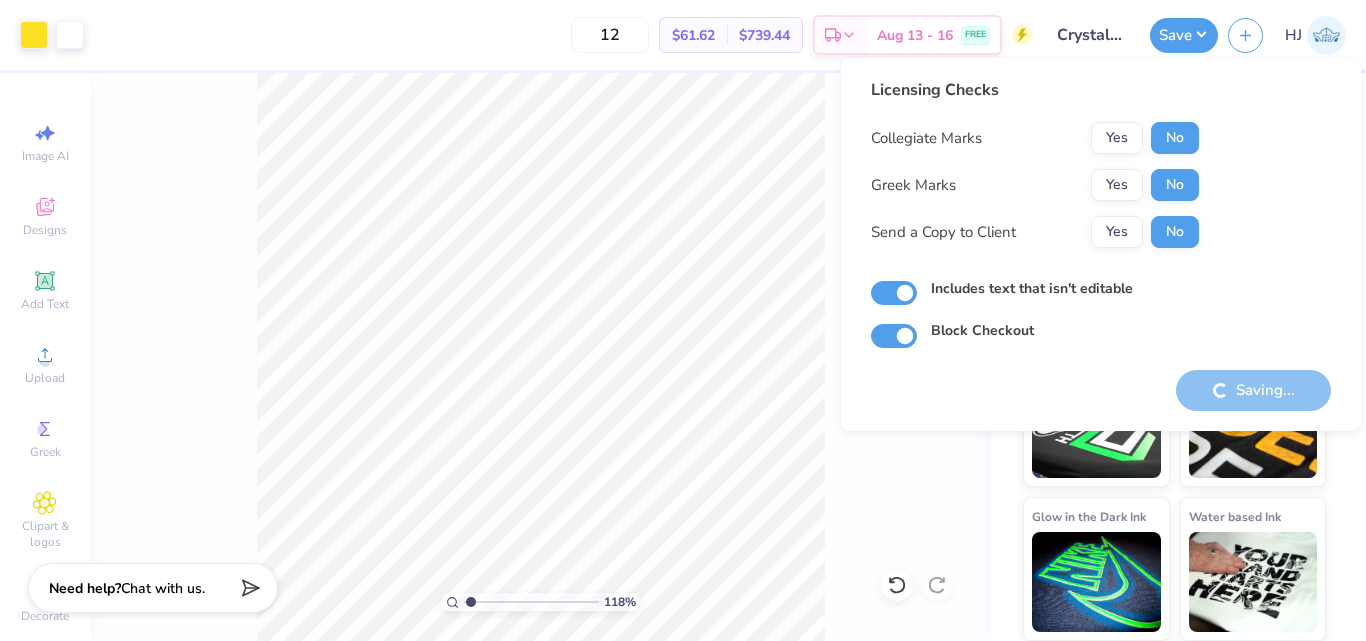 type on "1.17662535926708" 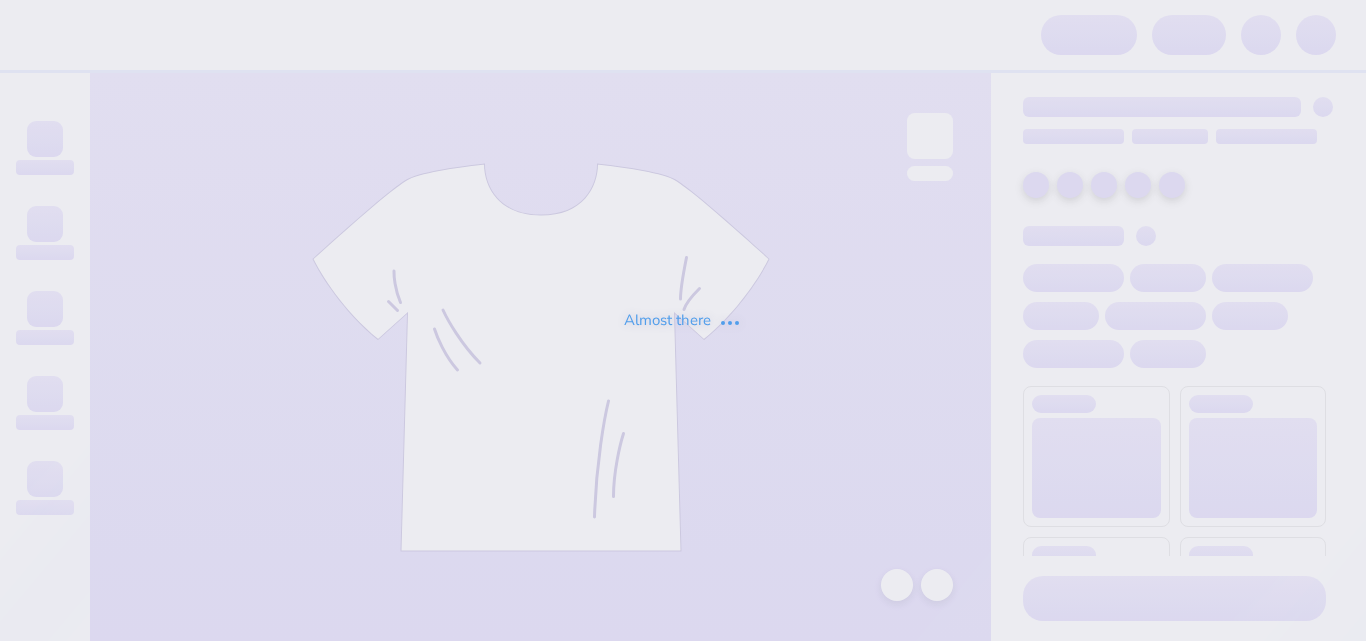 scroll, scrollTop: 0, scrollLeft: 0, axis: both 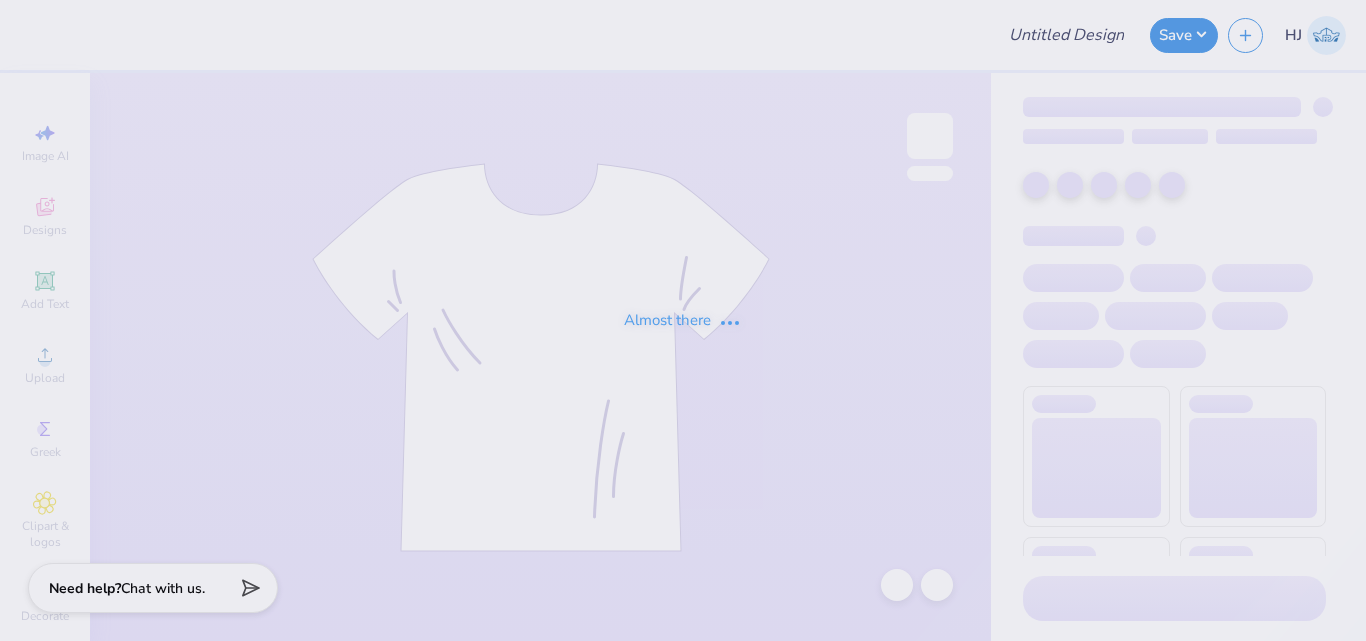 type on "Wallerlust Crews" 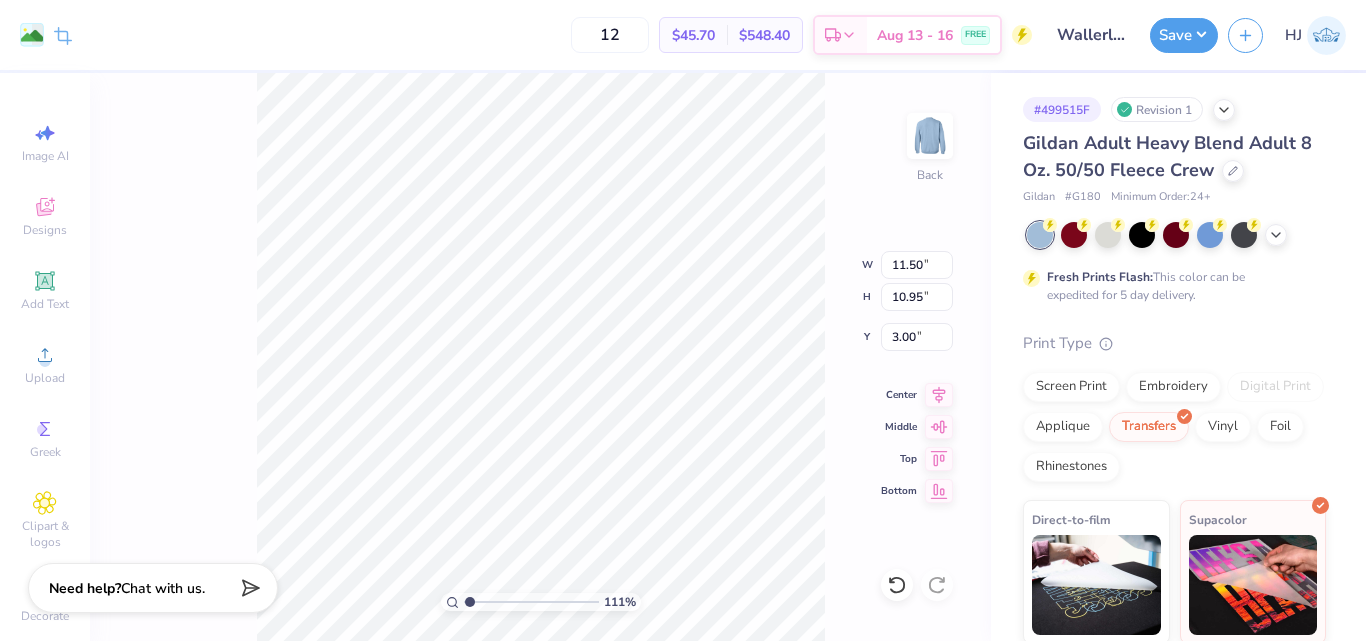 type on "1.10522621487156" 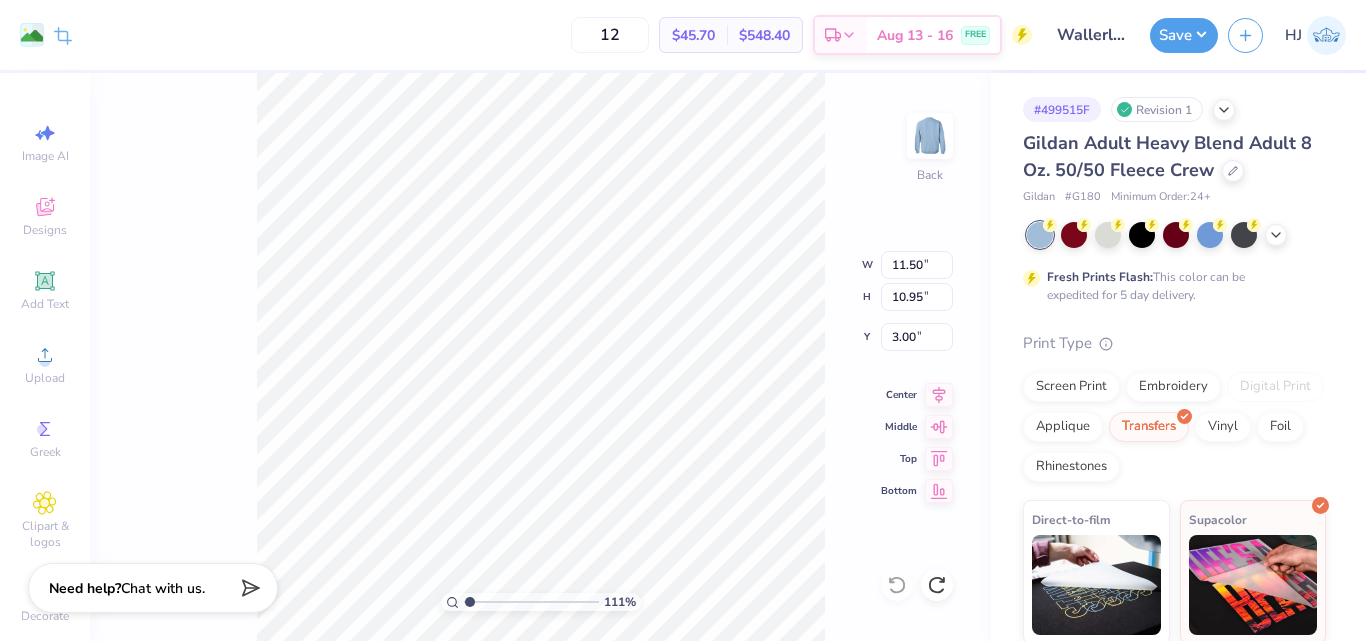 type on "1.10522621487156" 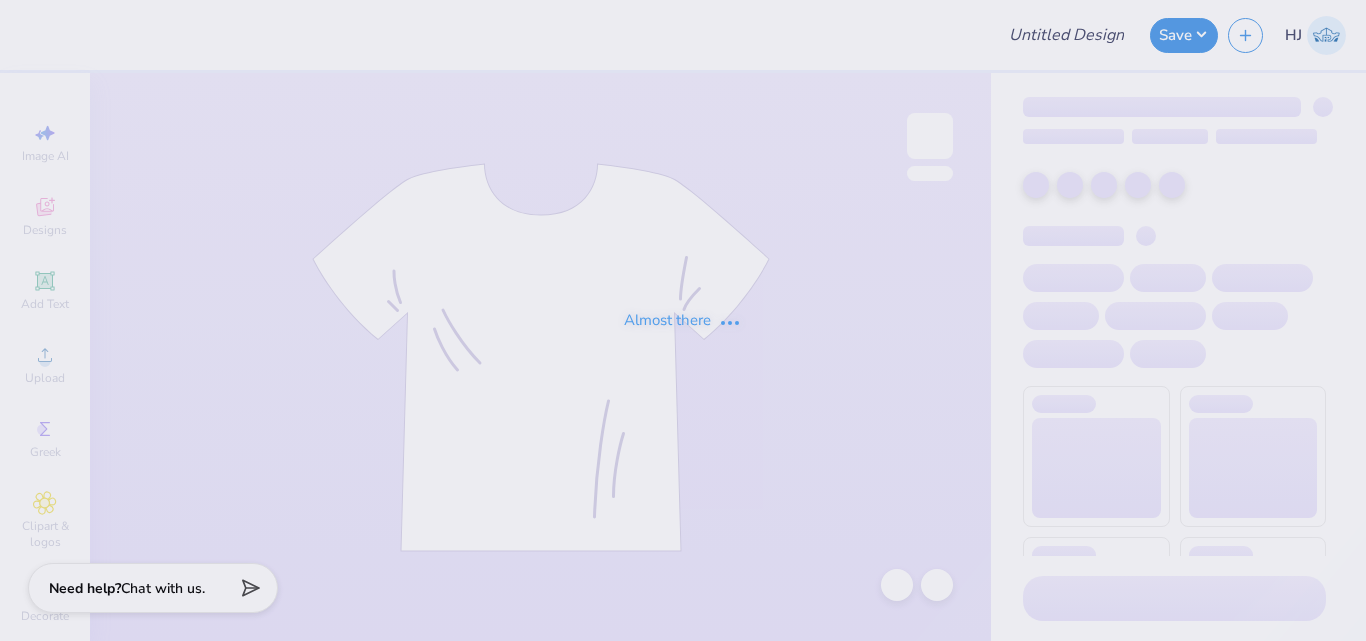 scroll, scrollTop: 0, scrollLeft: 0, axis: both 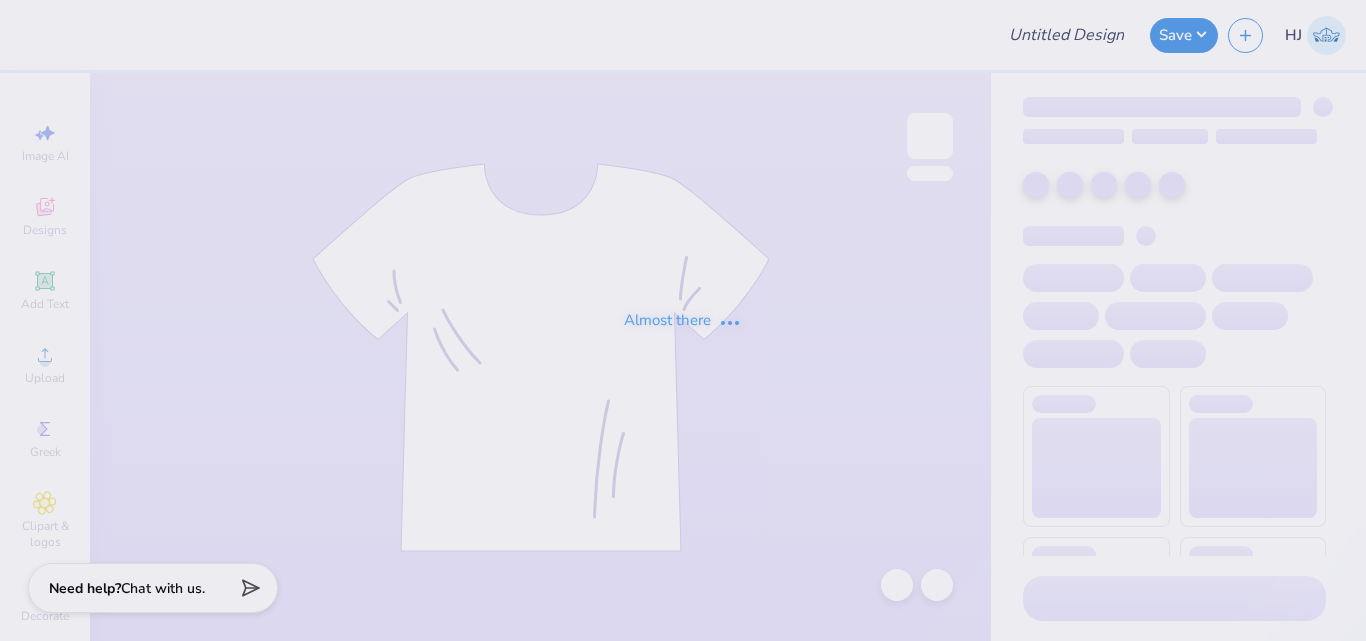 type on "tri sigma" 